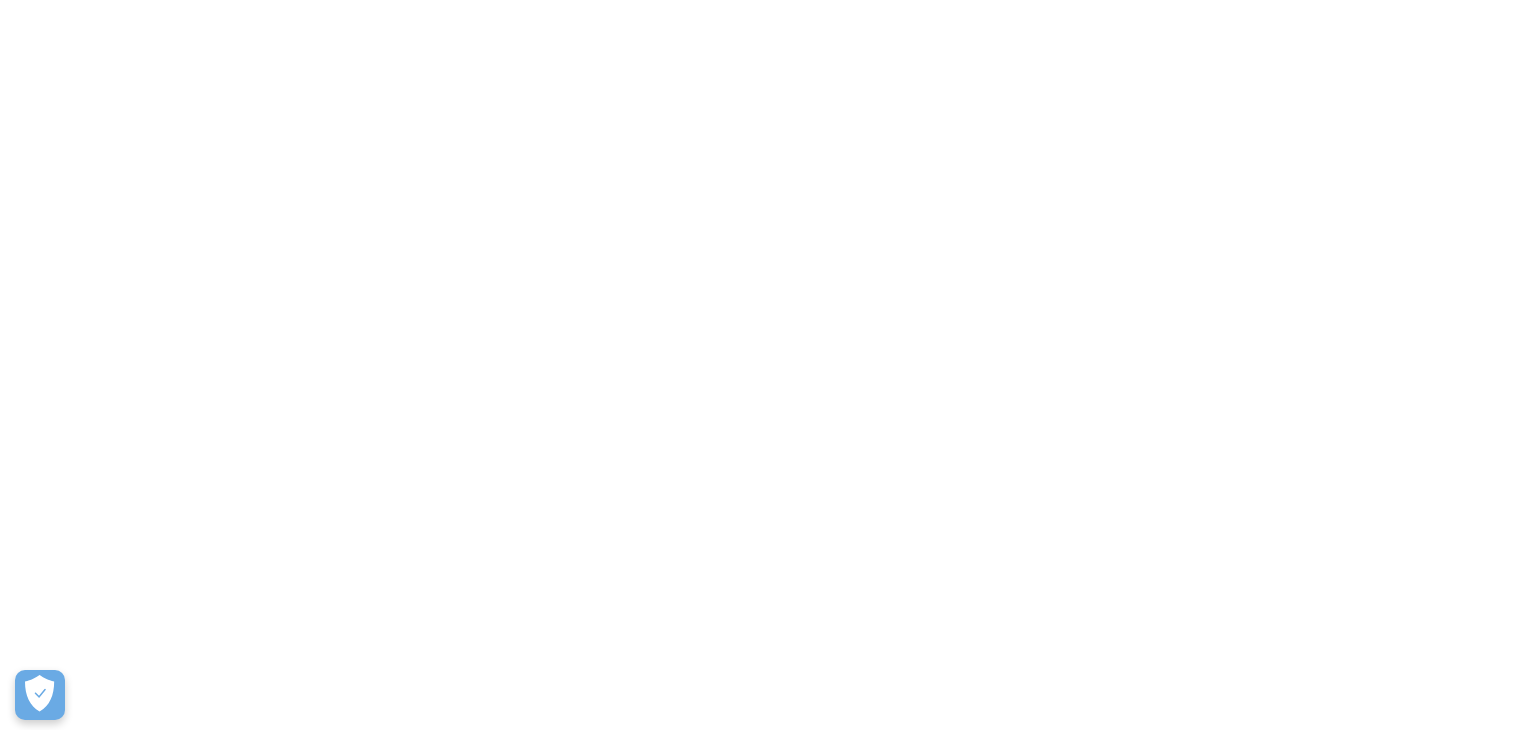 scroll, scrollTop: 0, scrollLeft: 0, axis: both 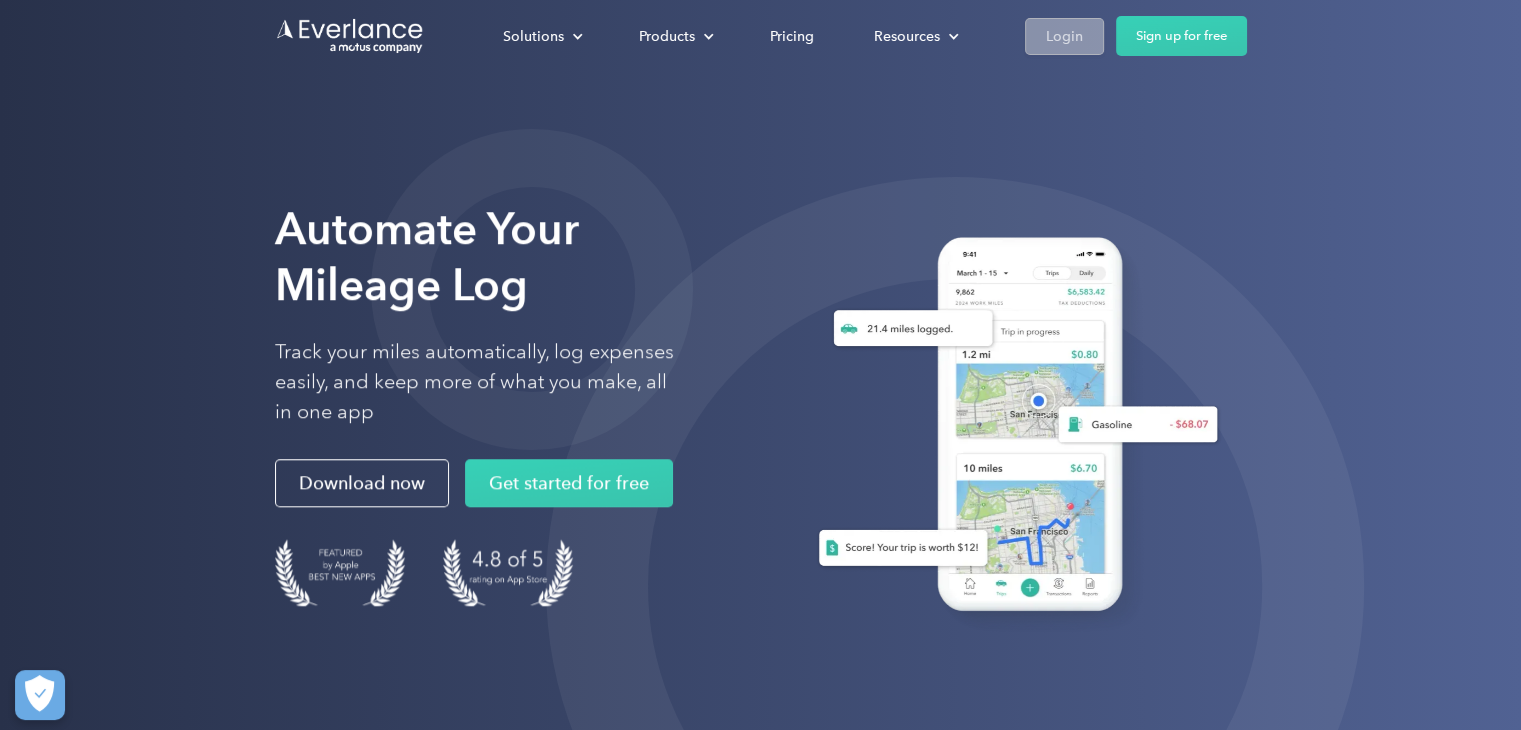 click on "Login" at bounding box center [1064, 36] 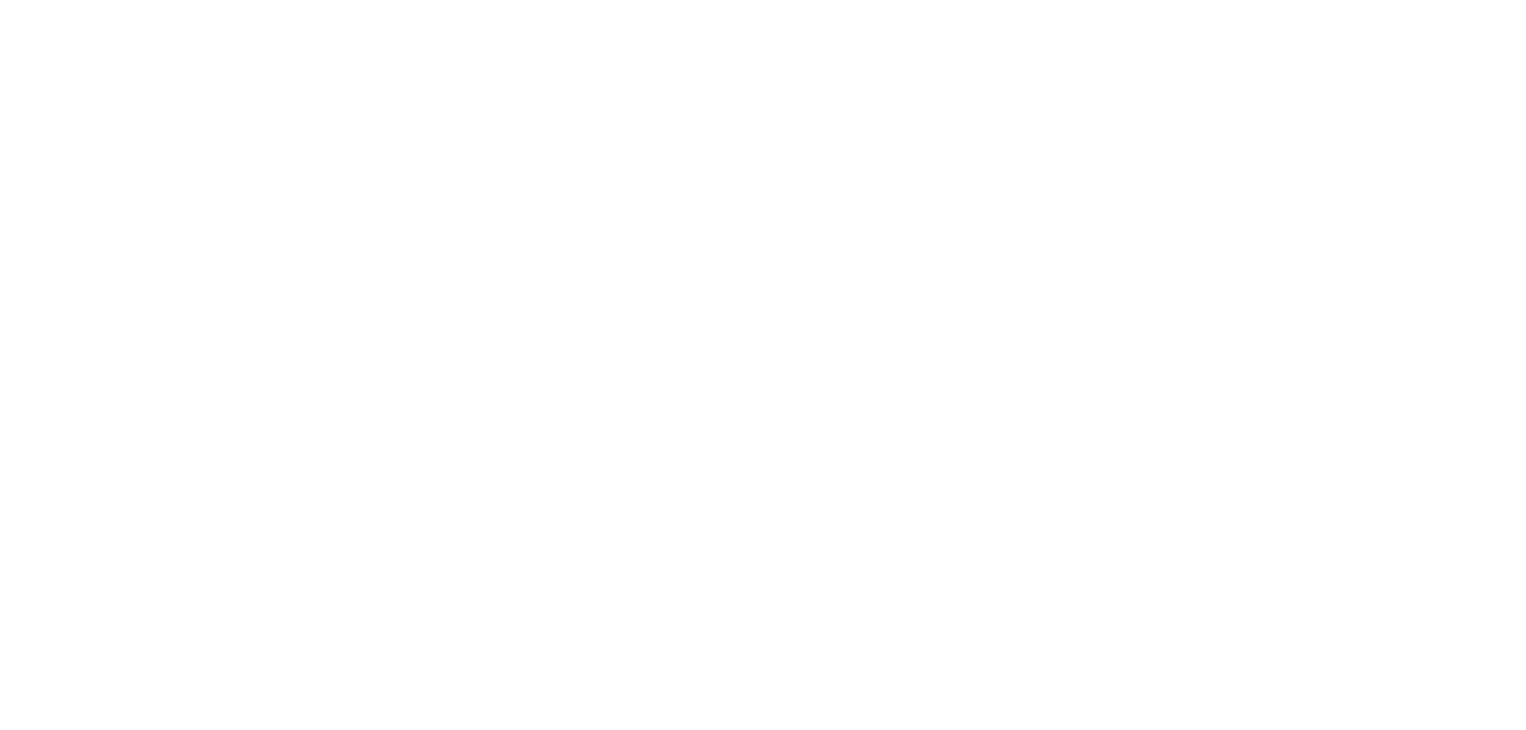 scroll, scrollTop: 0, scrollLeft: 0, axis: both 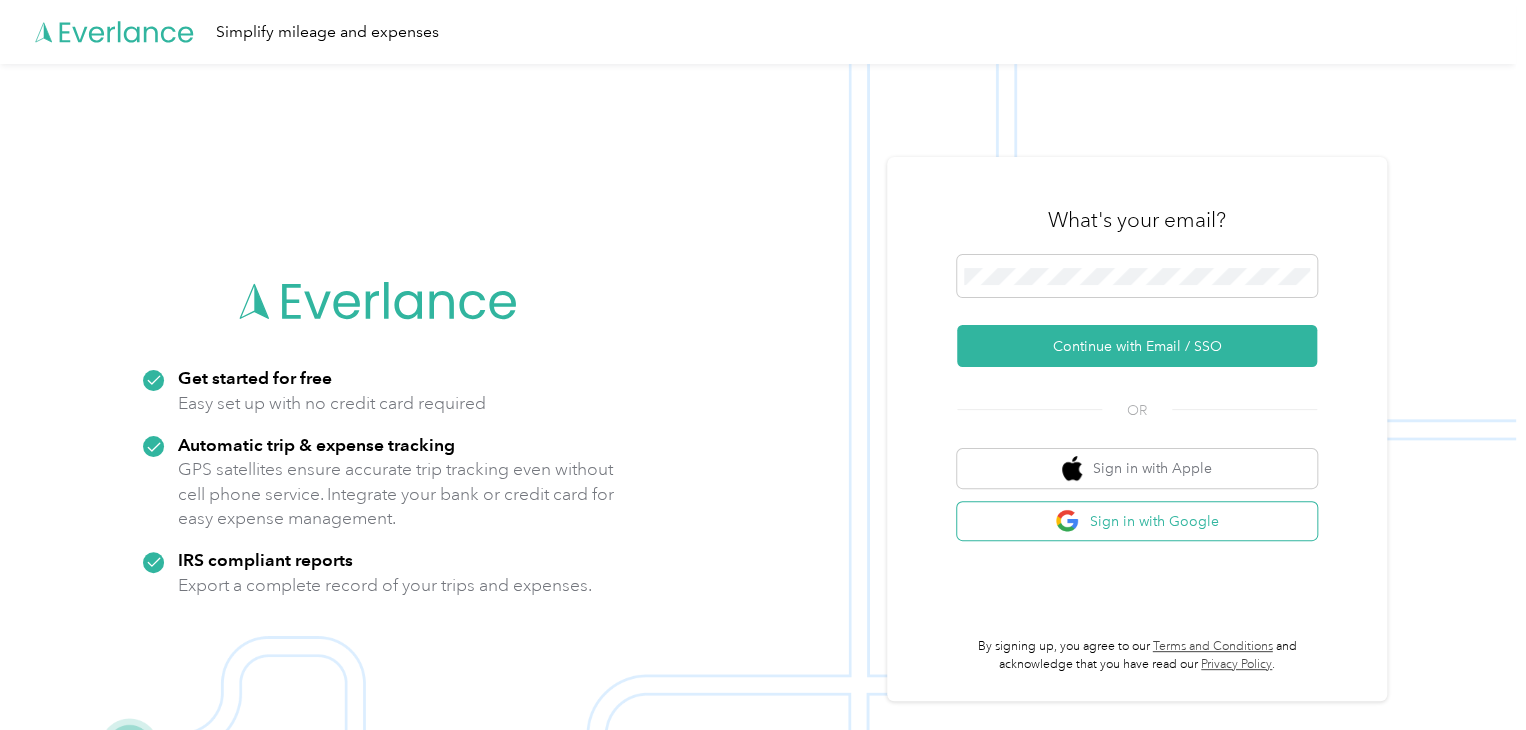 click on "Sign in with Google" at bounding box center [1137, 521] 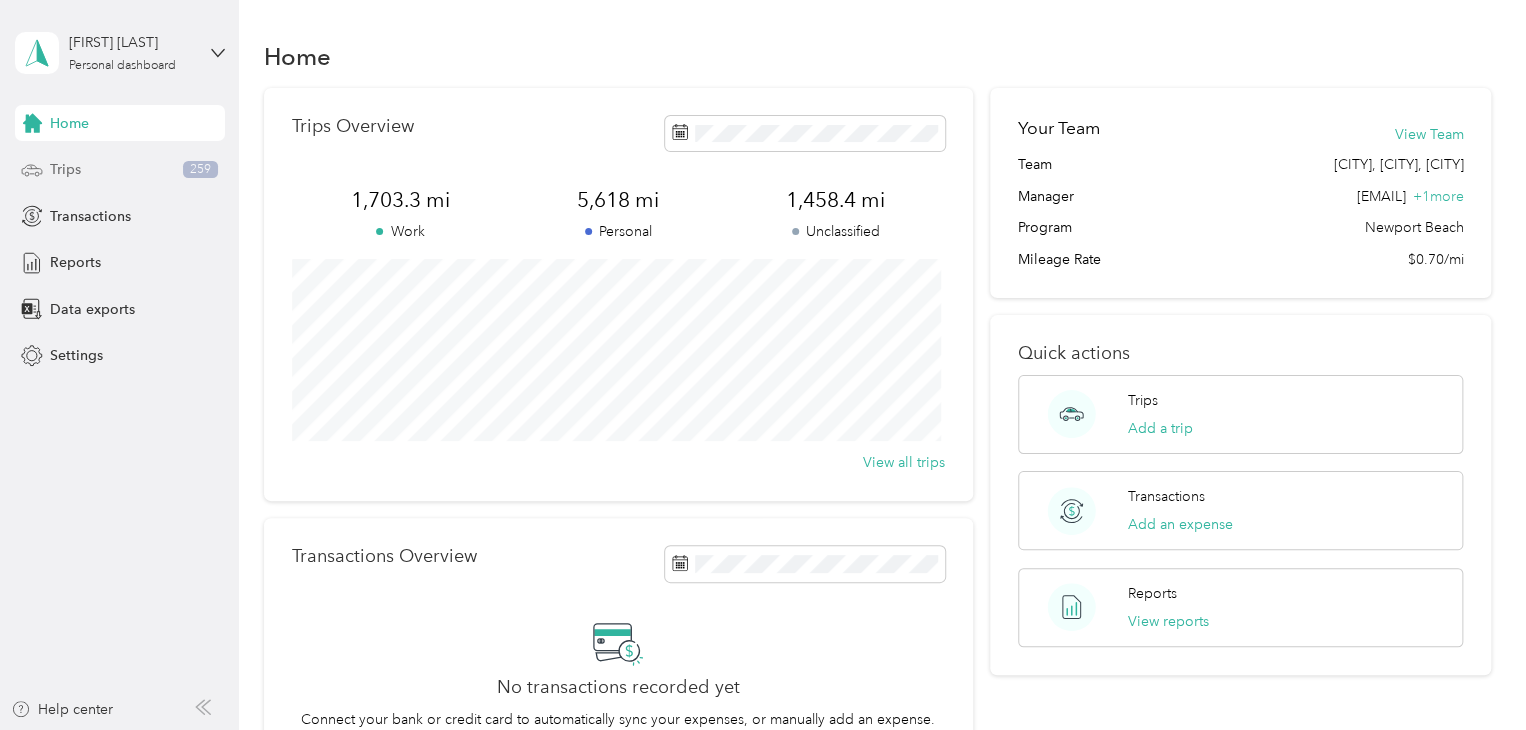 click on "Trips 259" at bounding box center [120, 170] 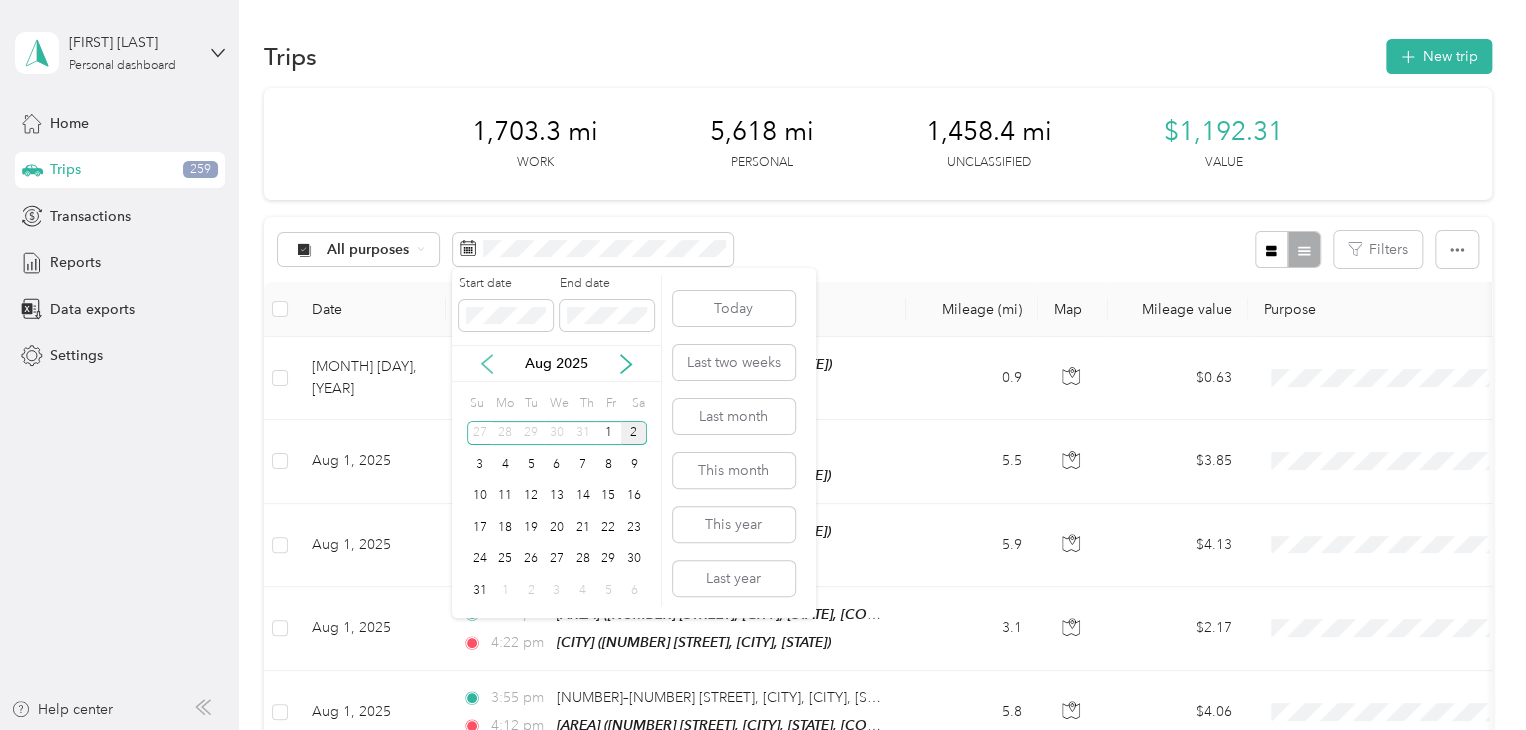click 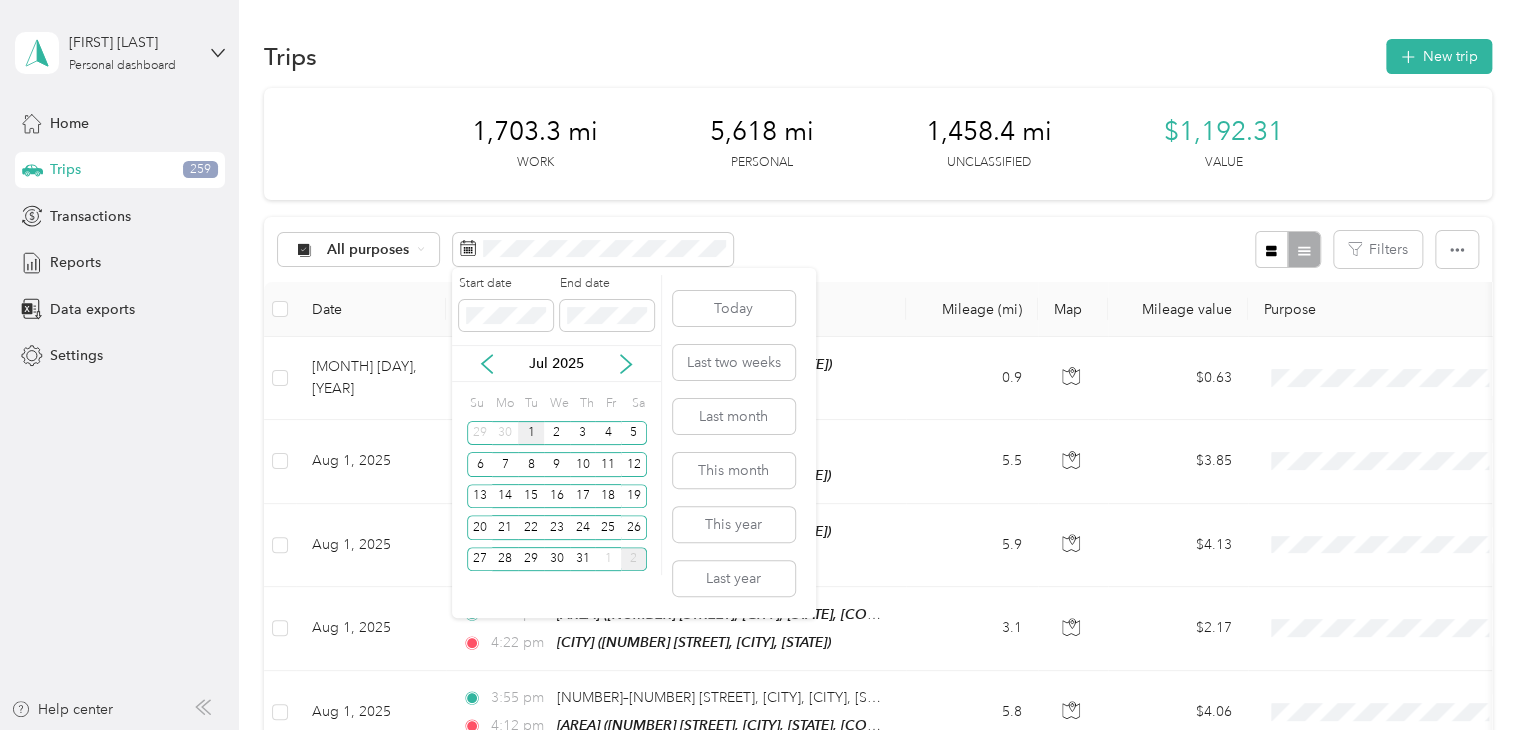 click on "1" at bounding box center (531, 433) 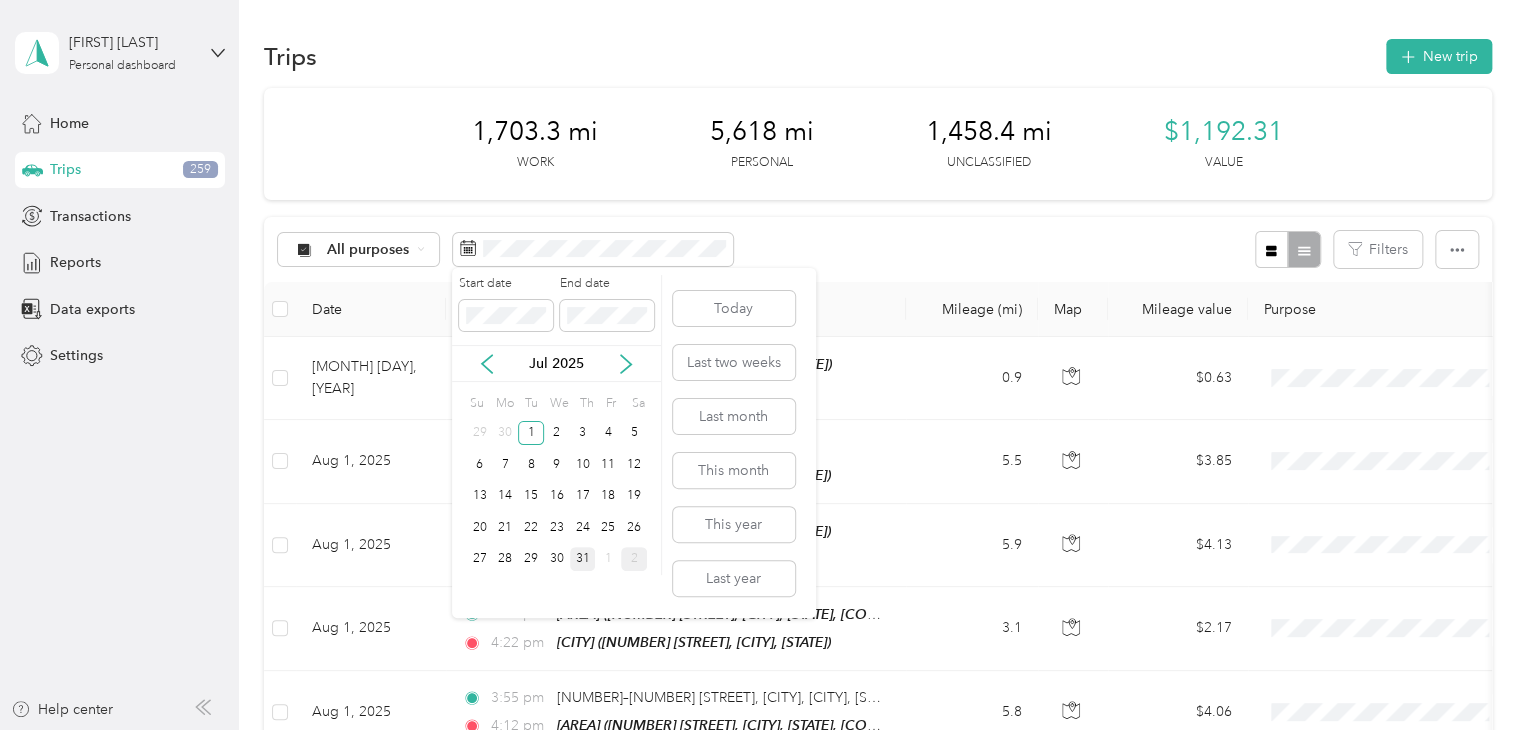 click on "31" at bounding box center [583, 559] 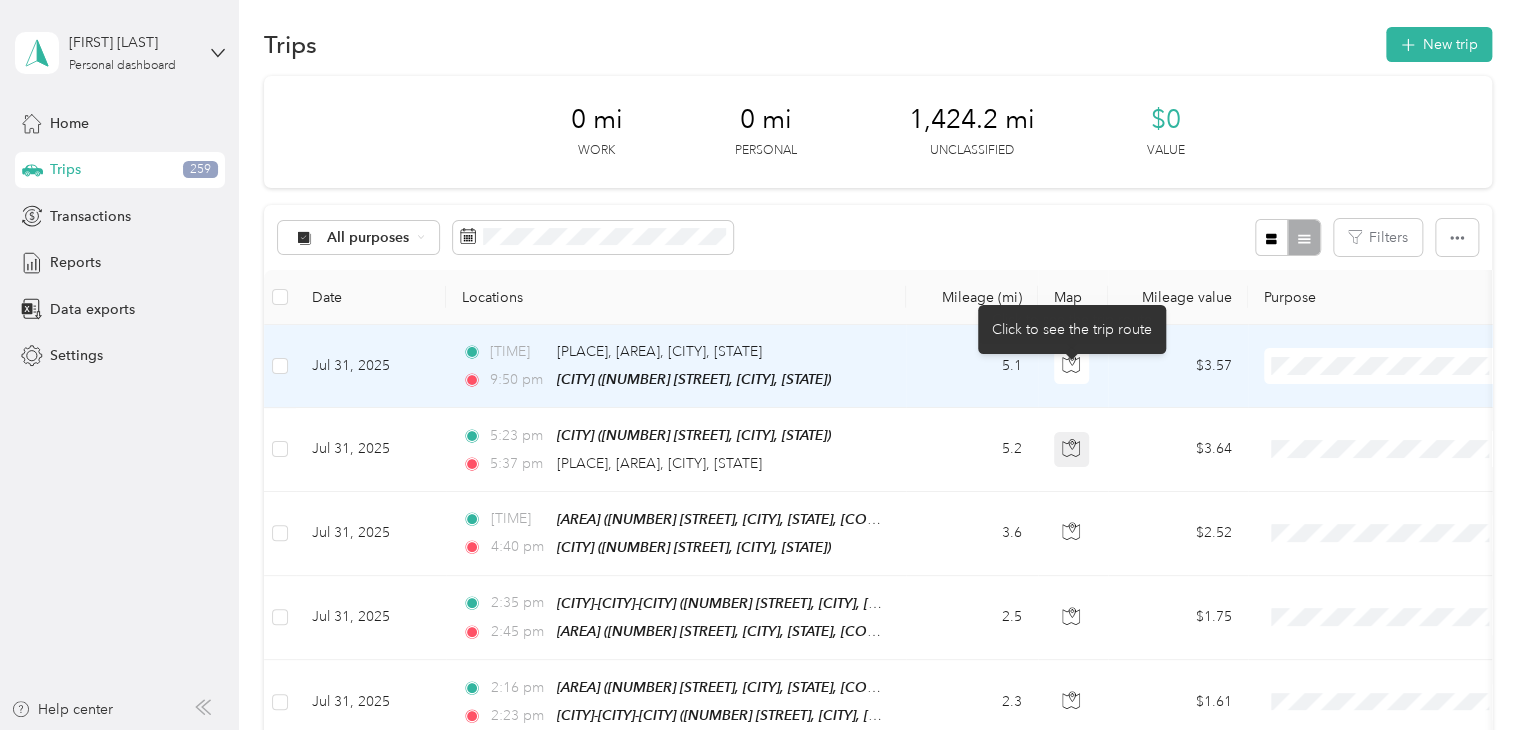 scroll, scrollTop: 0, scrollLeft: 0, axis: both 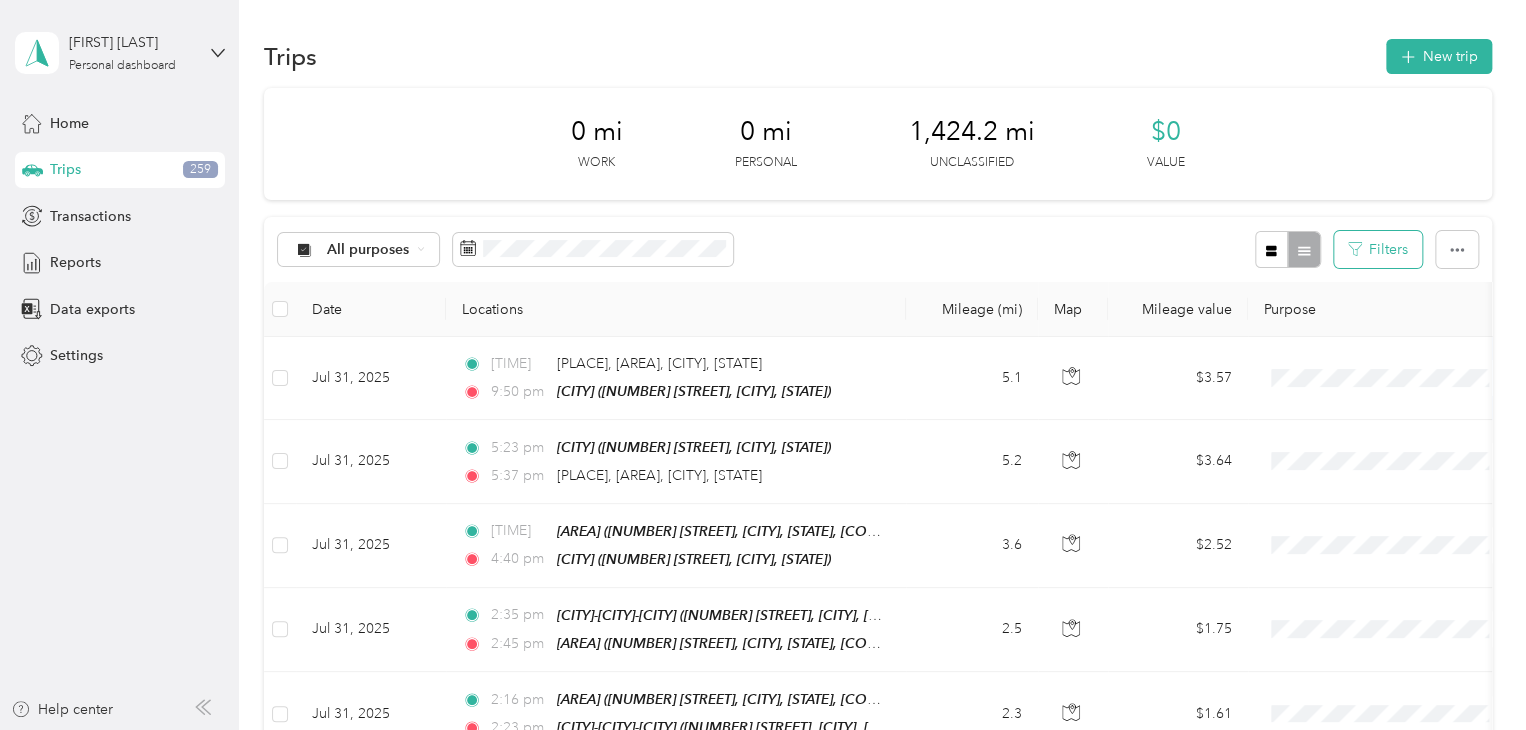 click on "Filters" at bounding box center [1378, 249] 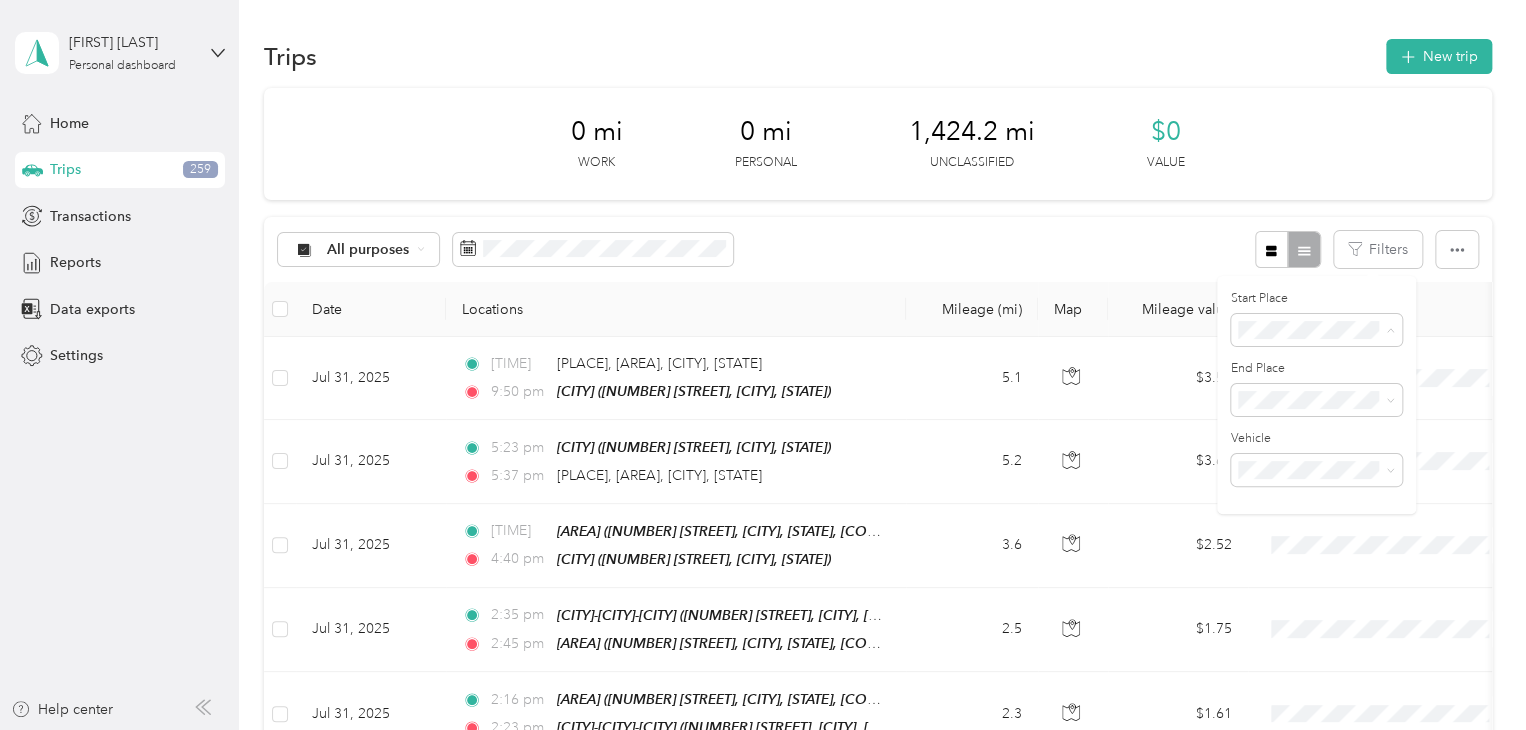 click on "HB" at bounding box center [1331, 400] 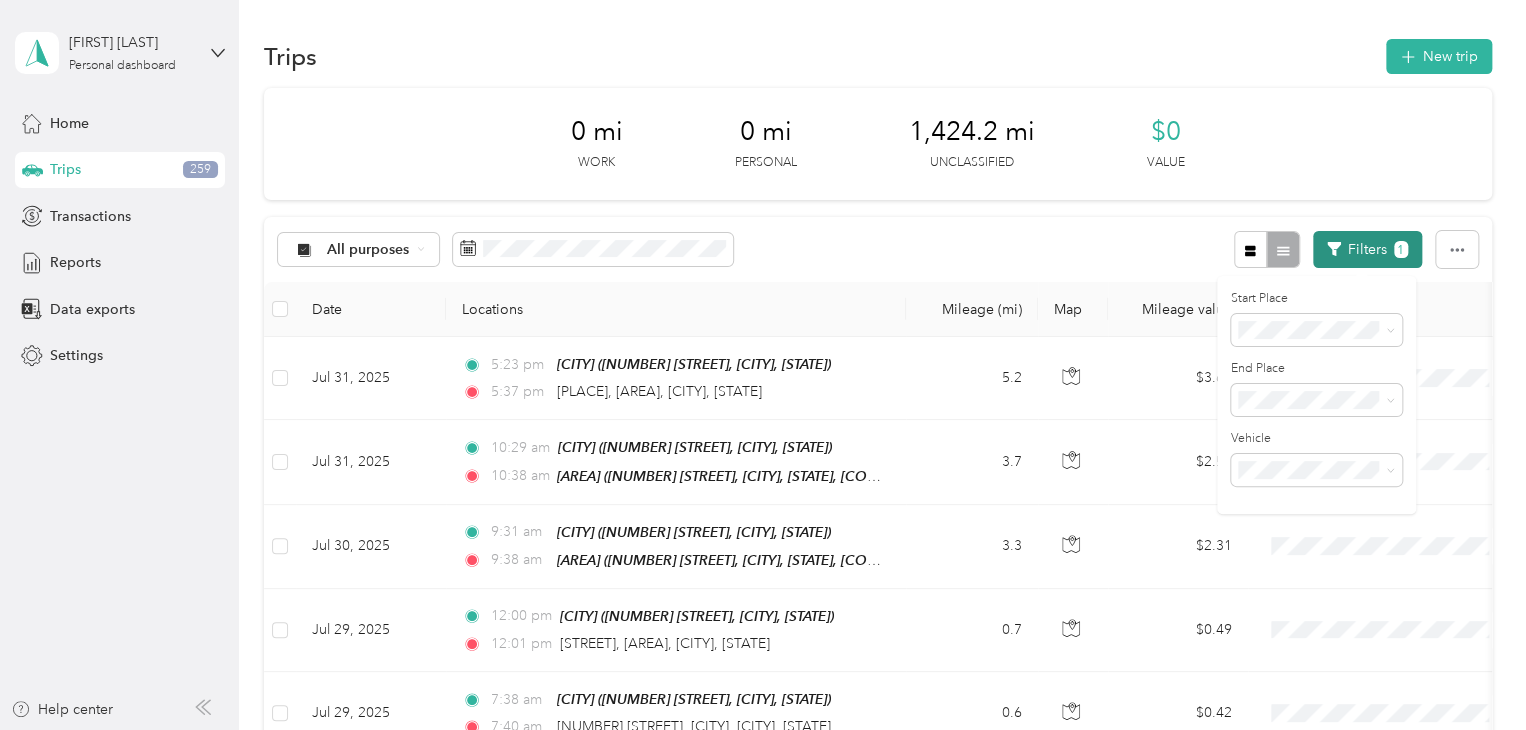 click on "Filters 1" at bounding box center [1367, 249] 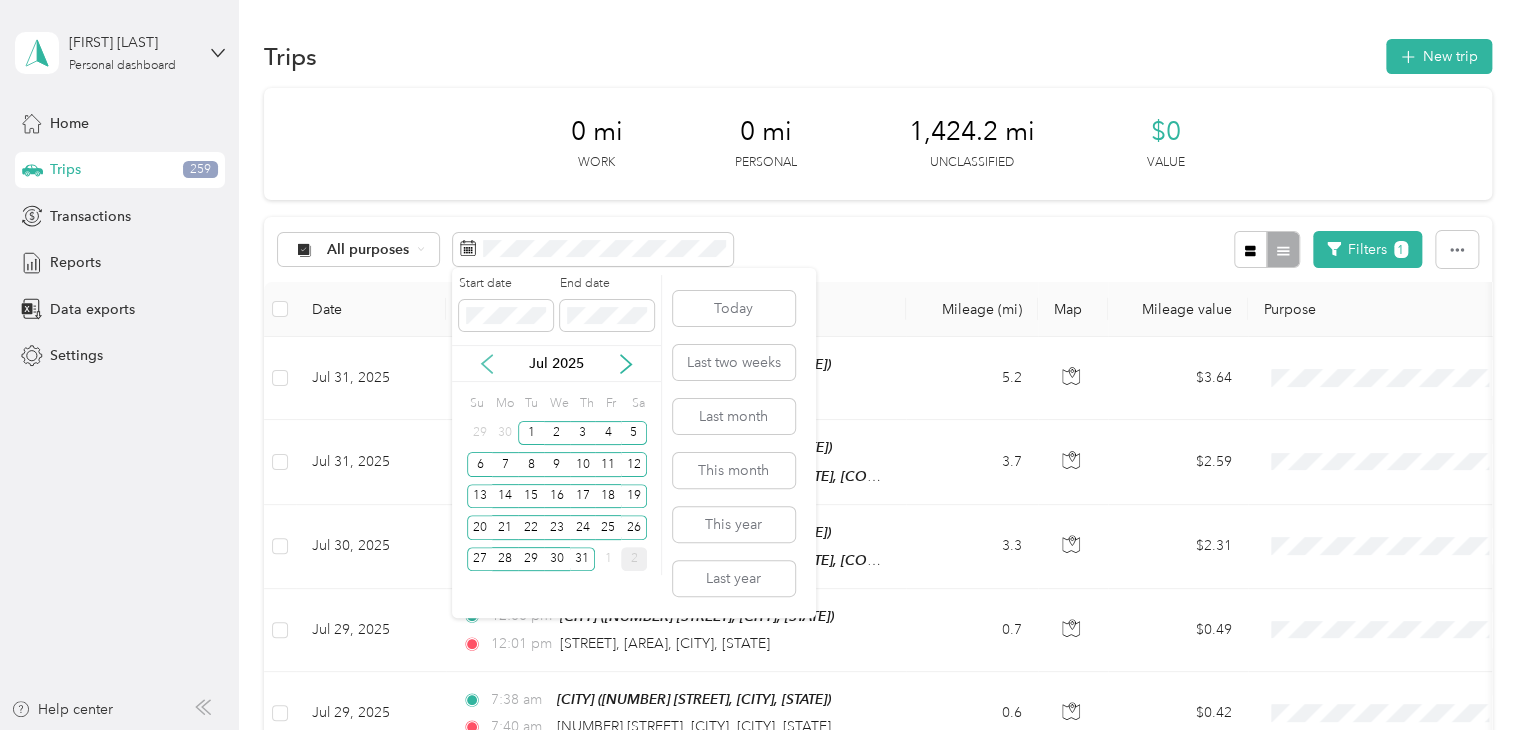 click 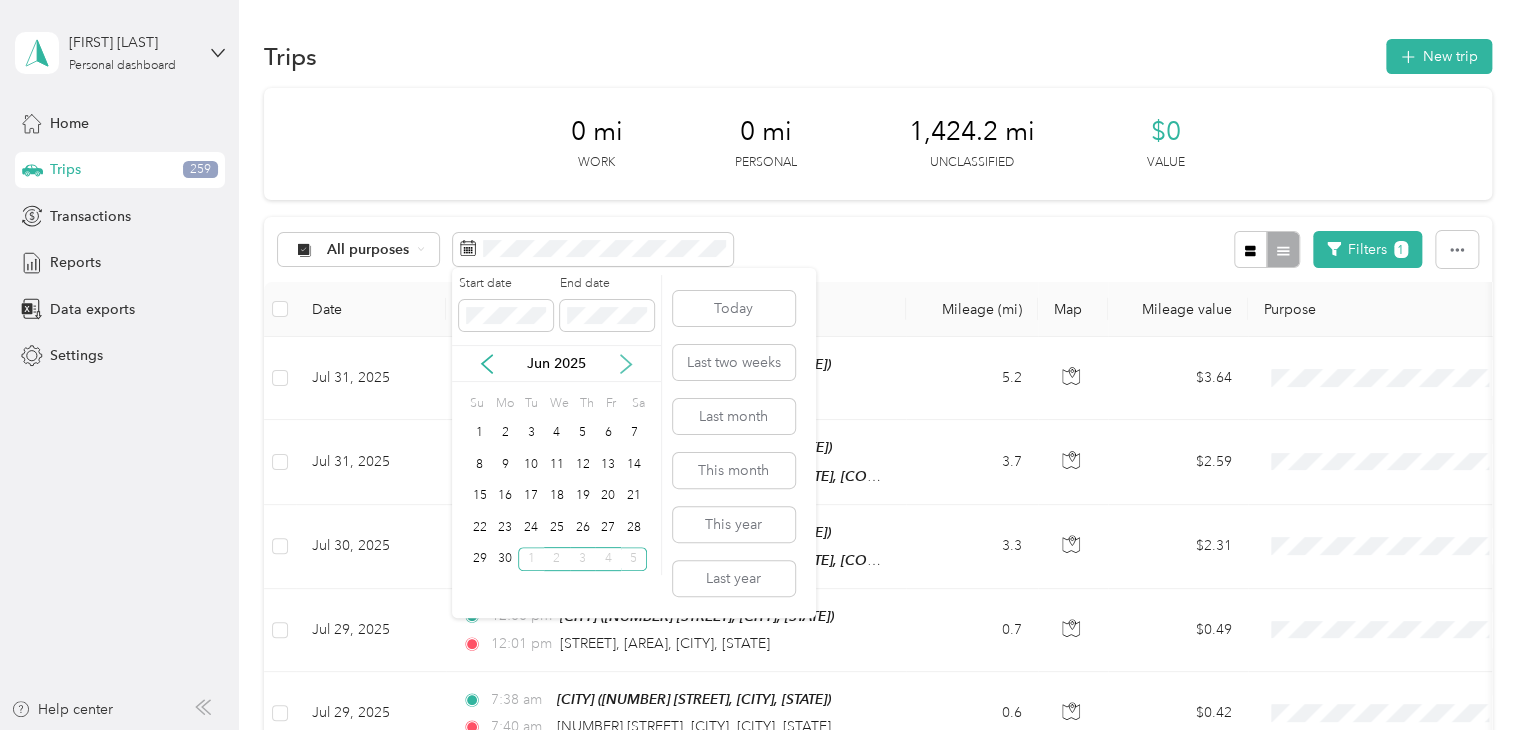 click 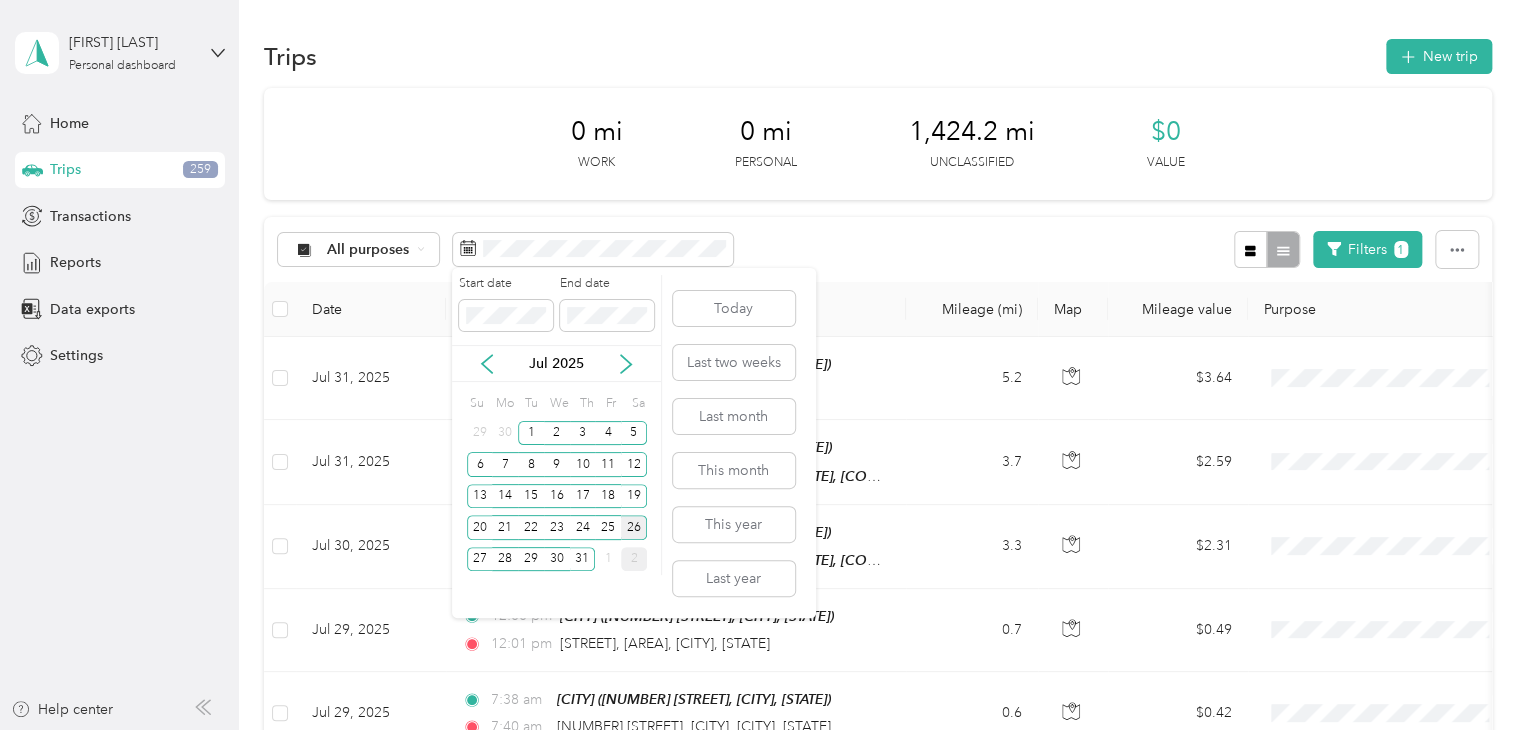 click on "26" at bounding box center (634, 527) 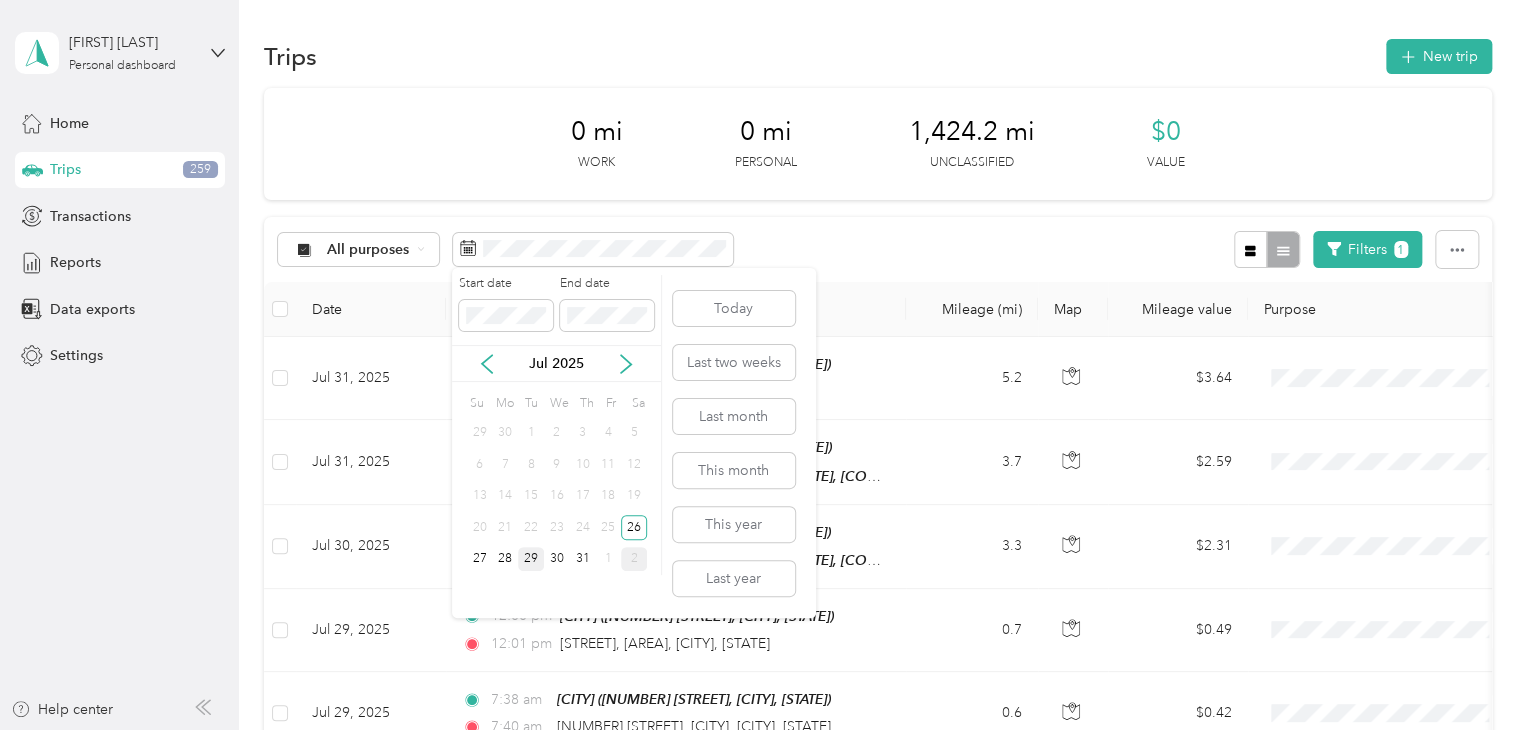 click on "29" at bounding box center [531, 559] 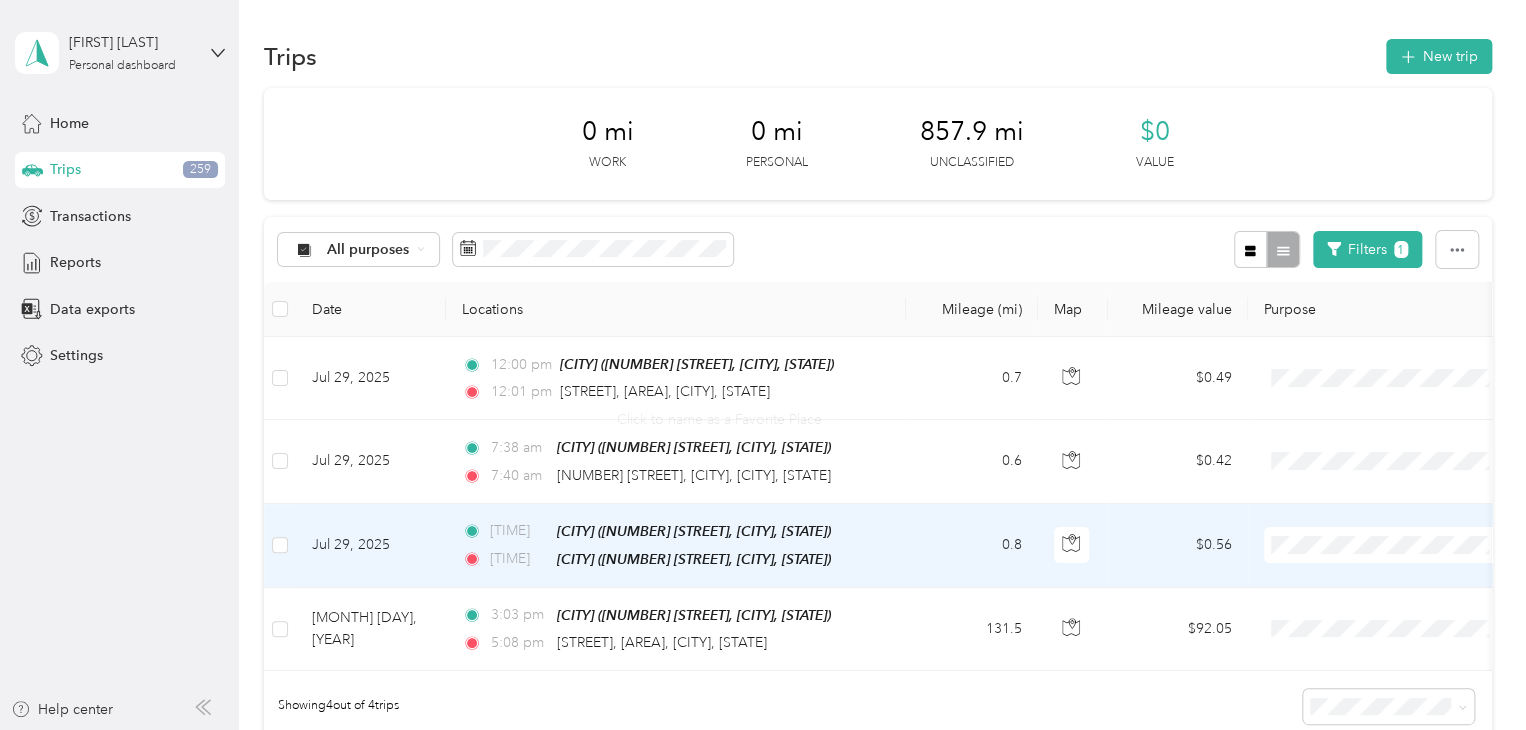 scroll, scrollTop: 200, scrollLeft: 0, axis: vertical 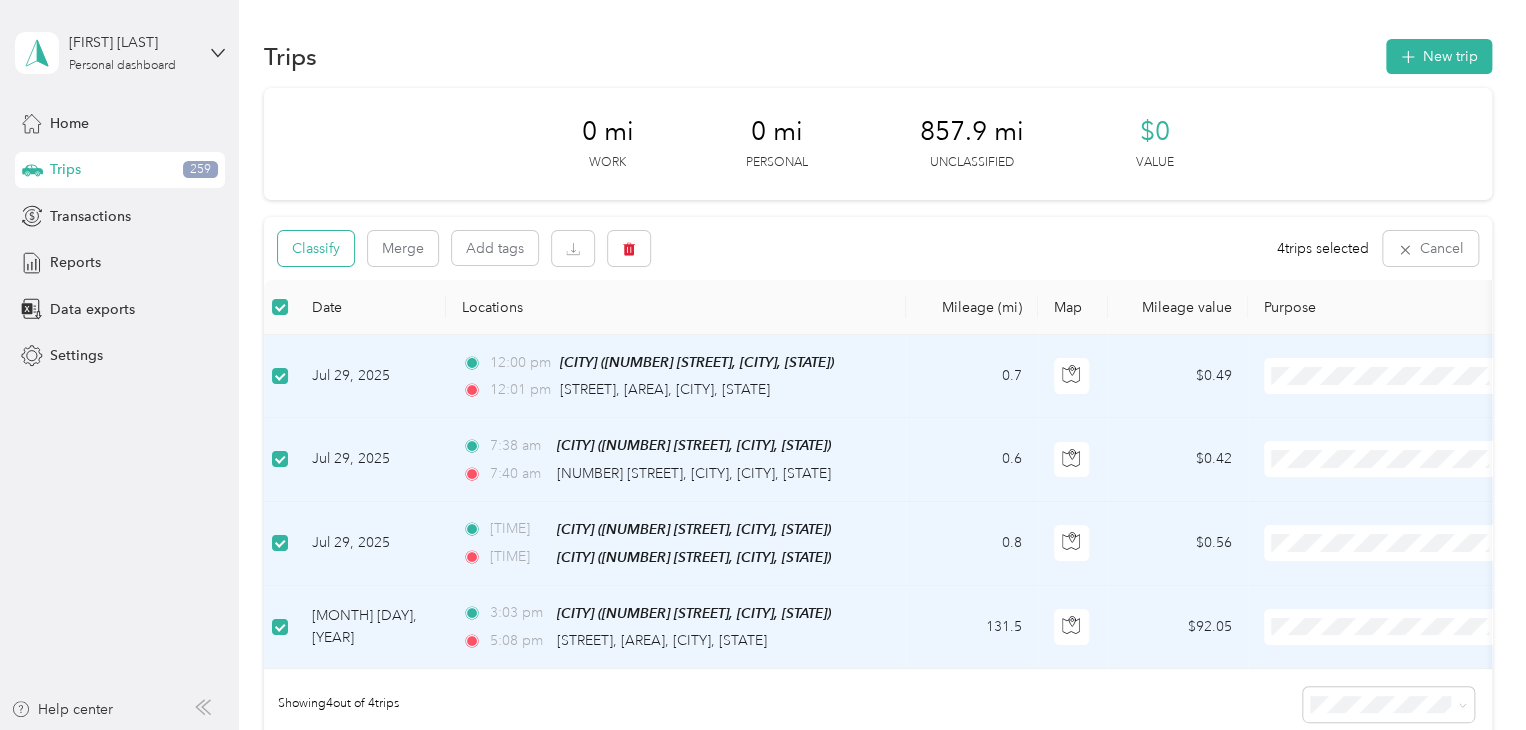 click on "Classify" at bounding box center (316, 248) 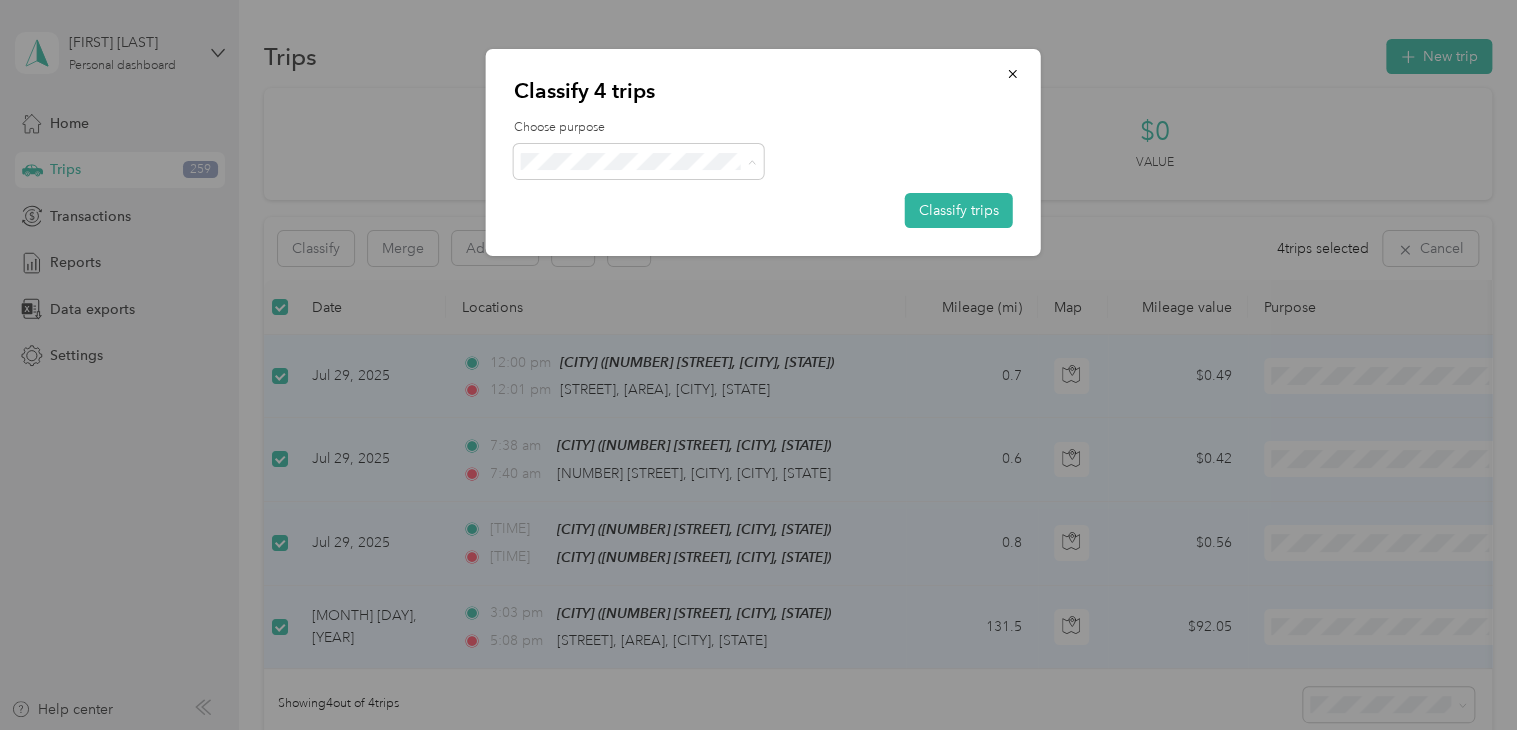 click on "Personal" at bounding box center [638, 233] 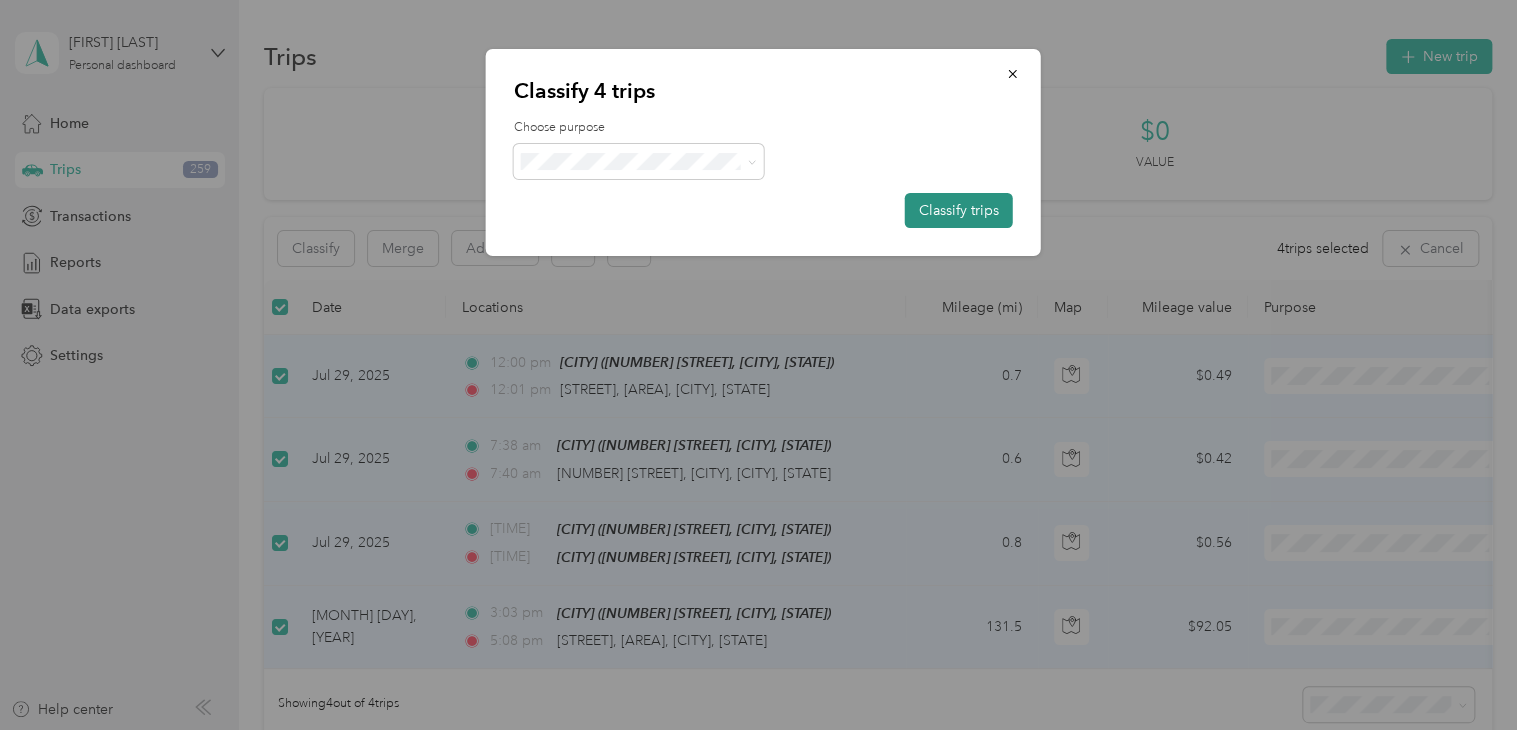 click on "Classify trips" at bounding box center (959, 210) 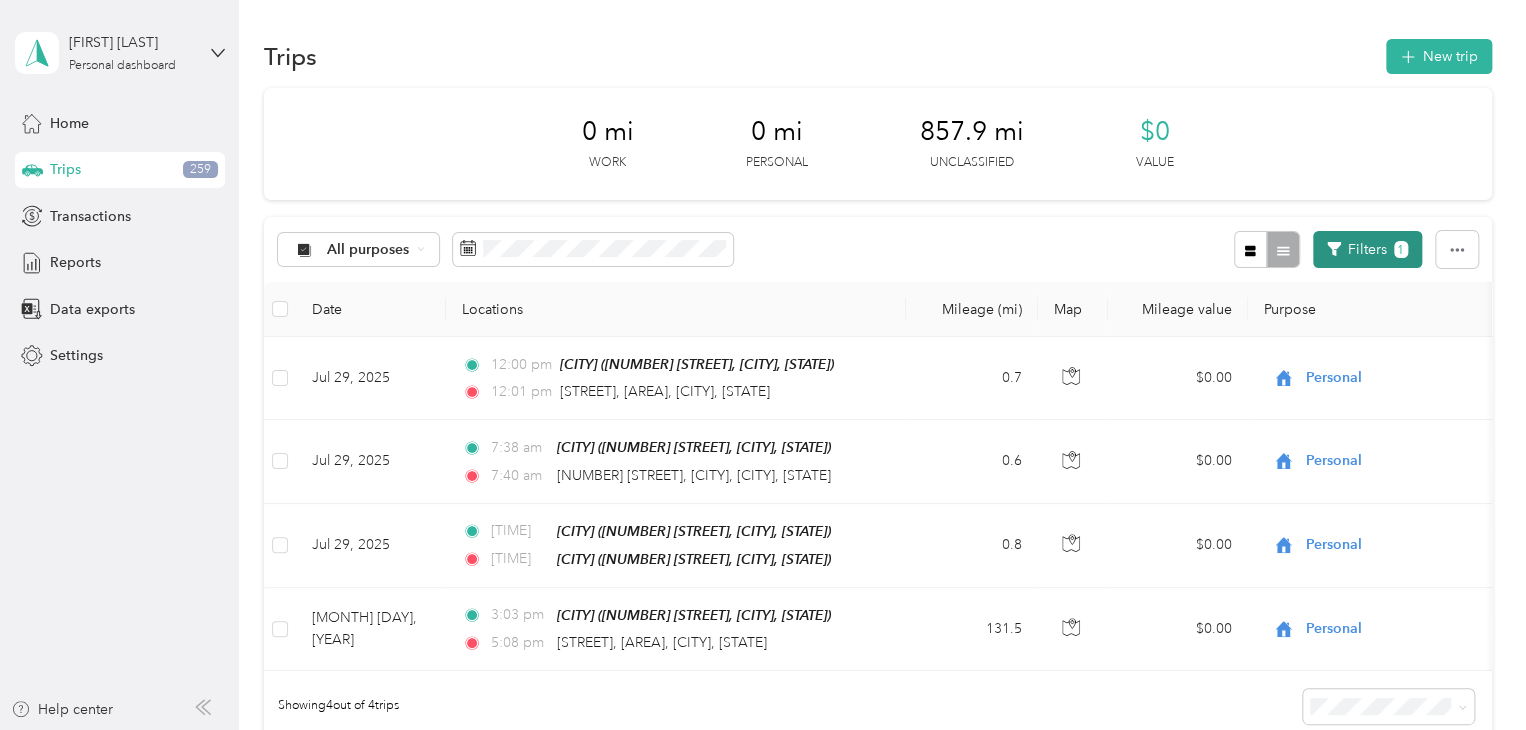 click on "Filters 1" at bounding box center [1367, 249] 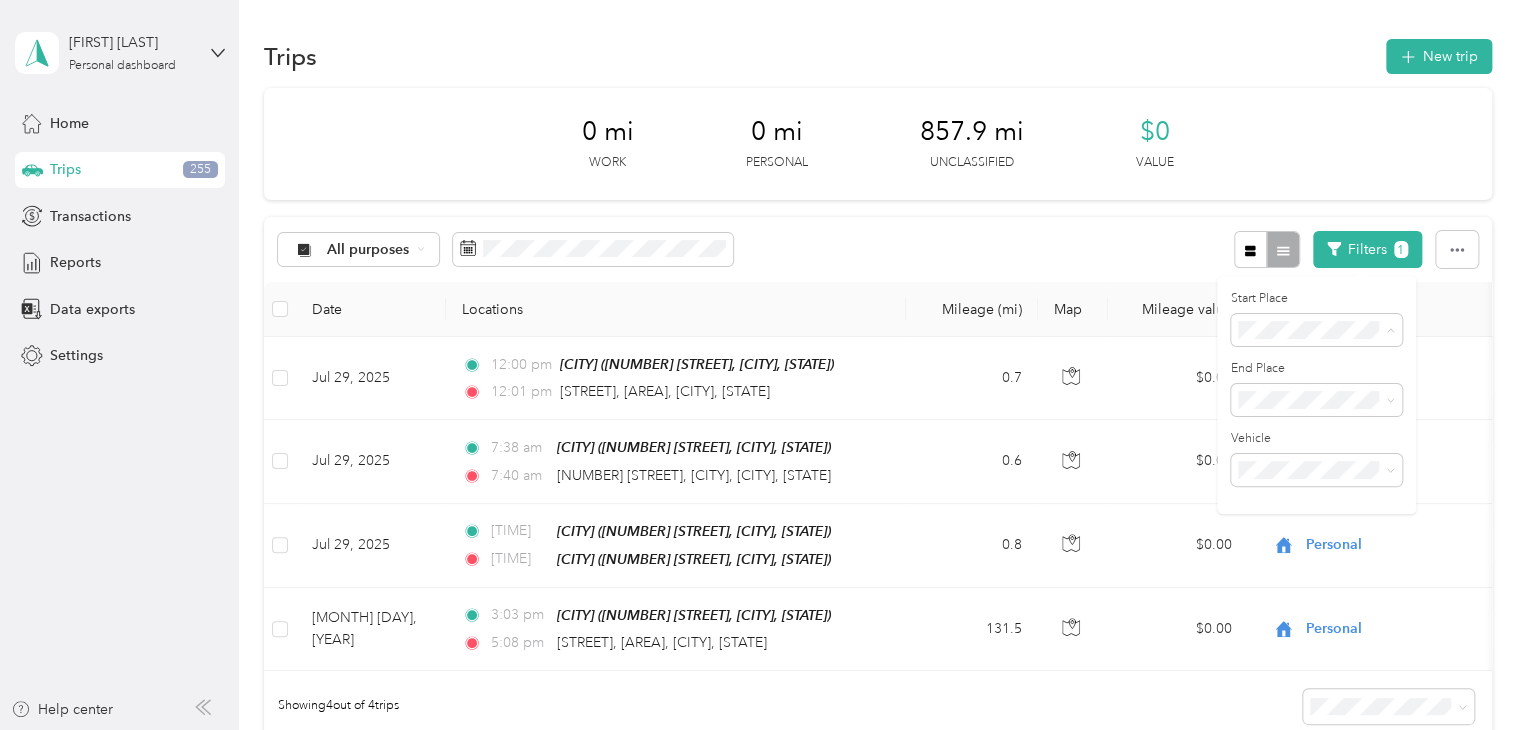 click on "Anywhere" at bounding box center (1277, 365) 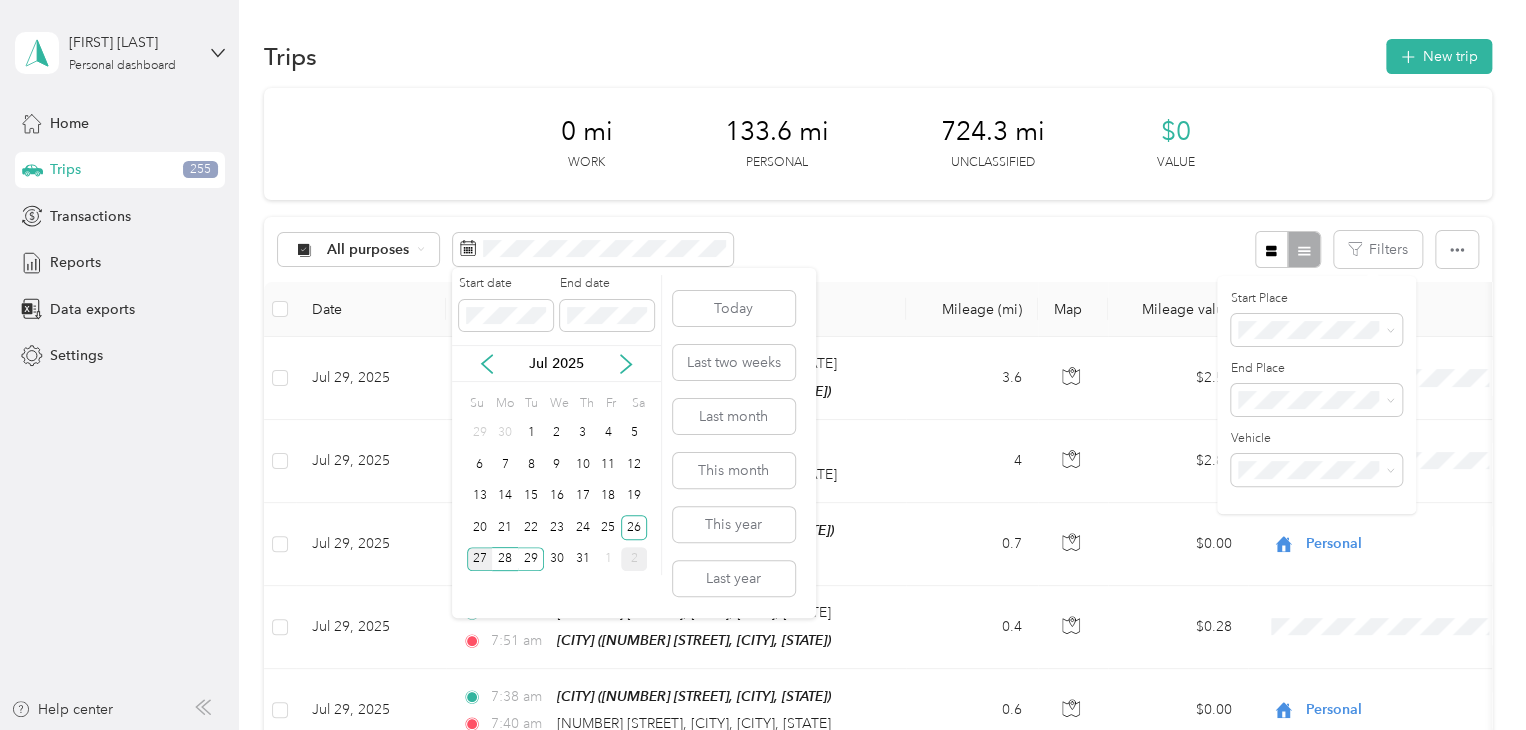click on "27" at bounding box center [480, 559] 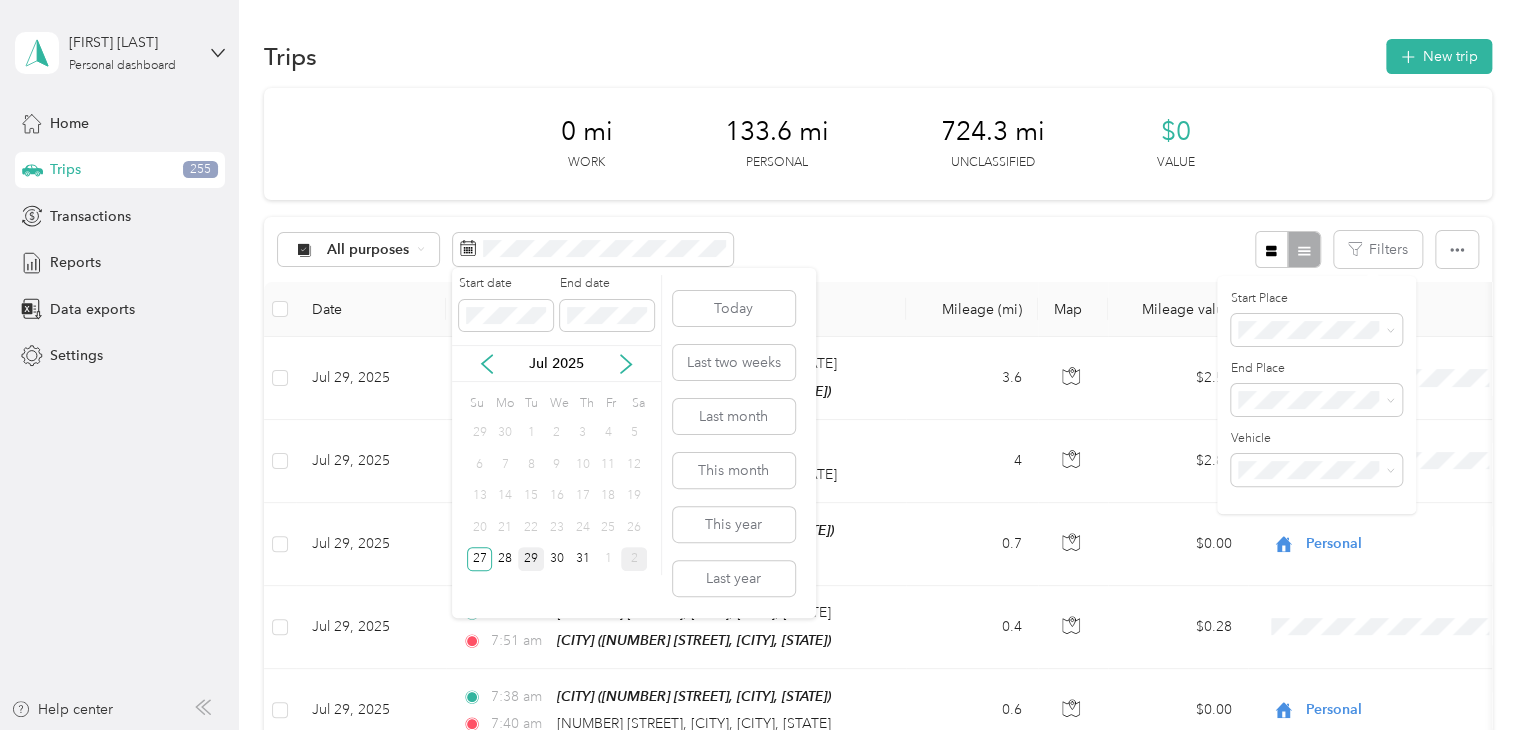 click on "29" at bounding box center (531, 559) 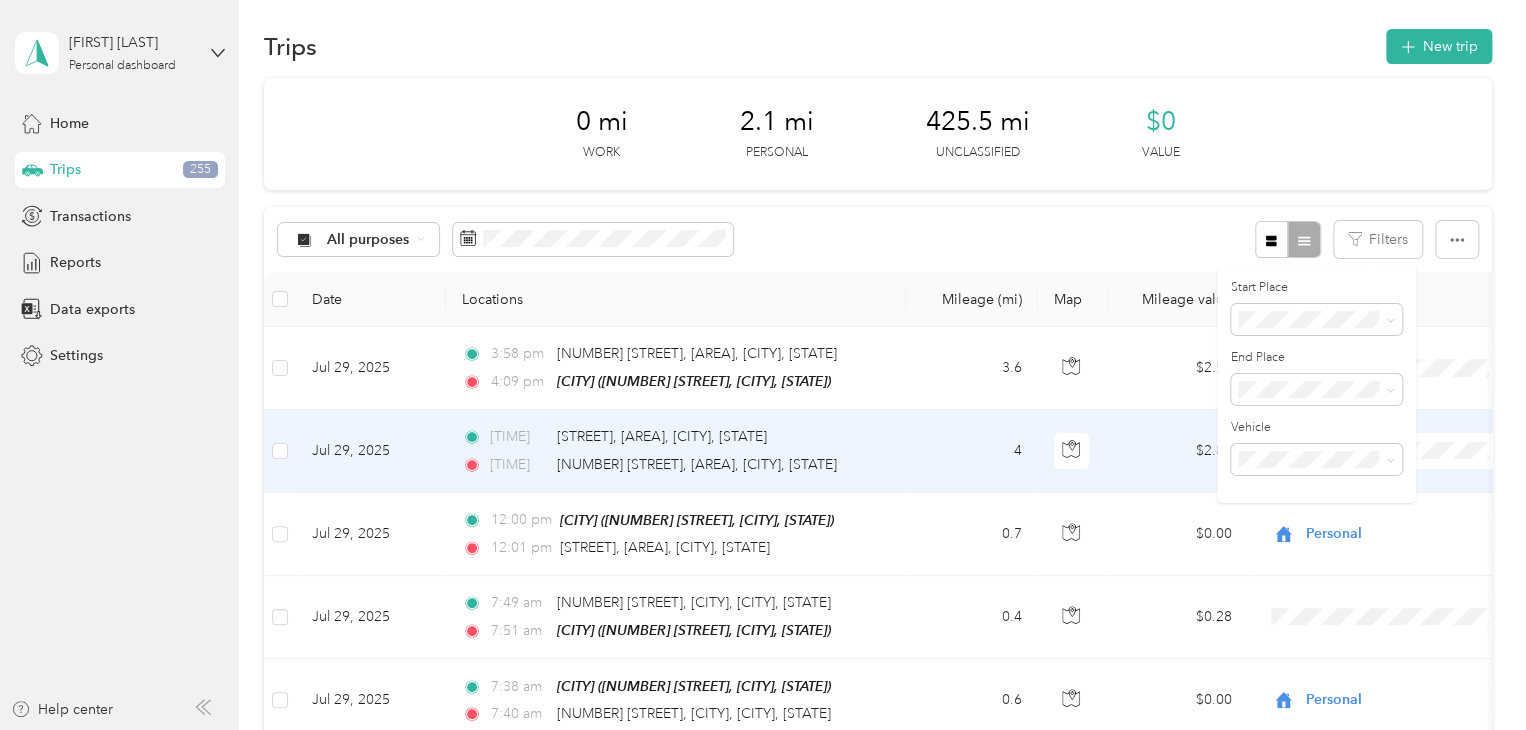 scroll, scrollTop: 0, scrollLeft: 0, axis: both 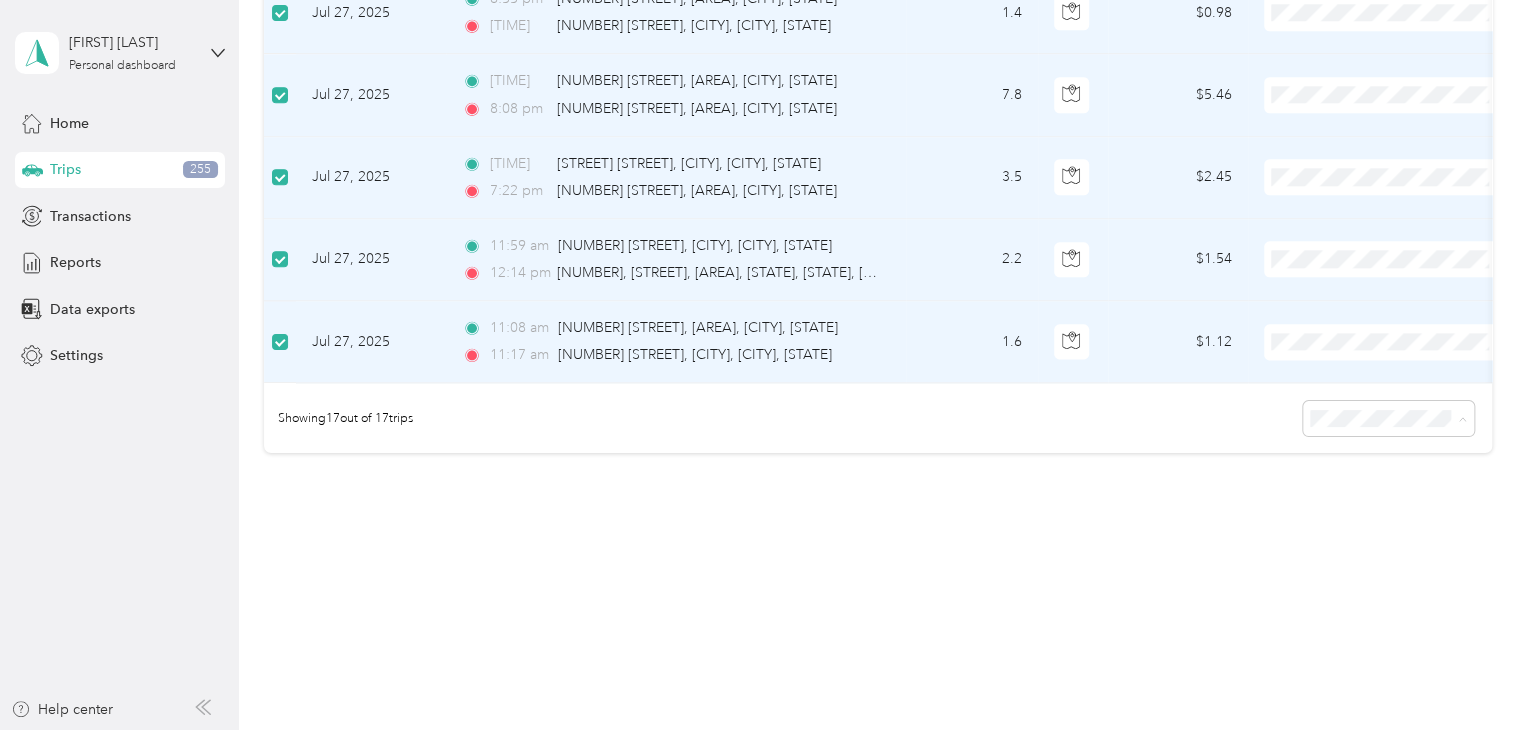 click on "100 per load" at bounding box center (1353, 525) 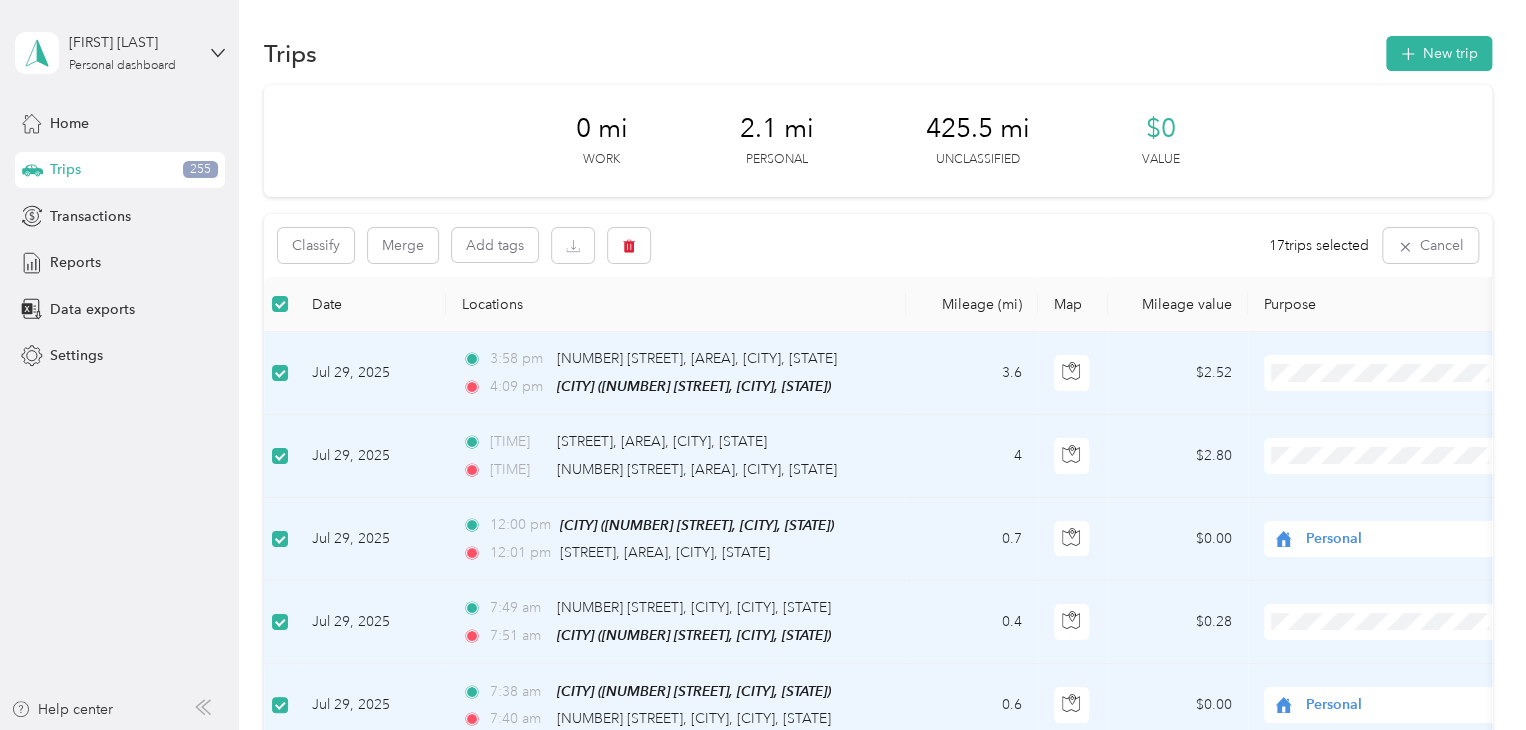 scroll, scrollTop: 0, scrollLeft: 0, axis: both 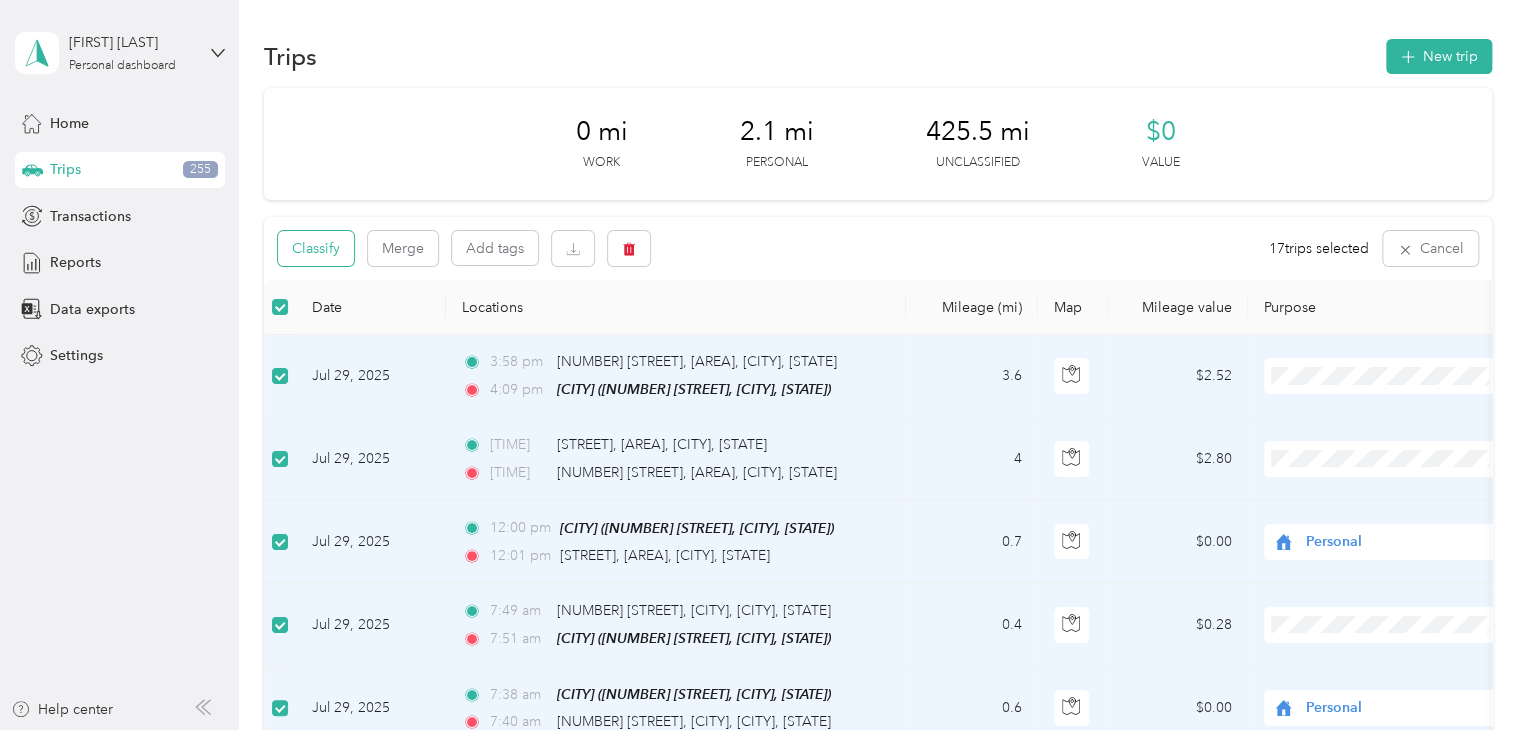 click on "Classify" at bounding box center (316, 248) 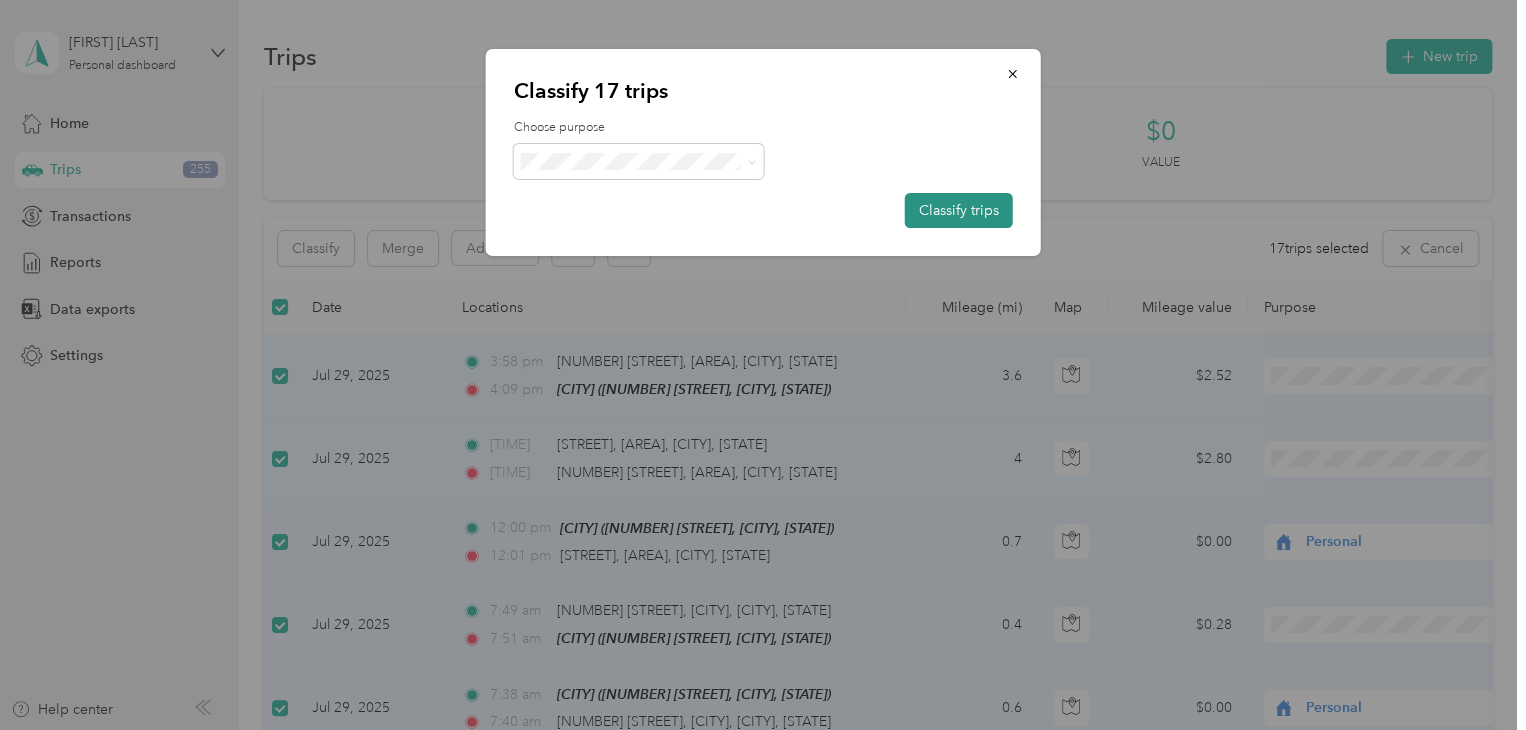 click on "Classify trips" at bounding box center (959, 210) 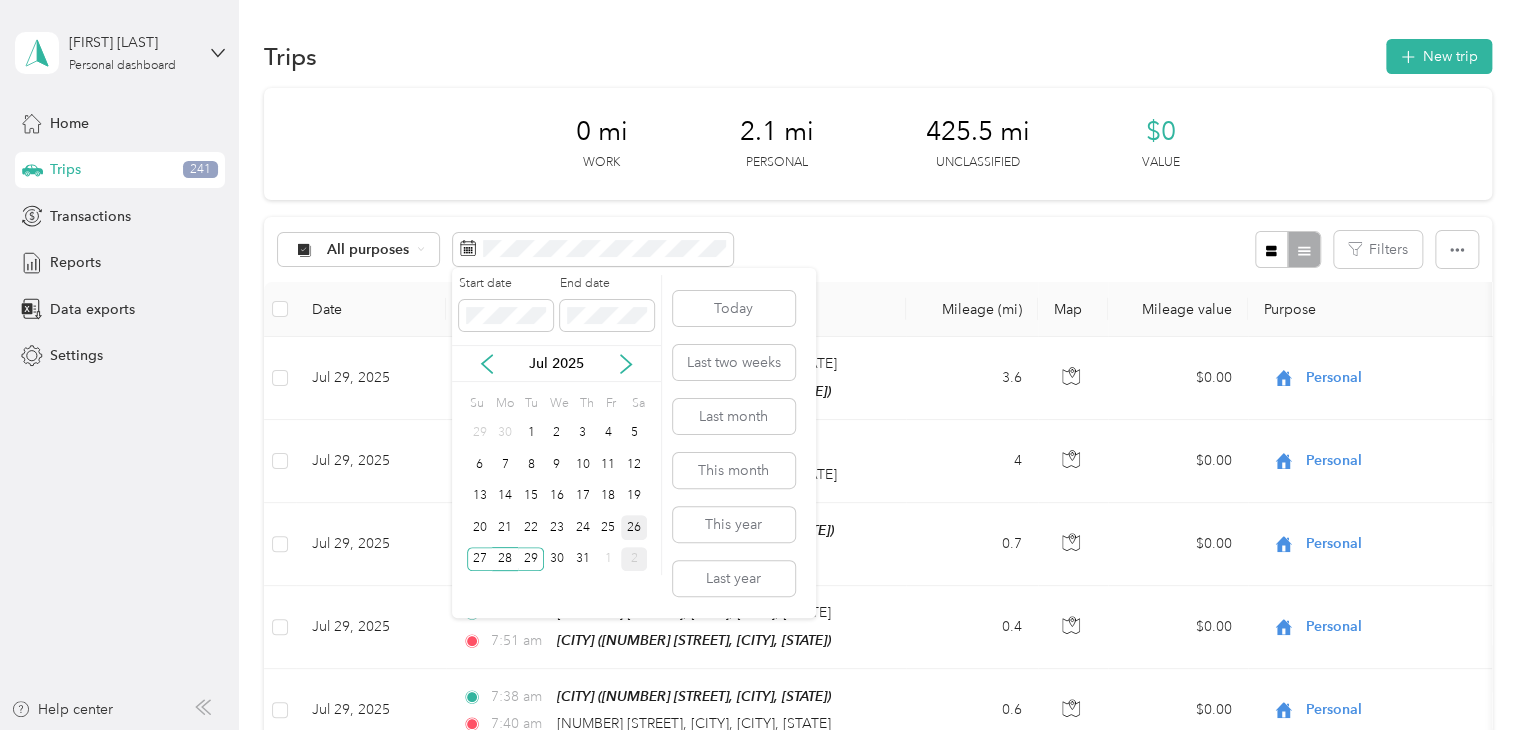 click on "26" at bounding box center [634, 527] 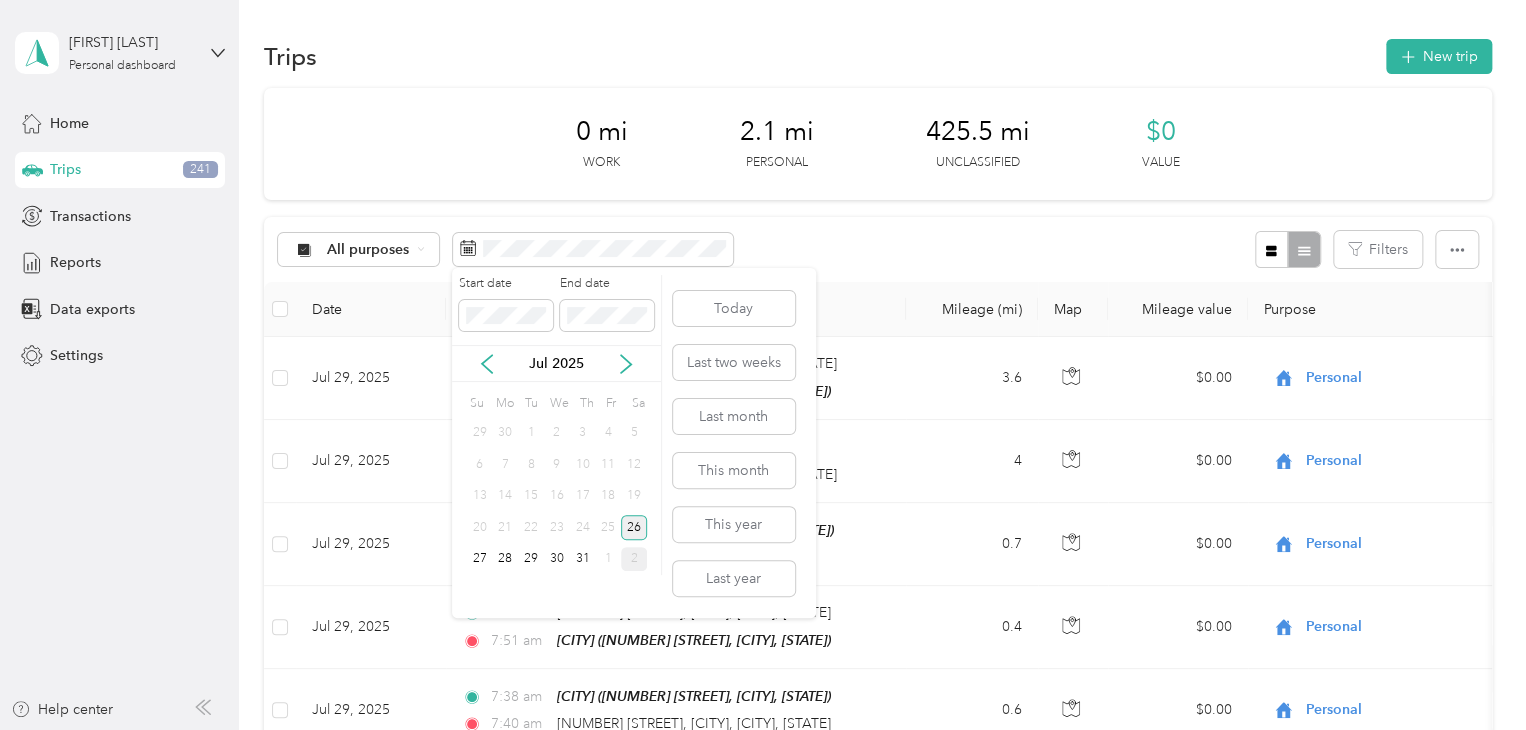 click on "26" at bounding box center [634, 527] 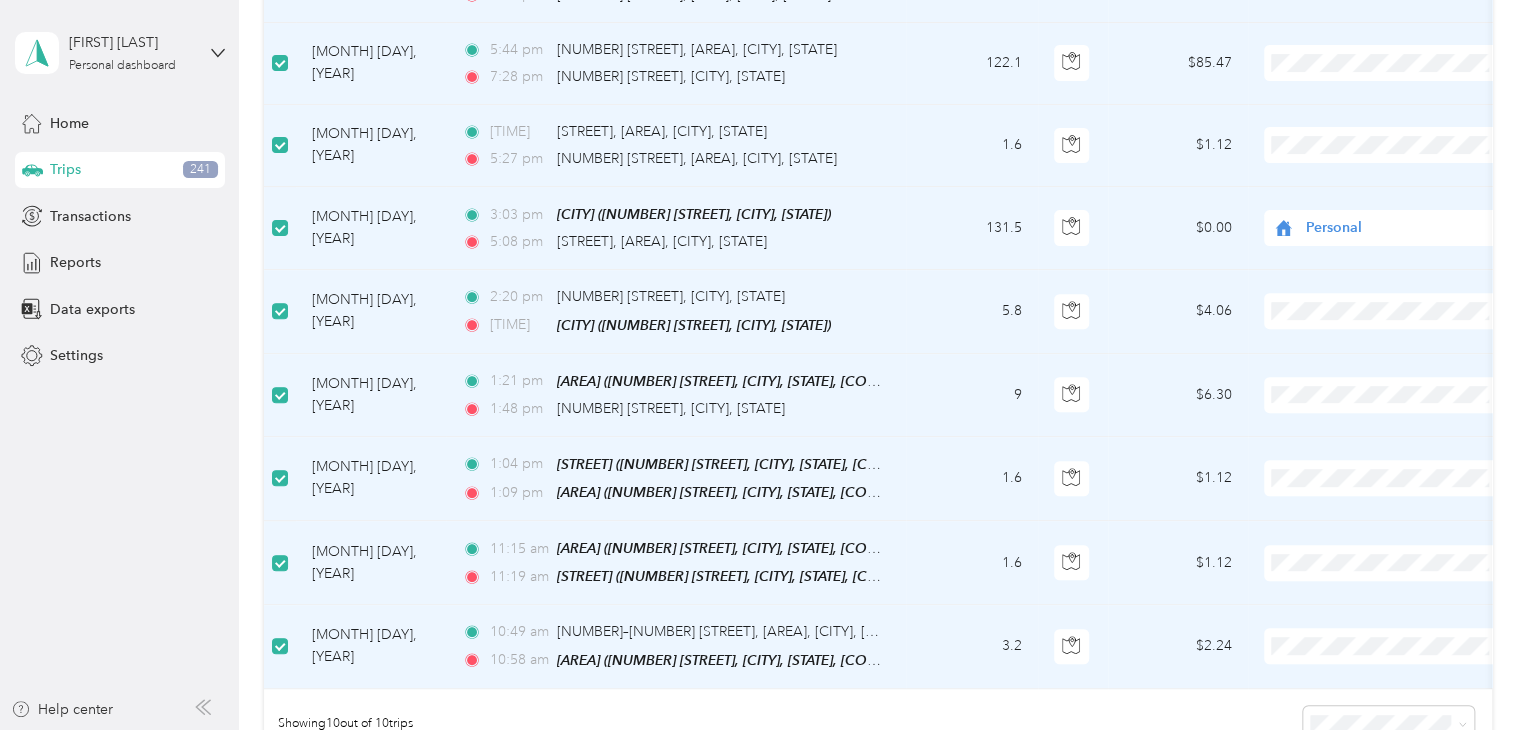 scroll, scrollTop: 500, scrollLeft: 0, axis: vertical 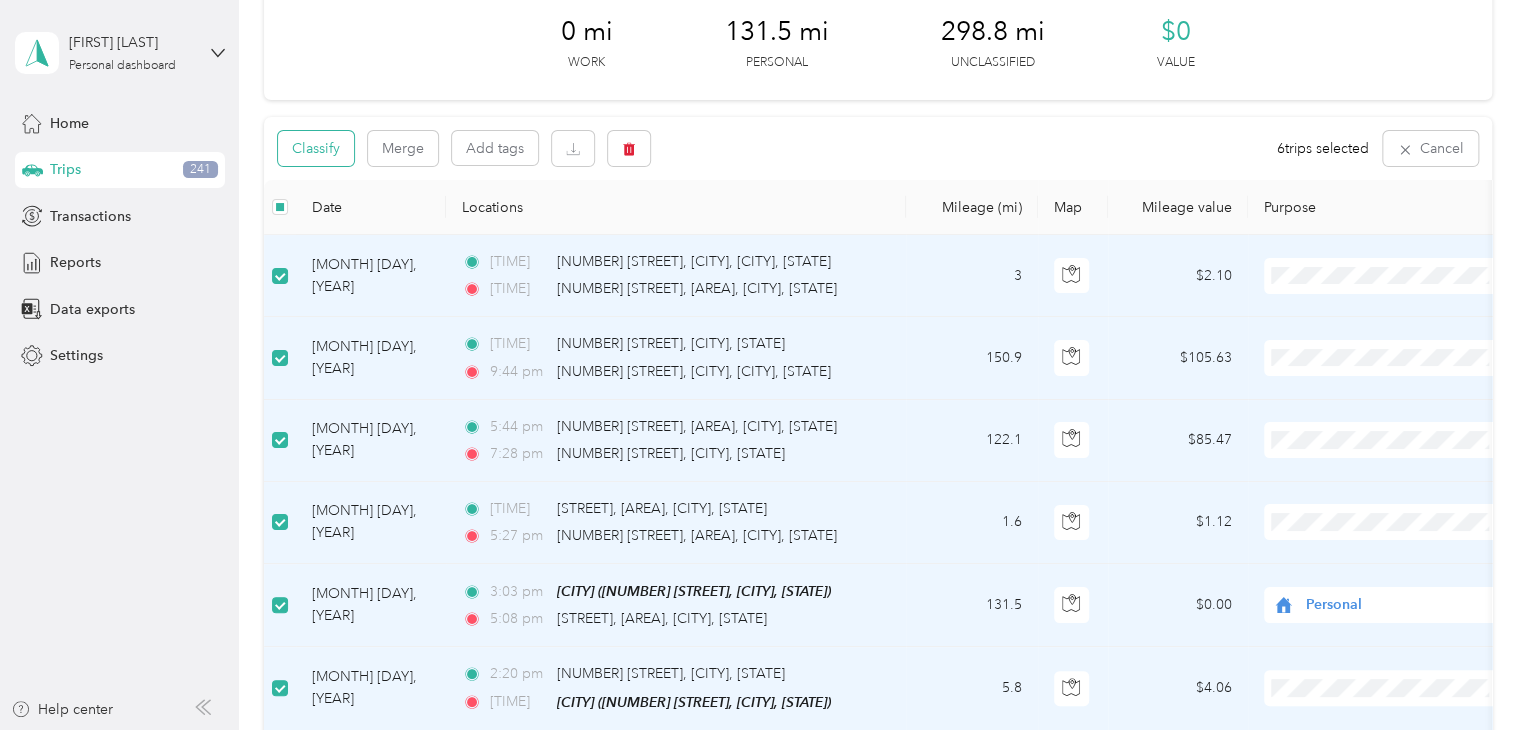 click on "Classify" at bounding box center (316, 148) 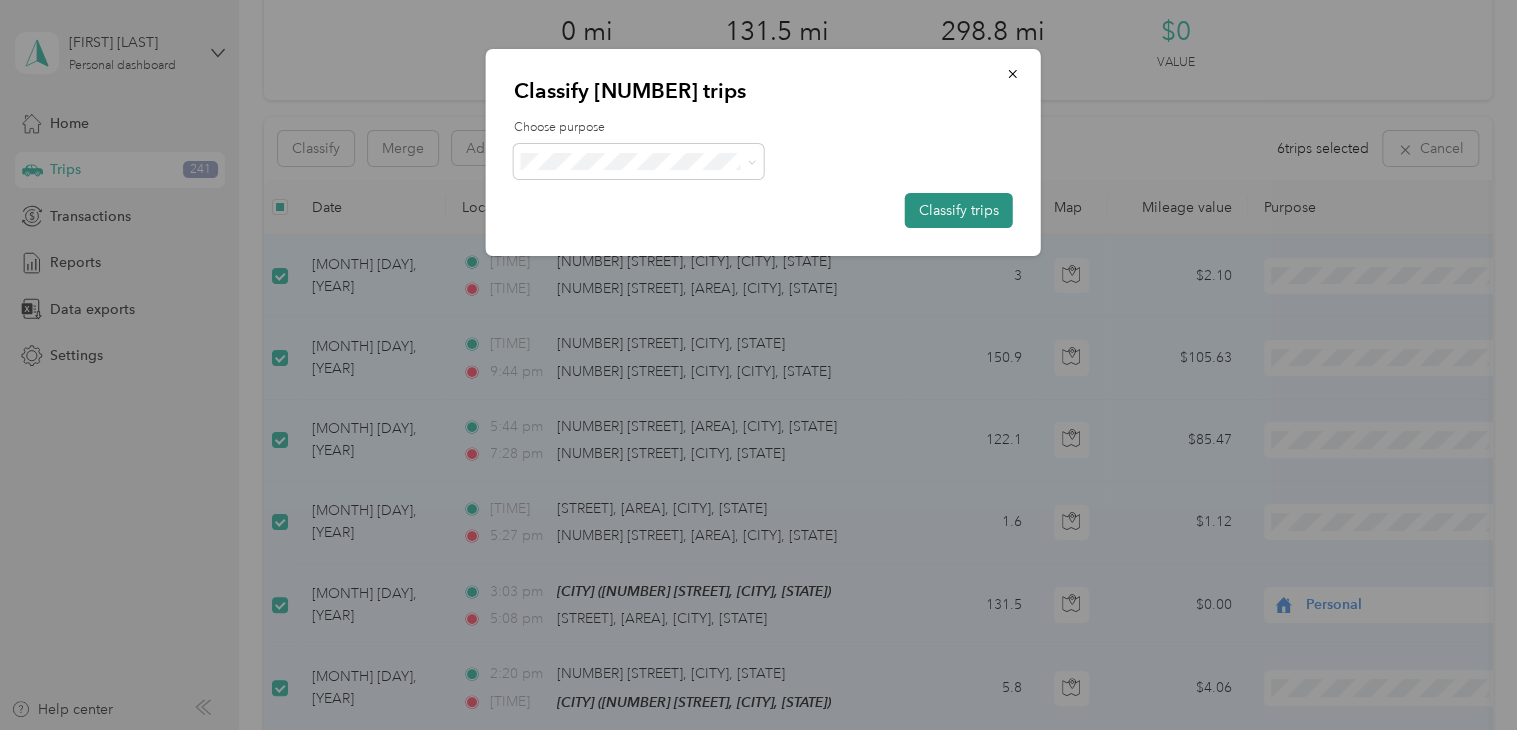 click on "Classify trips" at bounding box center (959, 210) 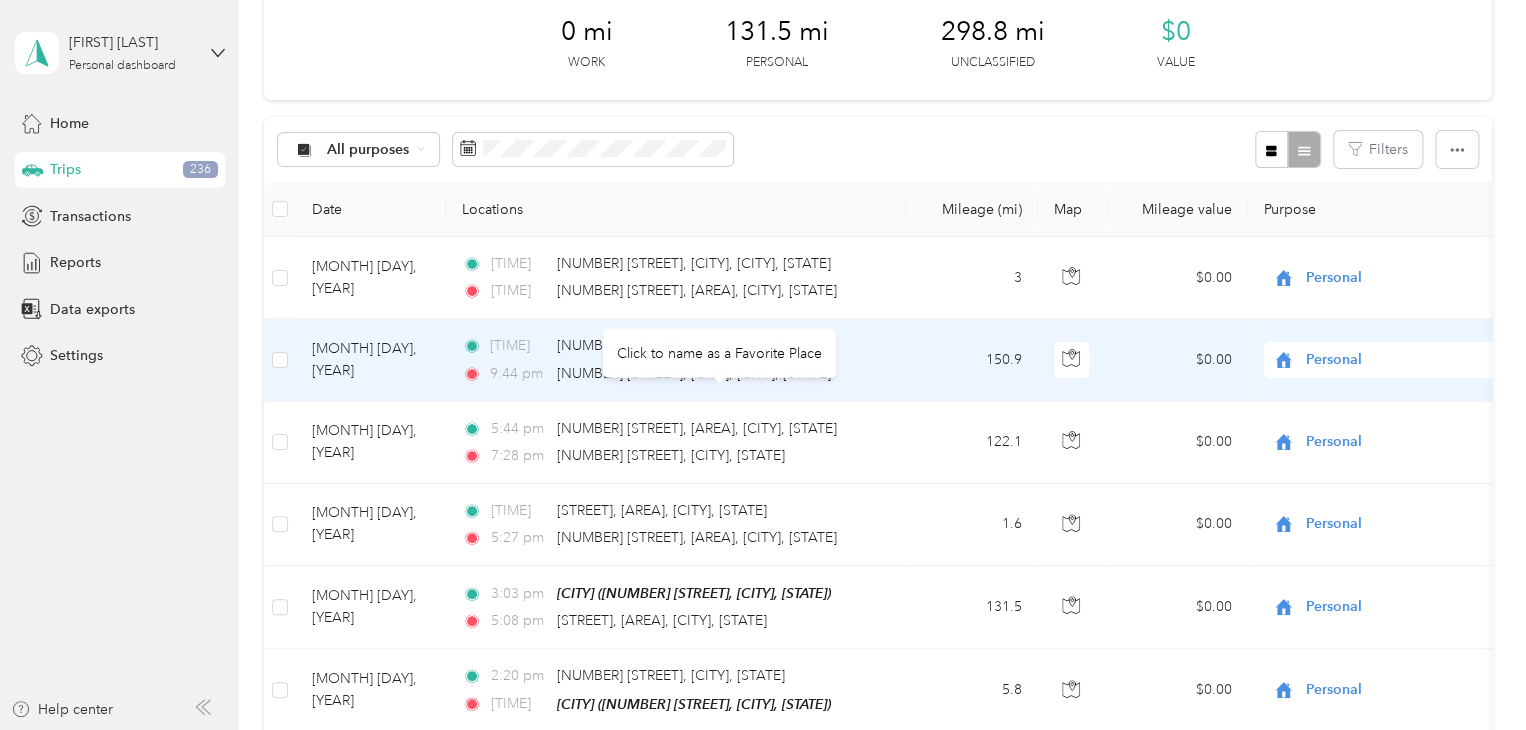 scroll, scrollTop: 0, scrollLeft: 0, axis: both 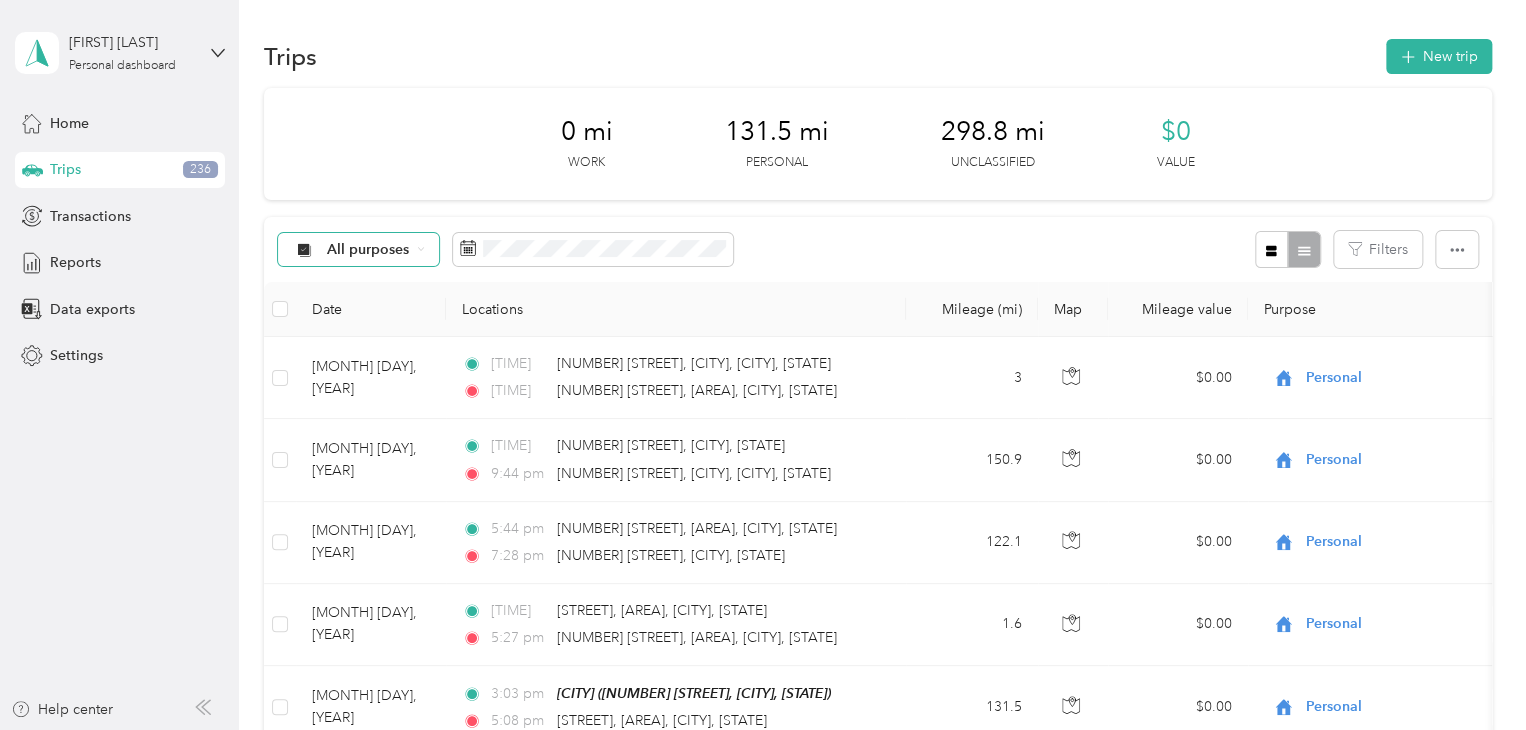 click on "All purposes" at bounding box center [368, 250] 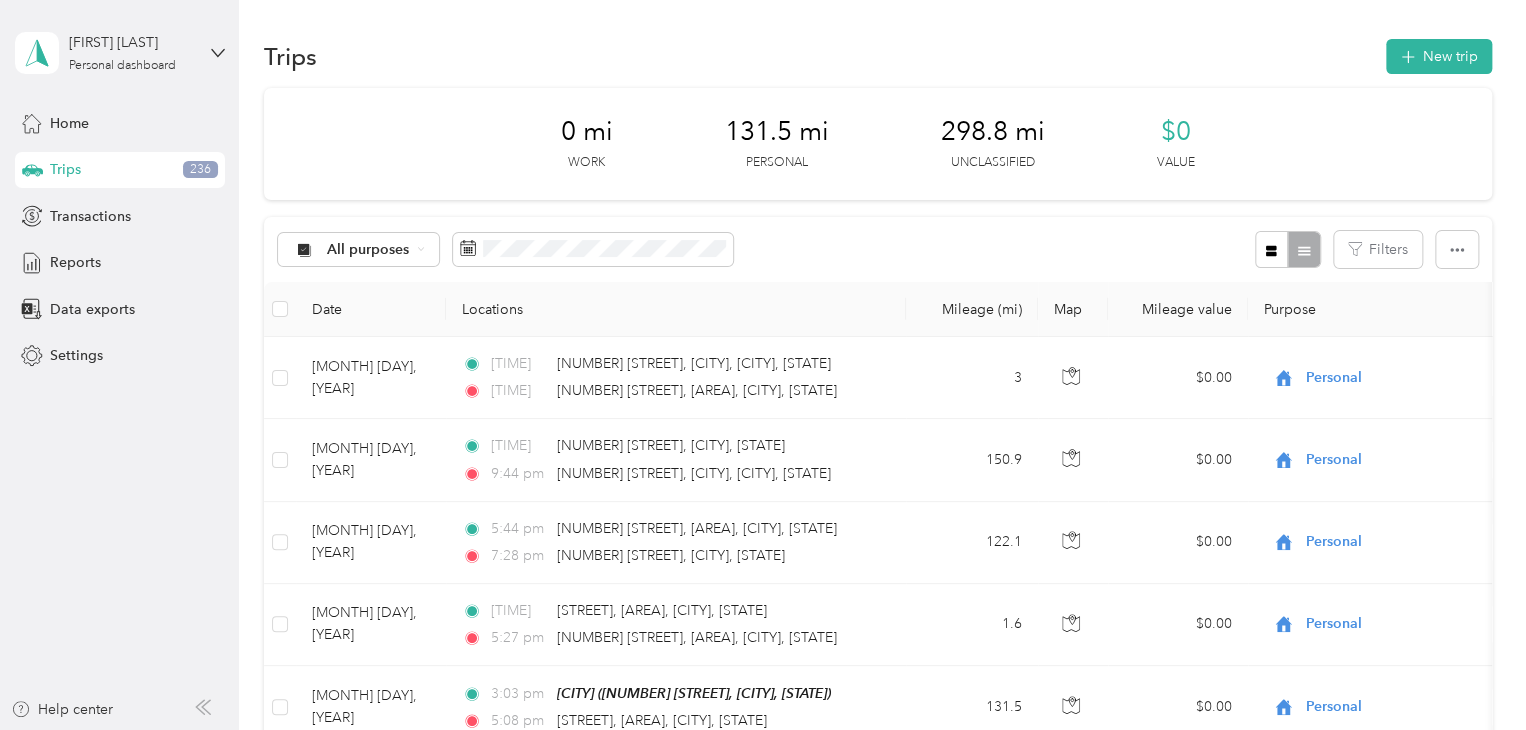 click on "Unclassified" at bounding box center (358, 313) 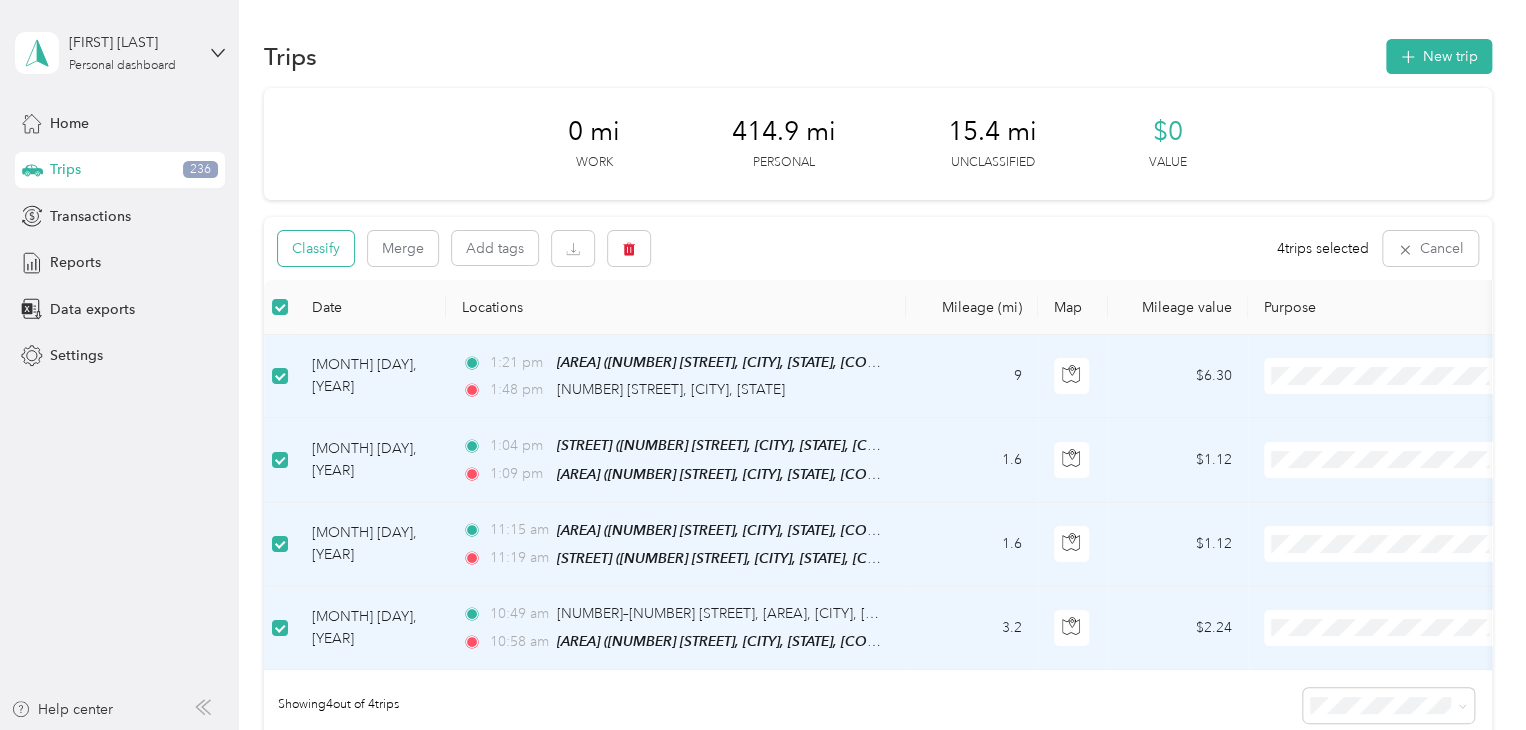 click on "Classify" at bounding box center (316, 248) 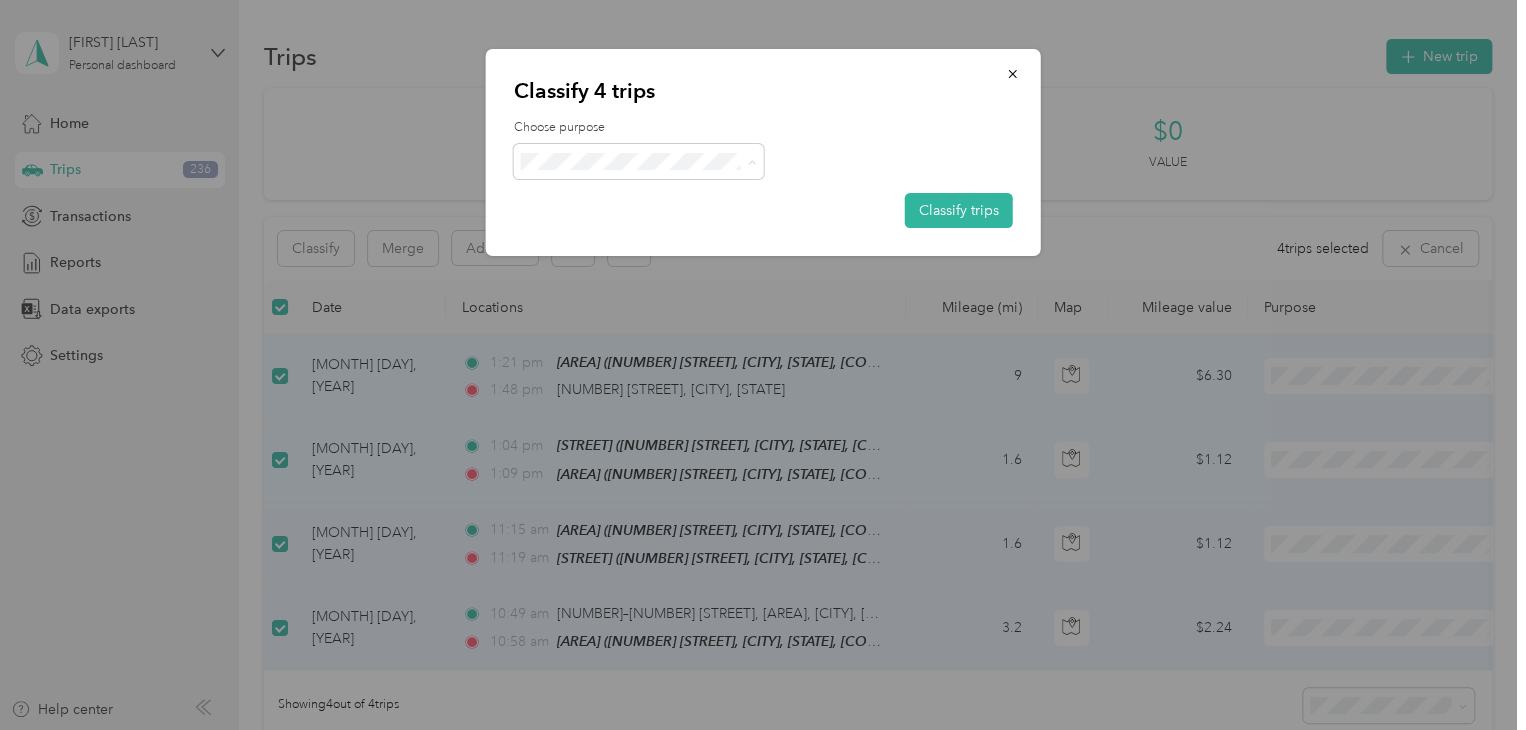 click on "AvantStay" at bounding box center [656, 198] 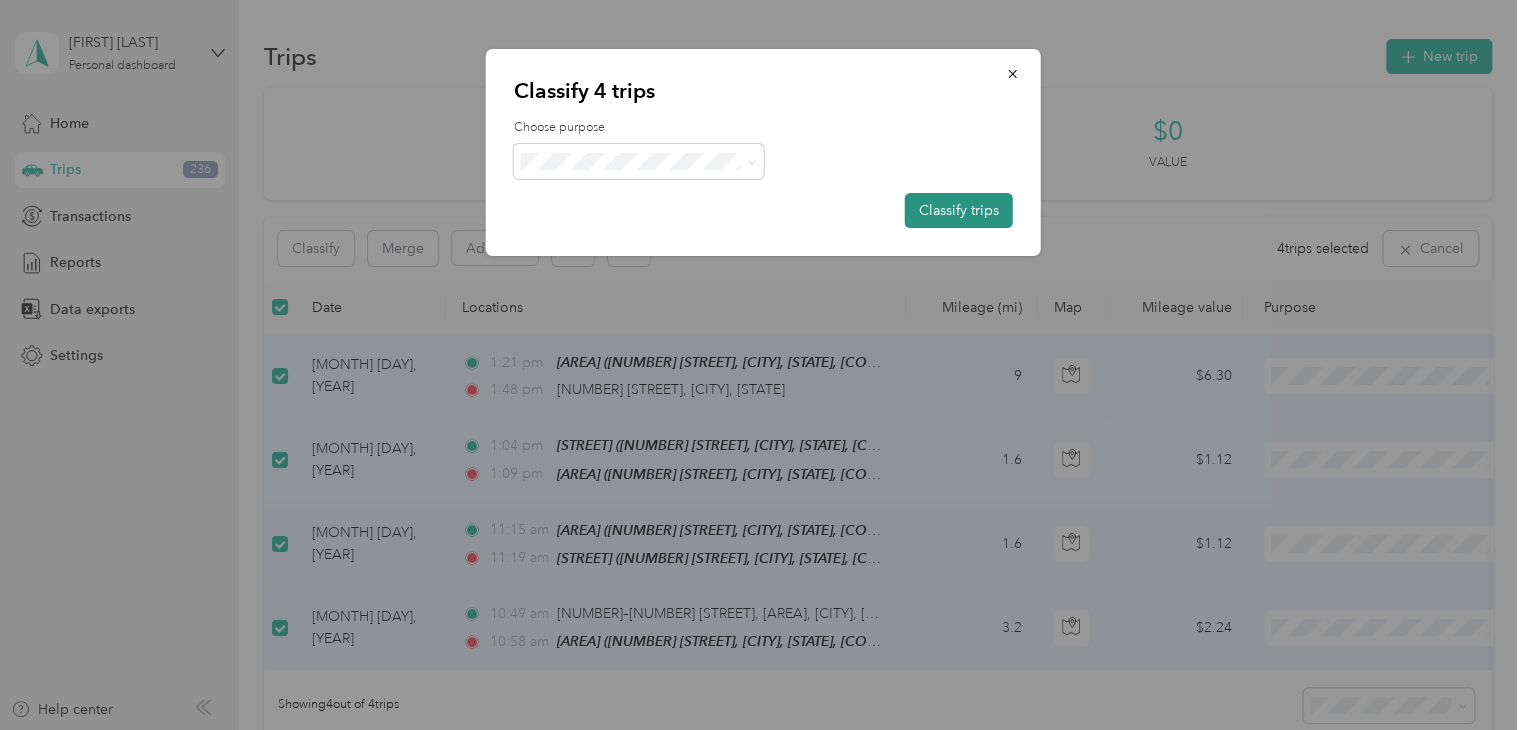 click on "Classify trips" at bounding box center [959, 210] 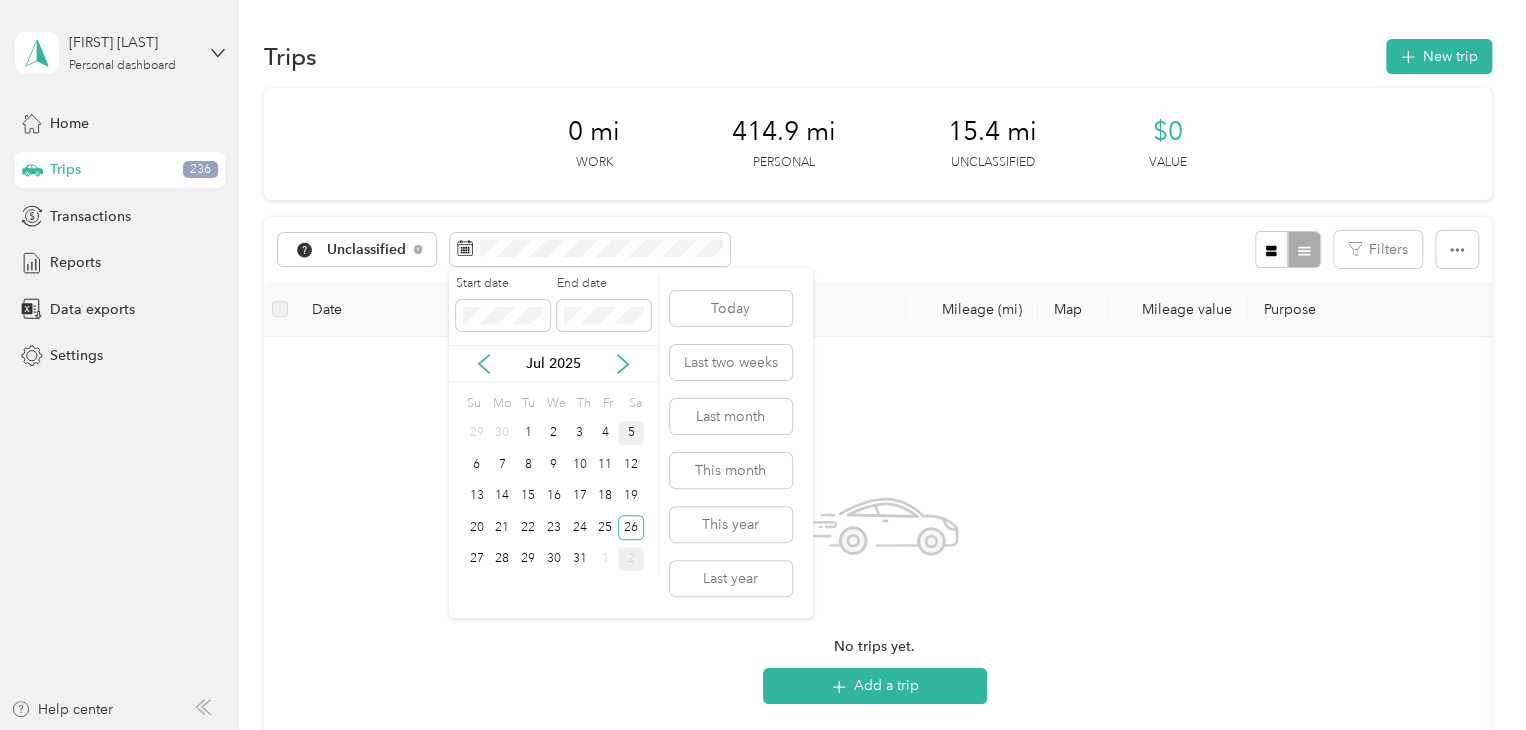 click on "5" at bounding box center (631, 433) 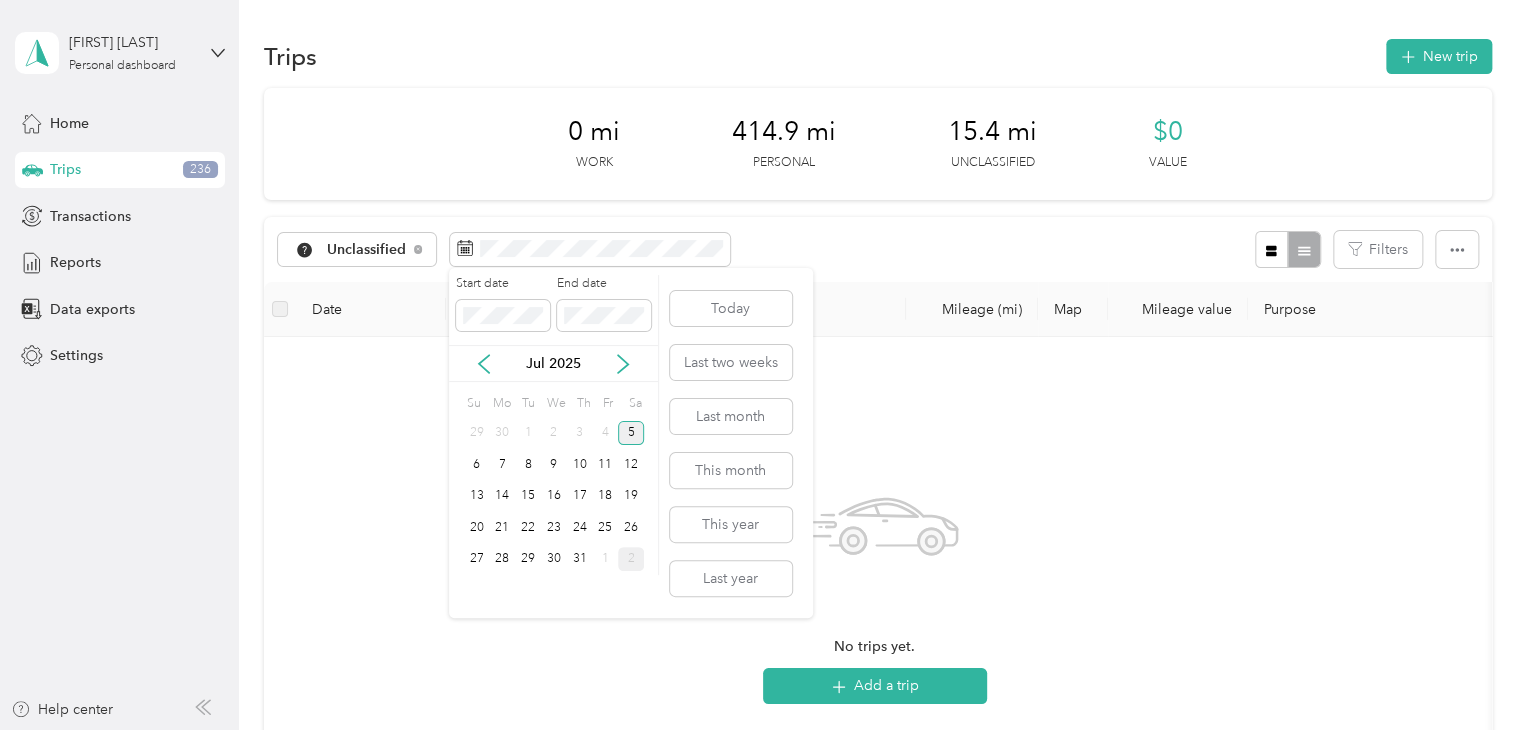 click on "5" at bounding box center [631, 433] 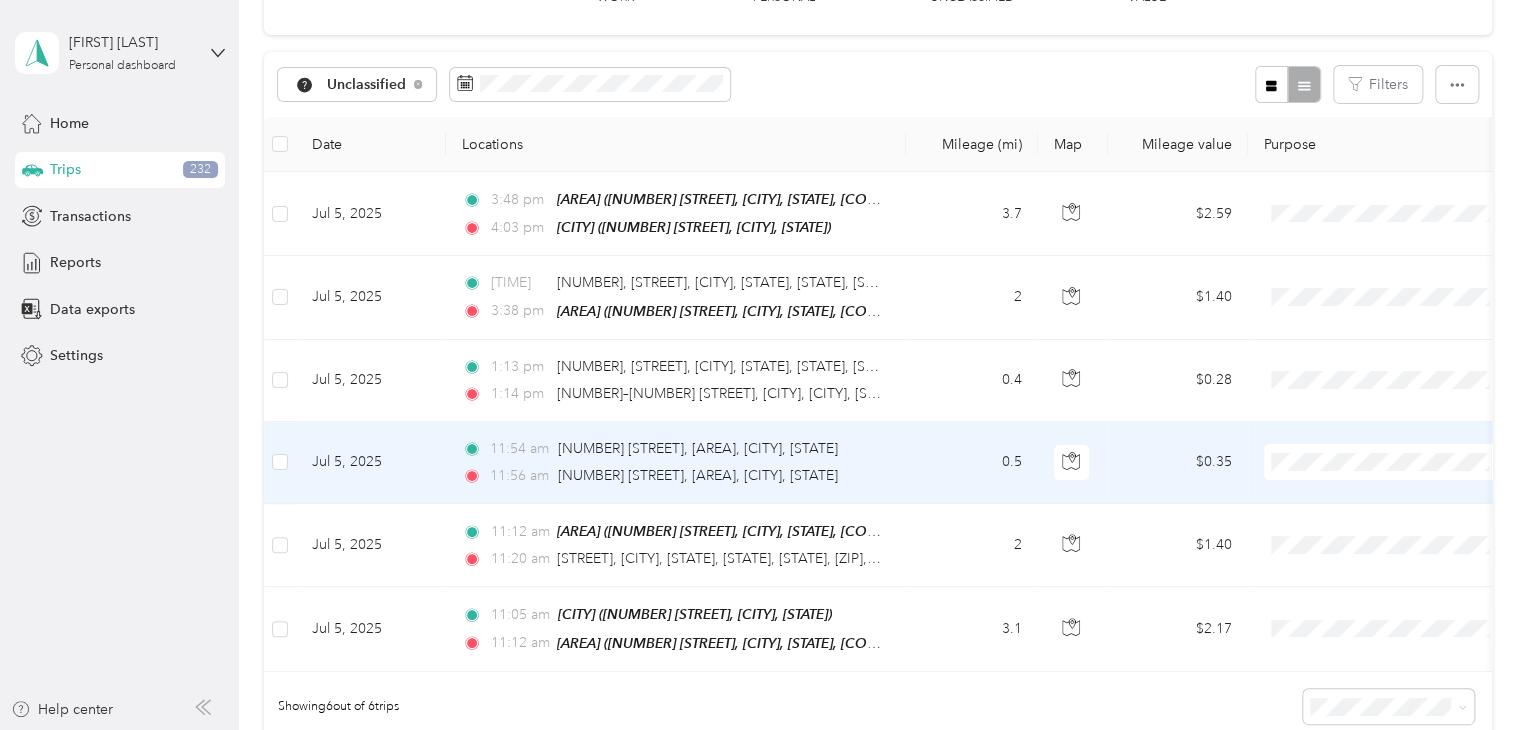 scroll, scrollTop: 200, scrollLeft: 0, axis: vertical 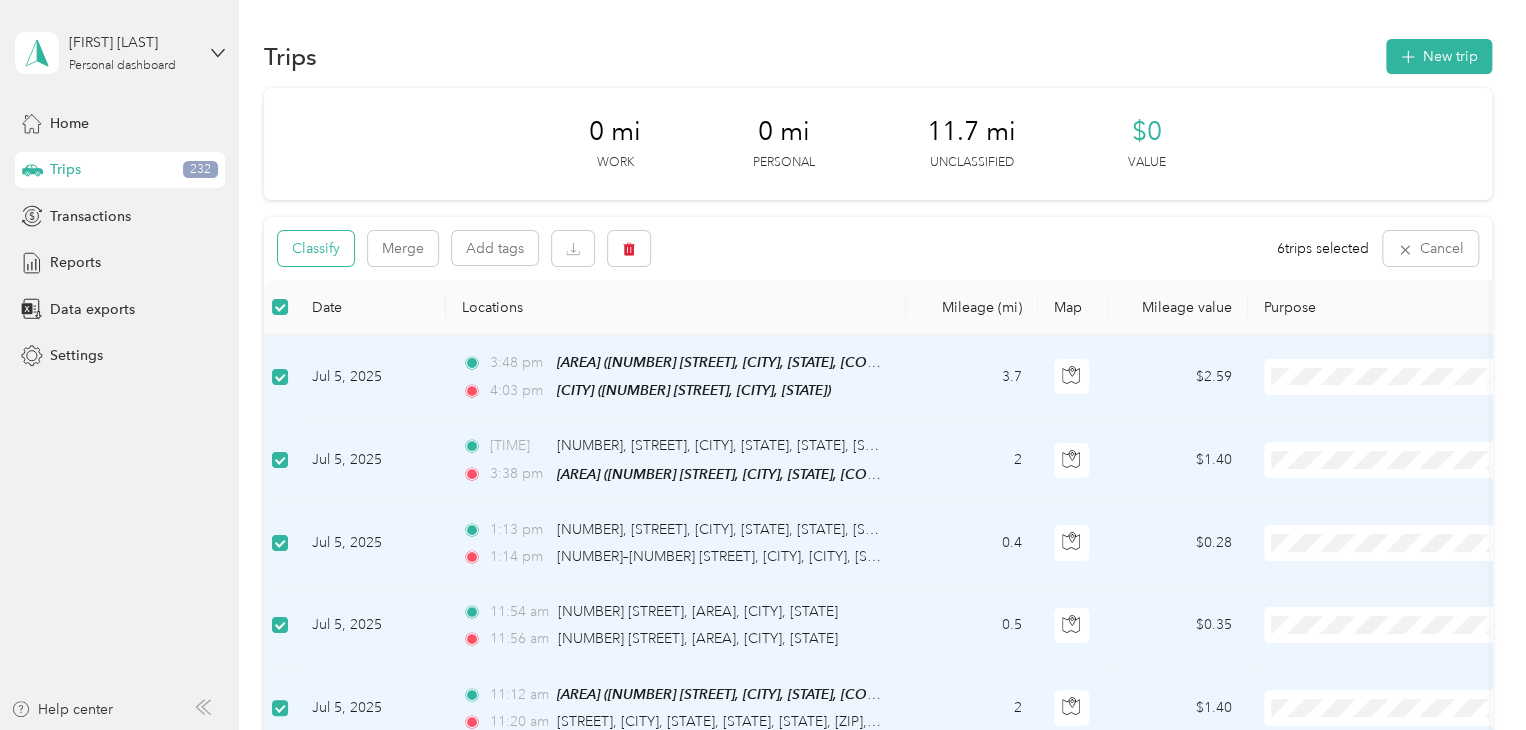 click on "Classify" at bounding box center (316, 248) 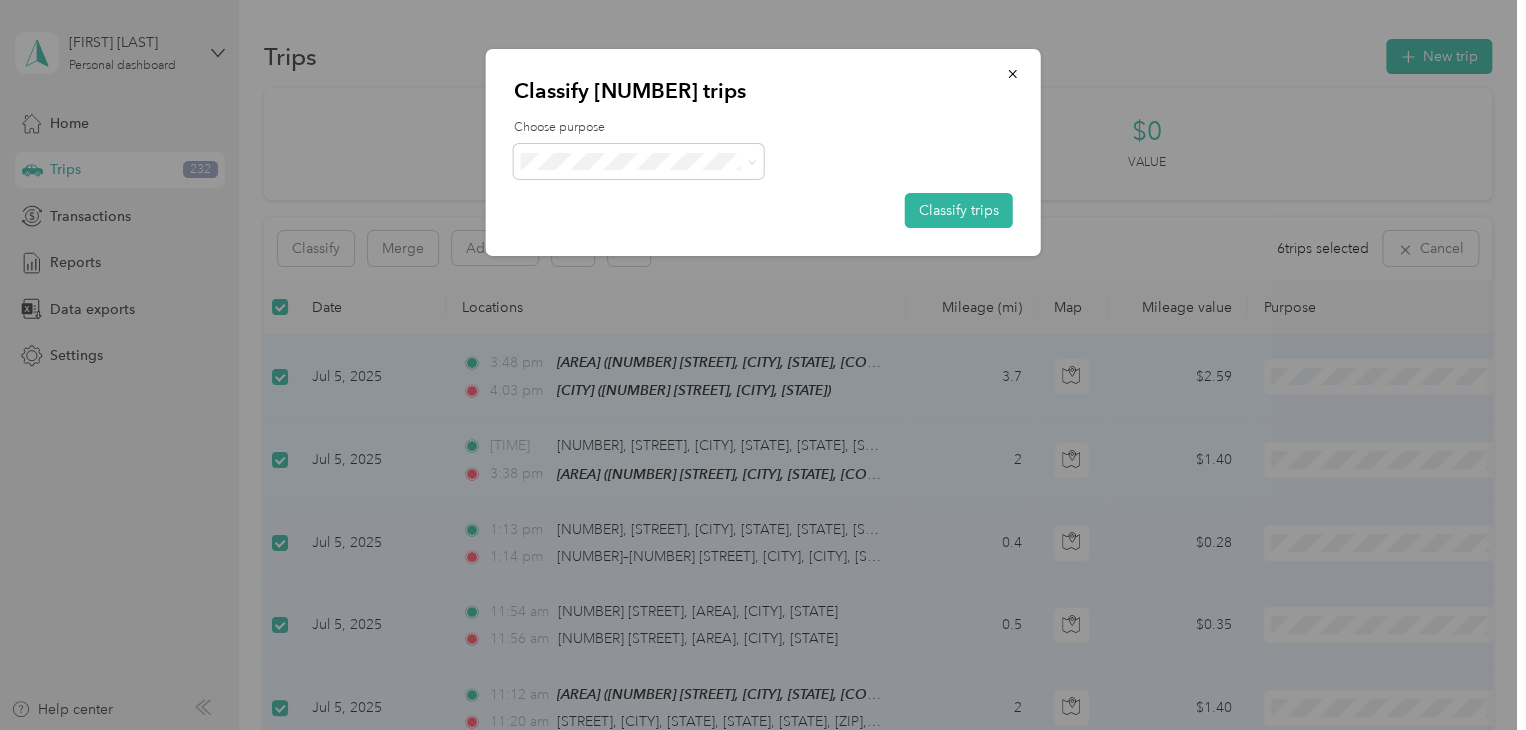 click on "Personal" at bounding box center (656, 231) 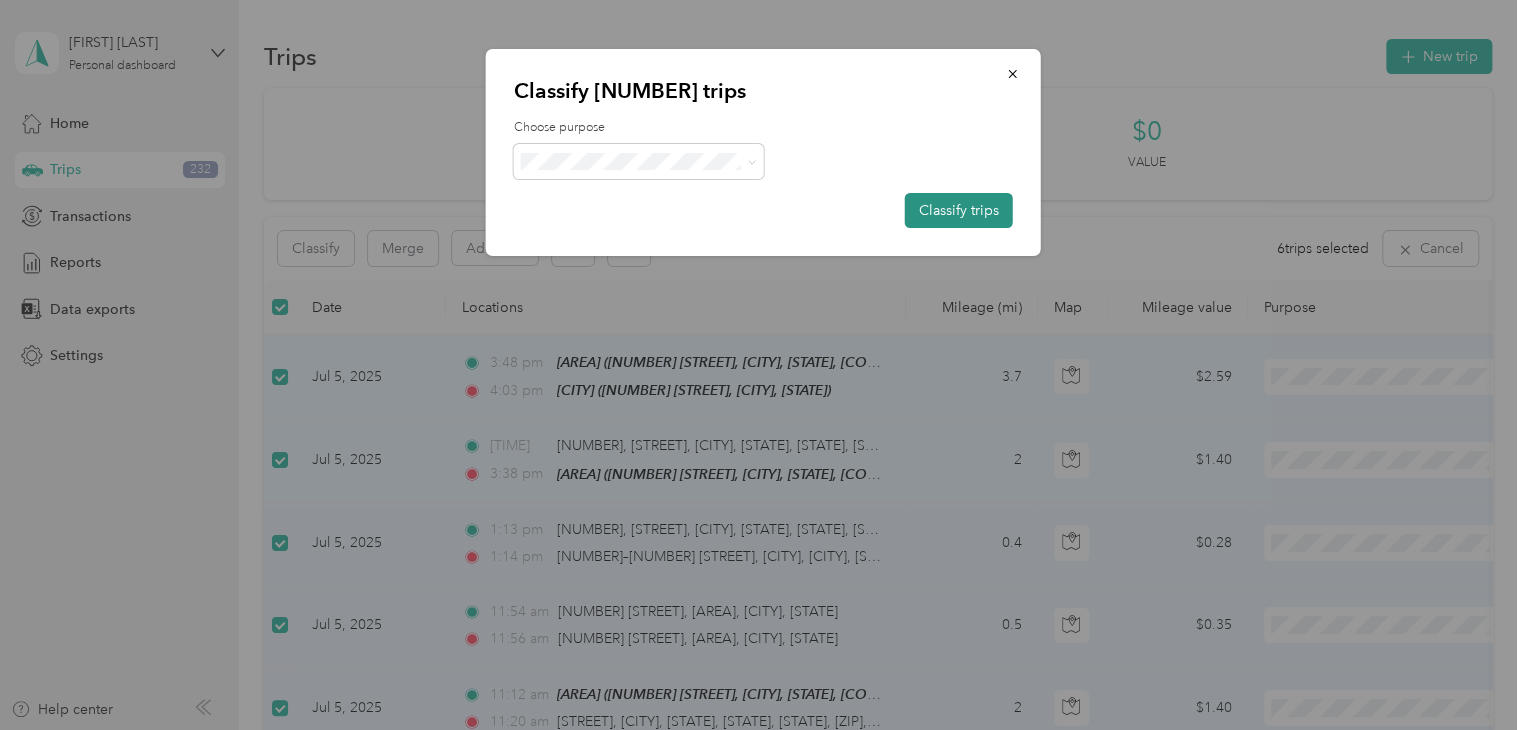 click on "Classify trips" at bounding box center (959, 210) 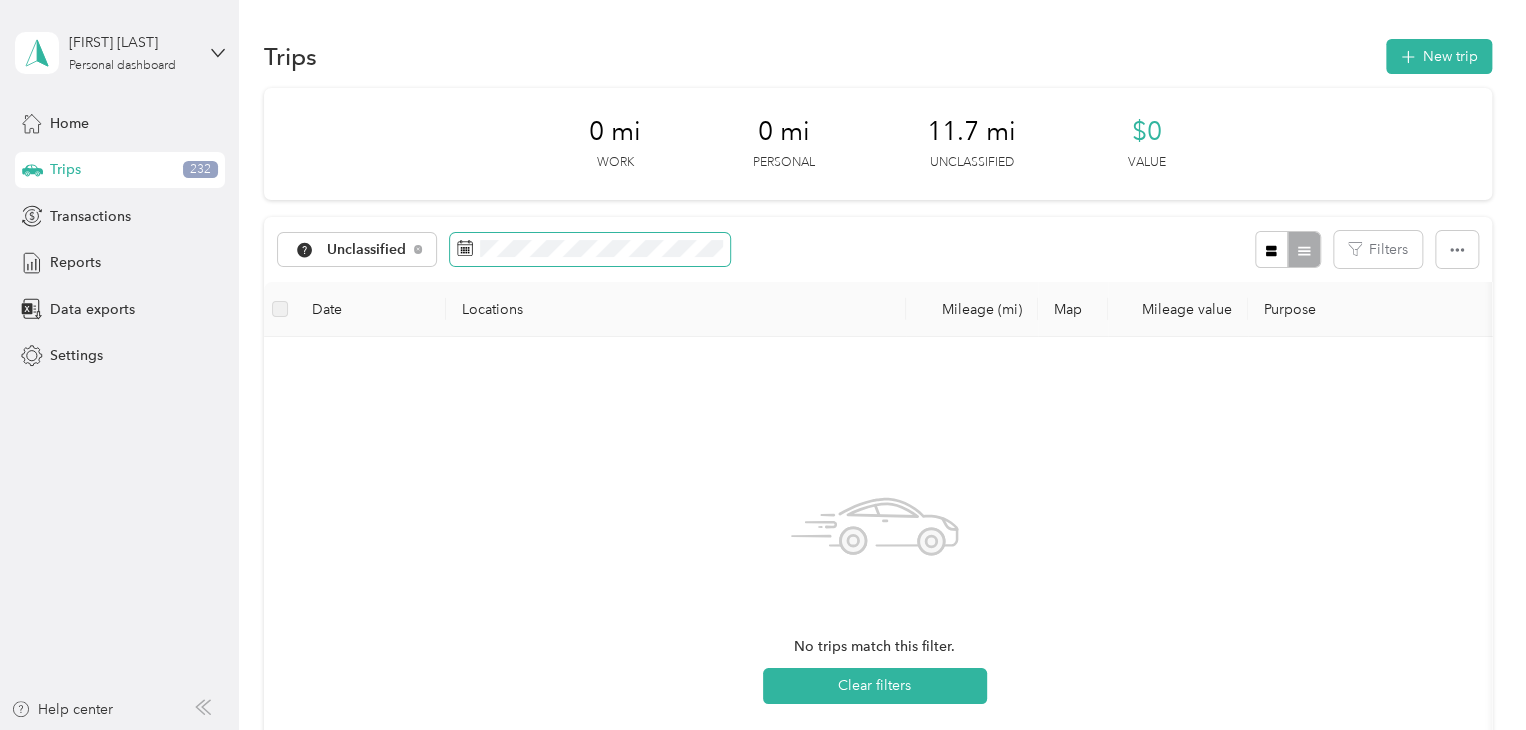 click at bounding box center (590, 250) 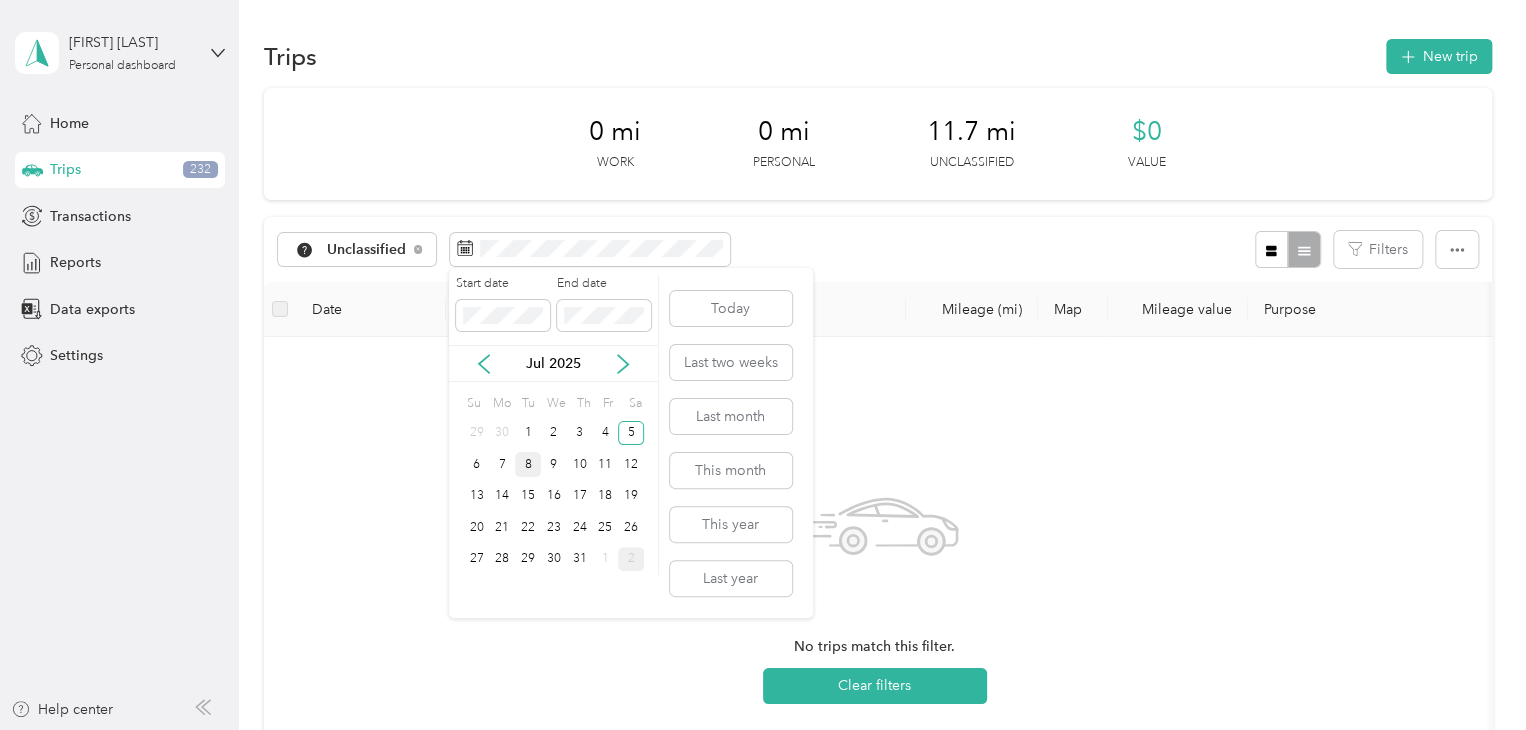 click on "8" at bounding box center [528, 464] 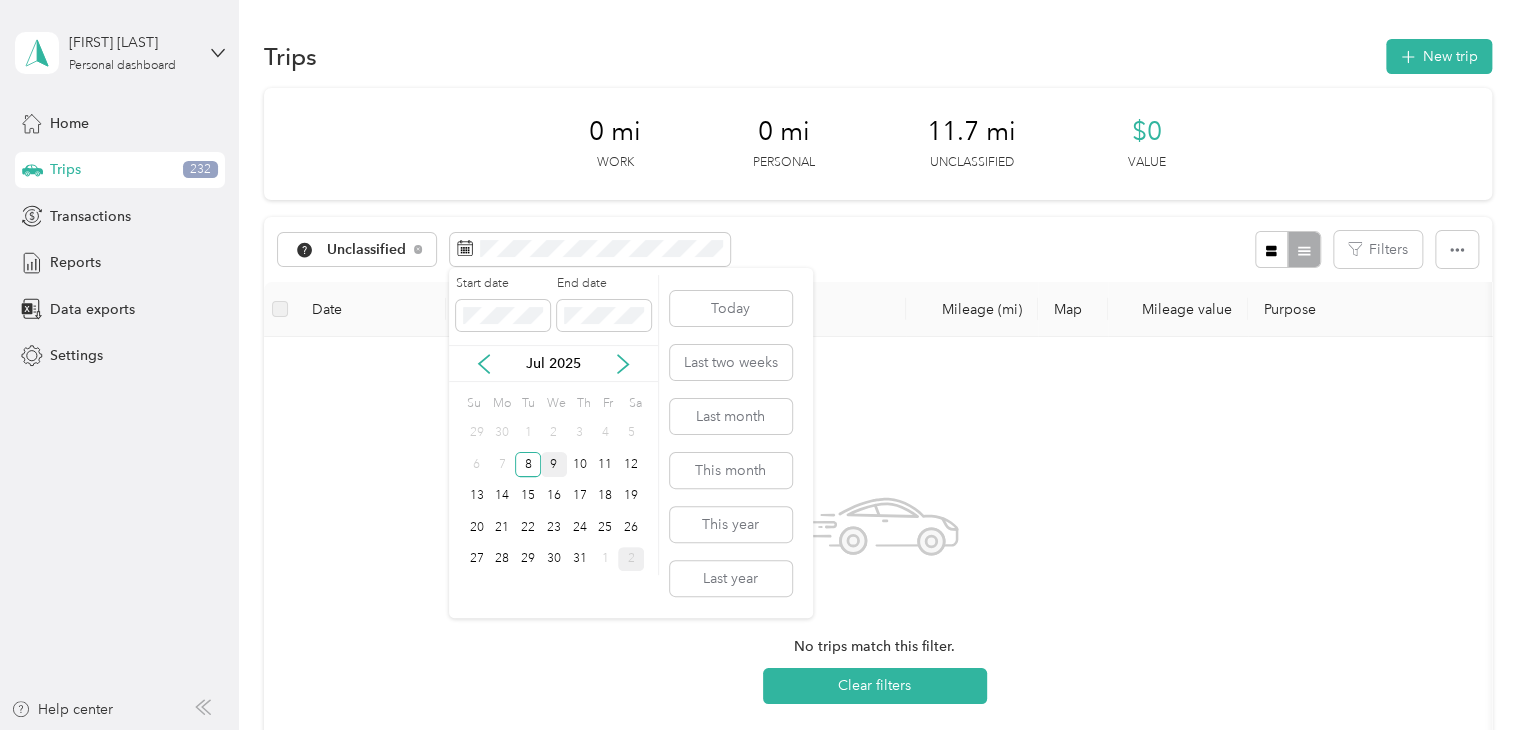 click on "9" at bounding box center (554, 464) 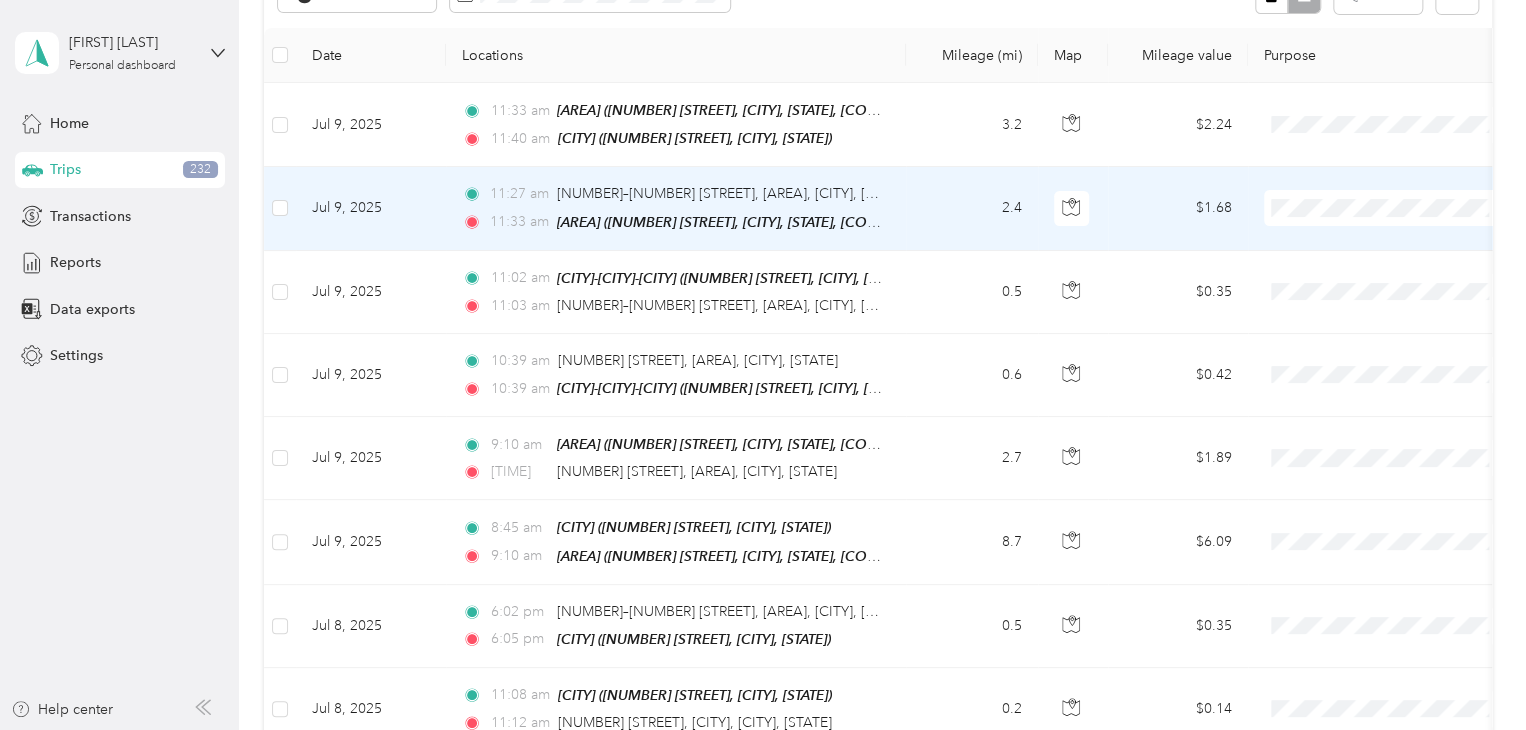 scroll, scrollTop: 300, scrollLeft: 0, axis: vertical 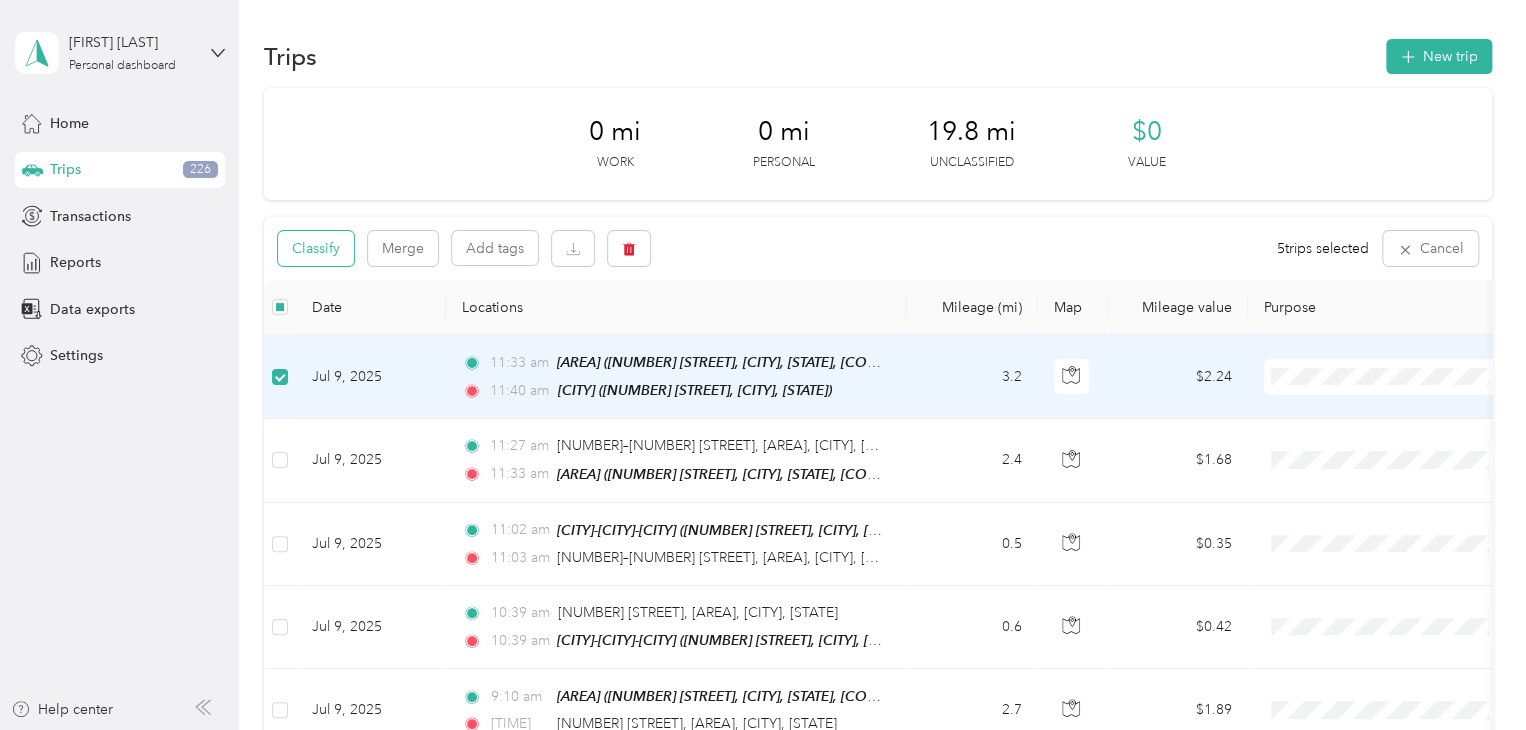 click on "Classify" at bounding box center (316, 248) 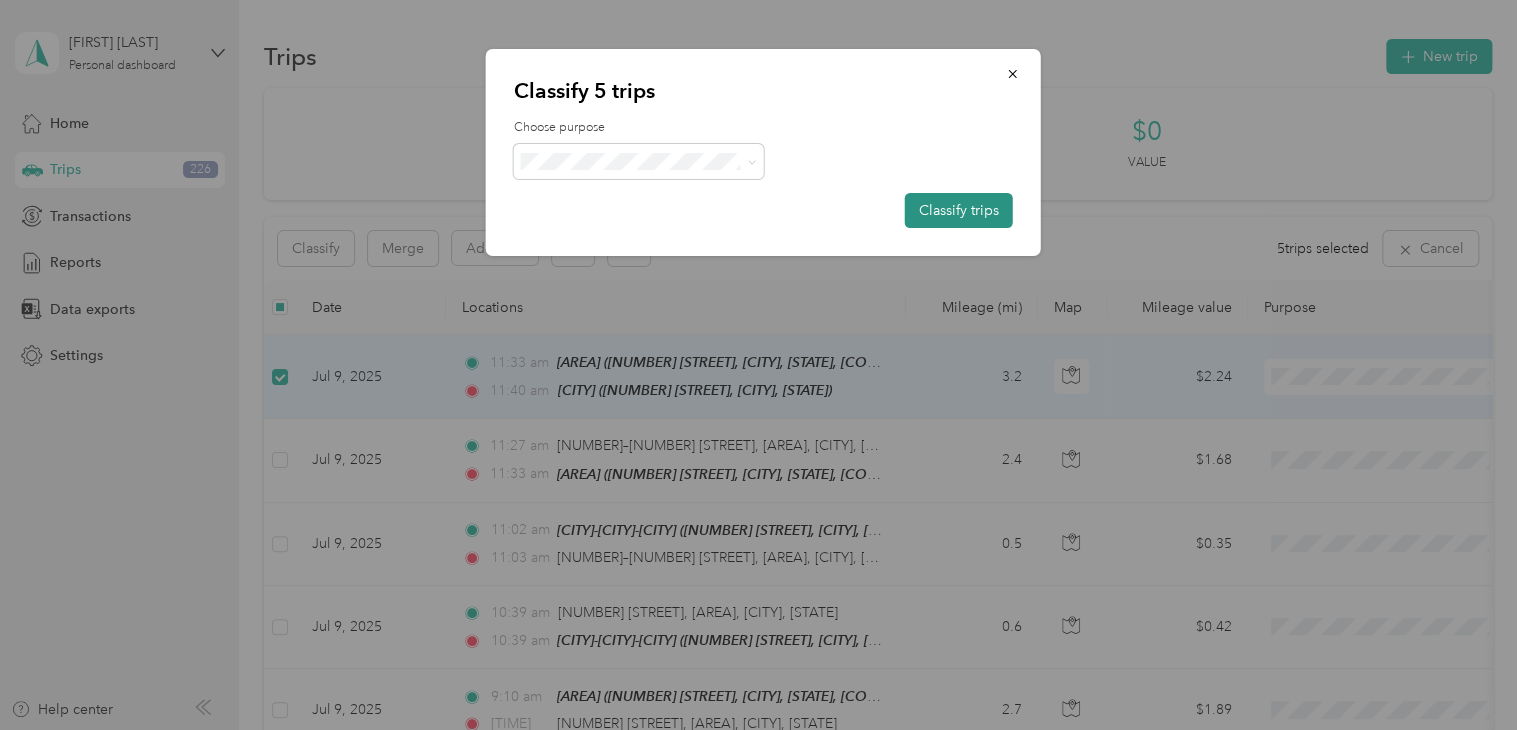 click on "Classify trips" at bounding box center (959, 210) 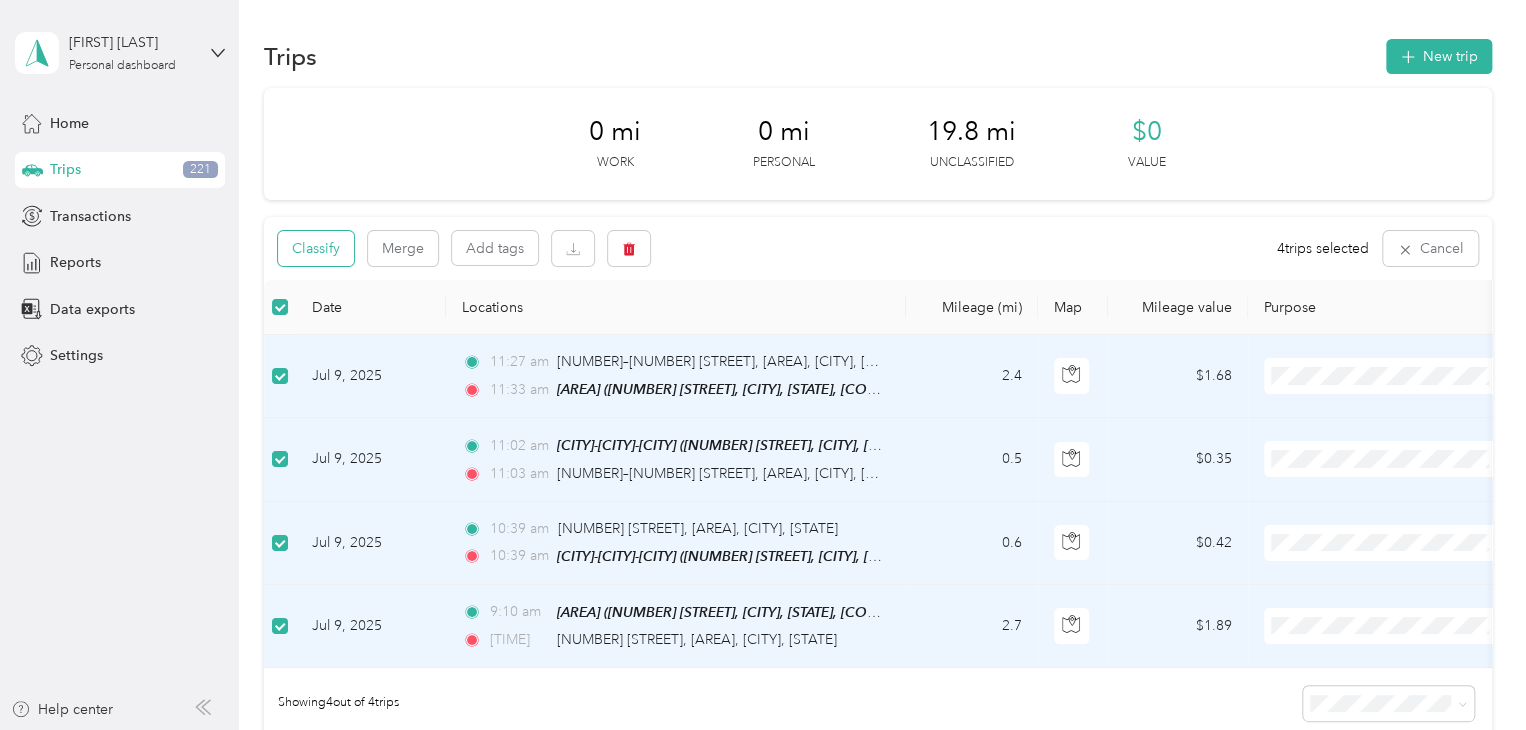 click on "Classify" at bounding box center [316, 248] 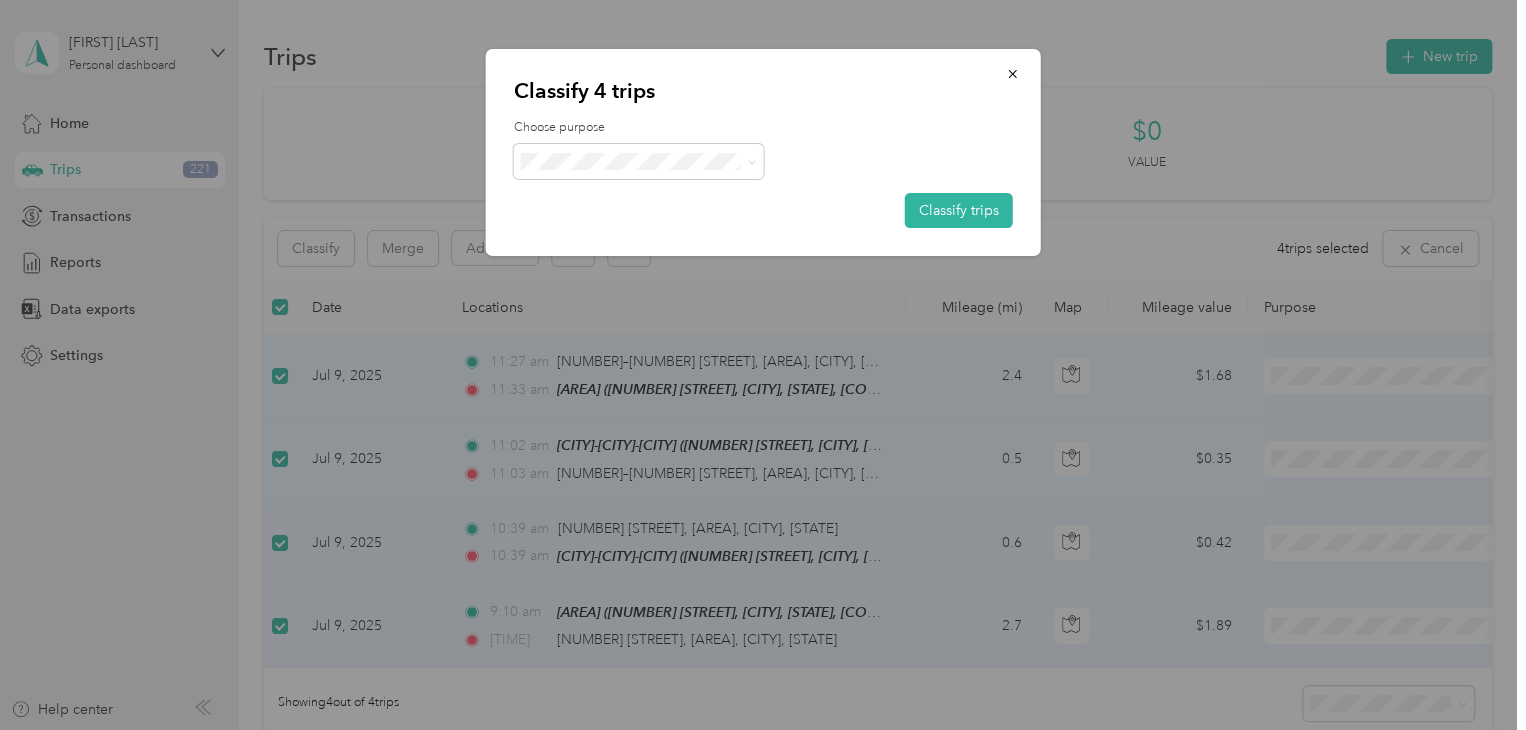 click on "AvantStay" at bounding box center (656, 195) 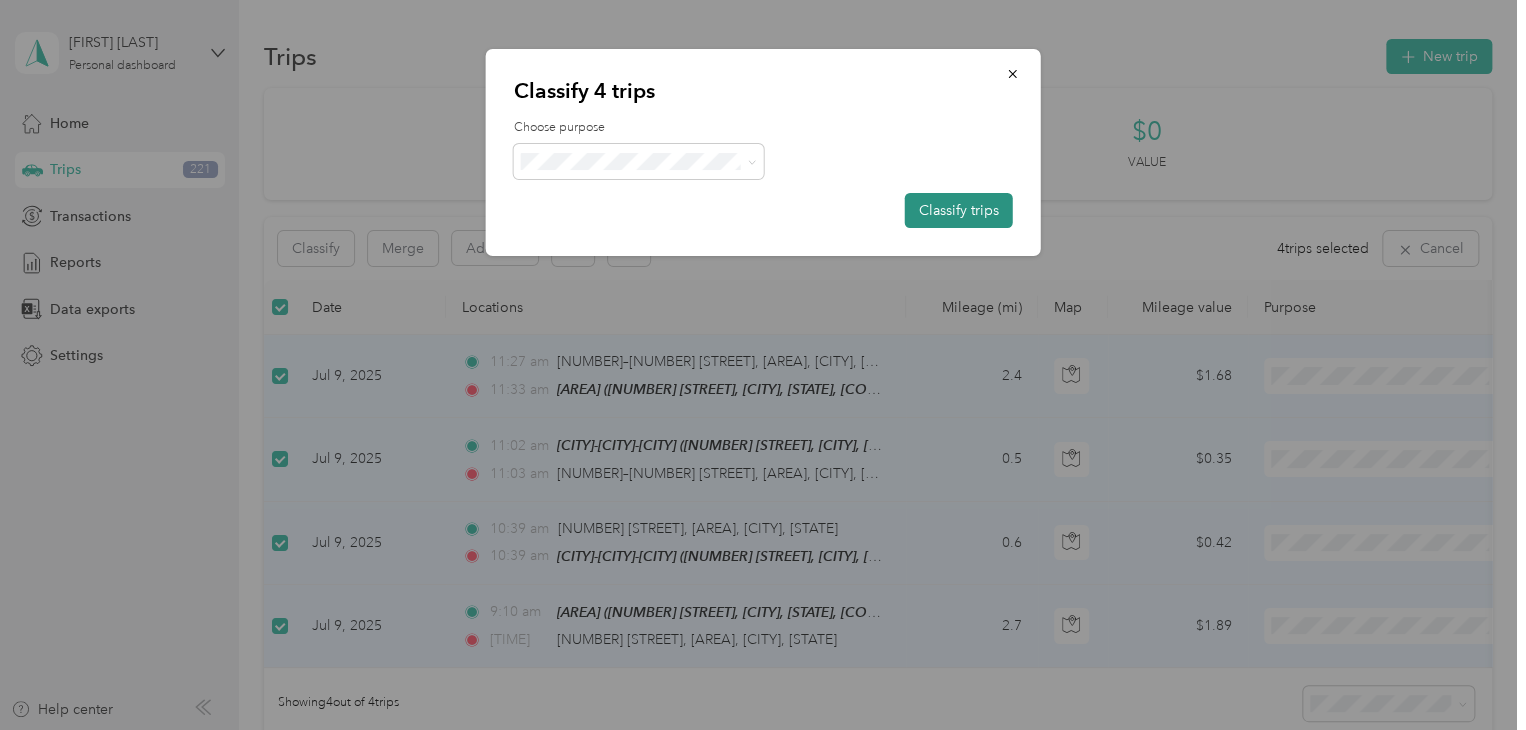 click on "Classify trips" at bounding box center [959, 210] 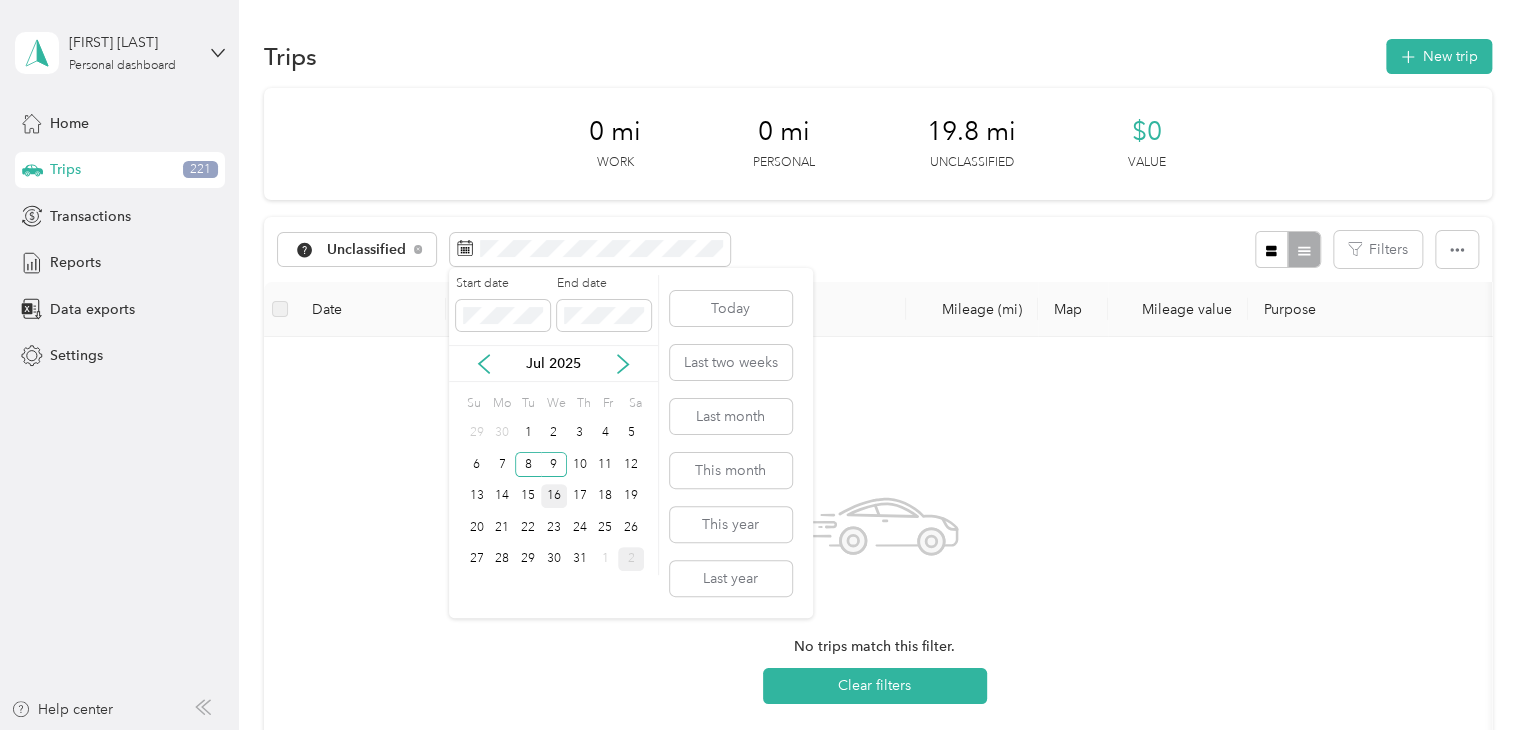 click on "16" at bounding box center (554, 496) 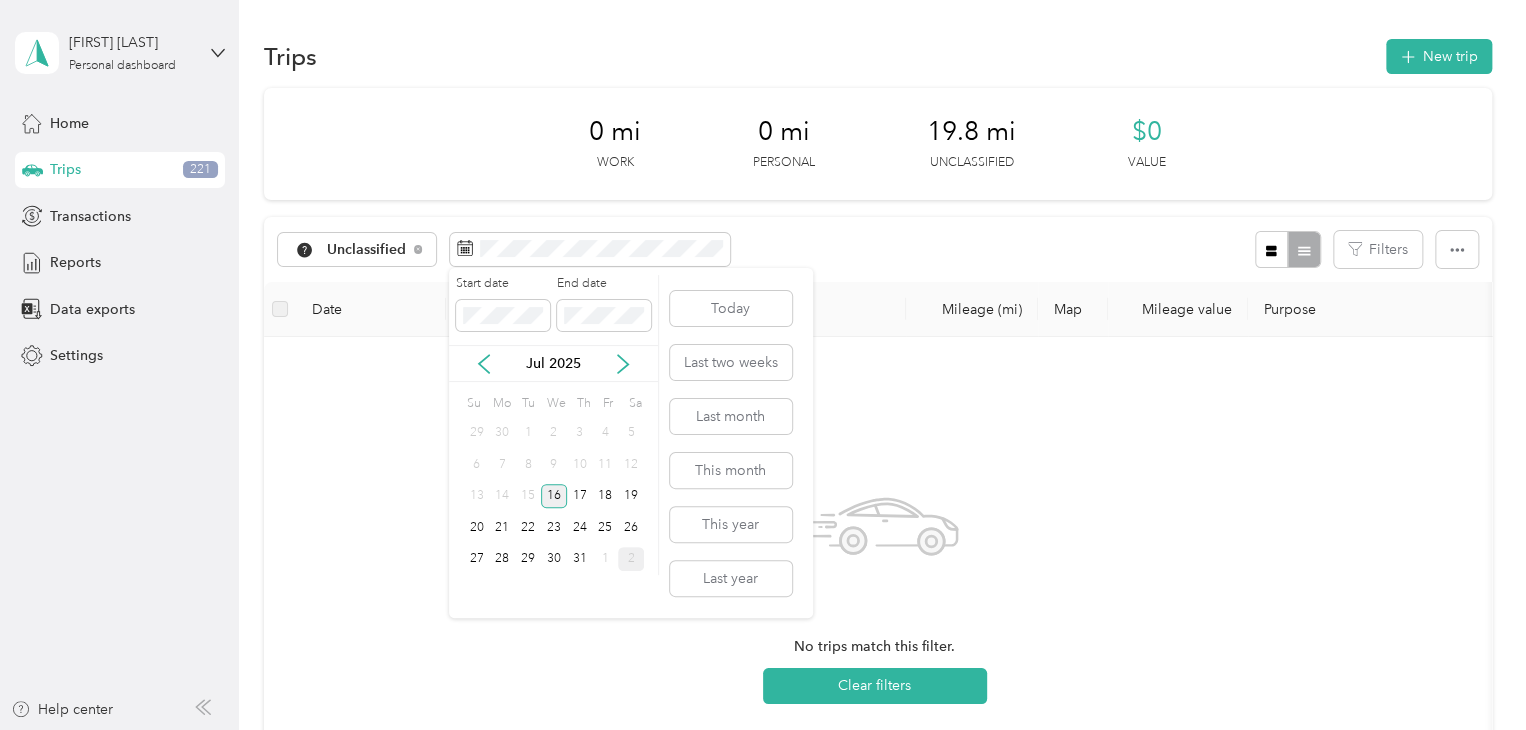 click on "16" at bounding box center (554, 496) 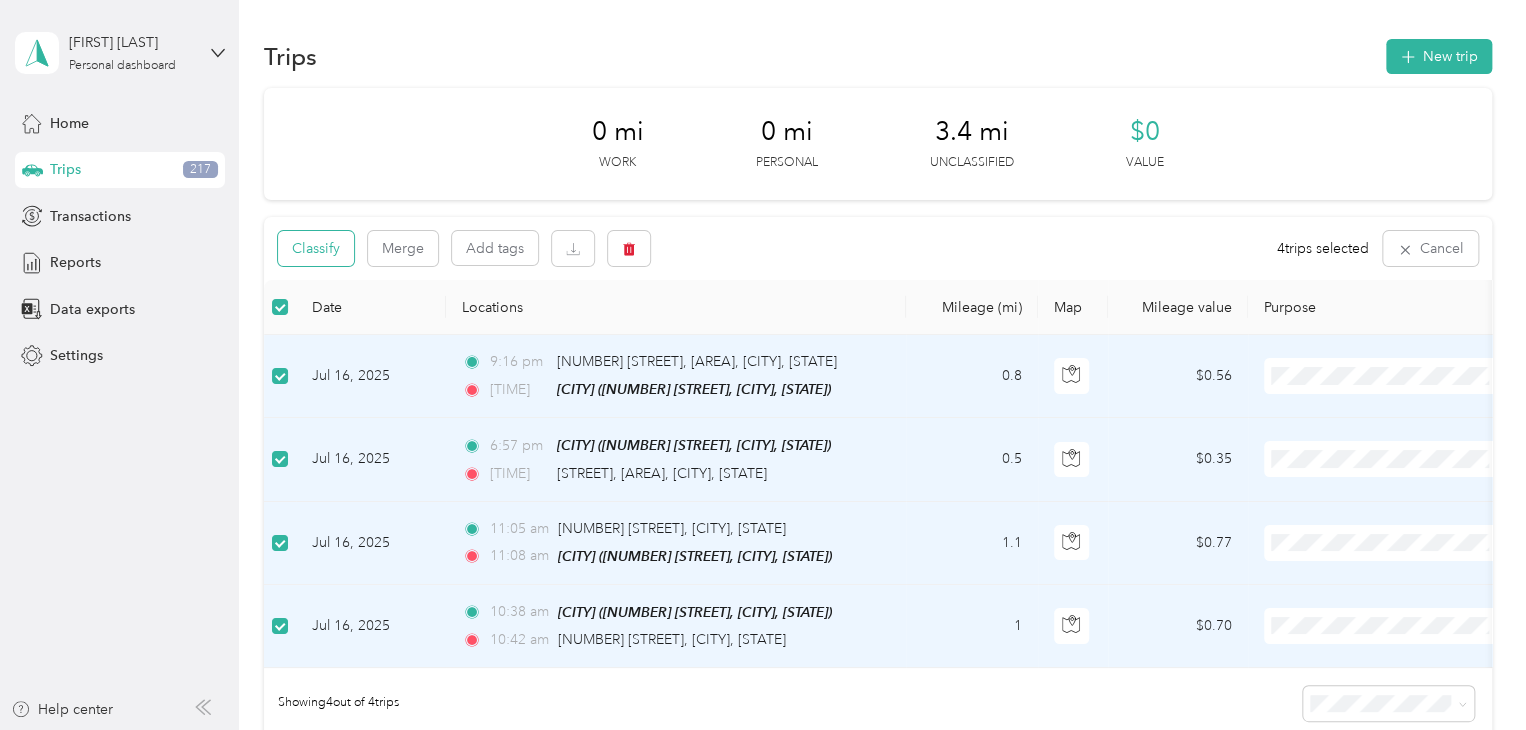 click on "Classify" at bounding box center (316, 248) 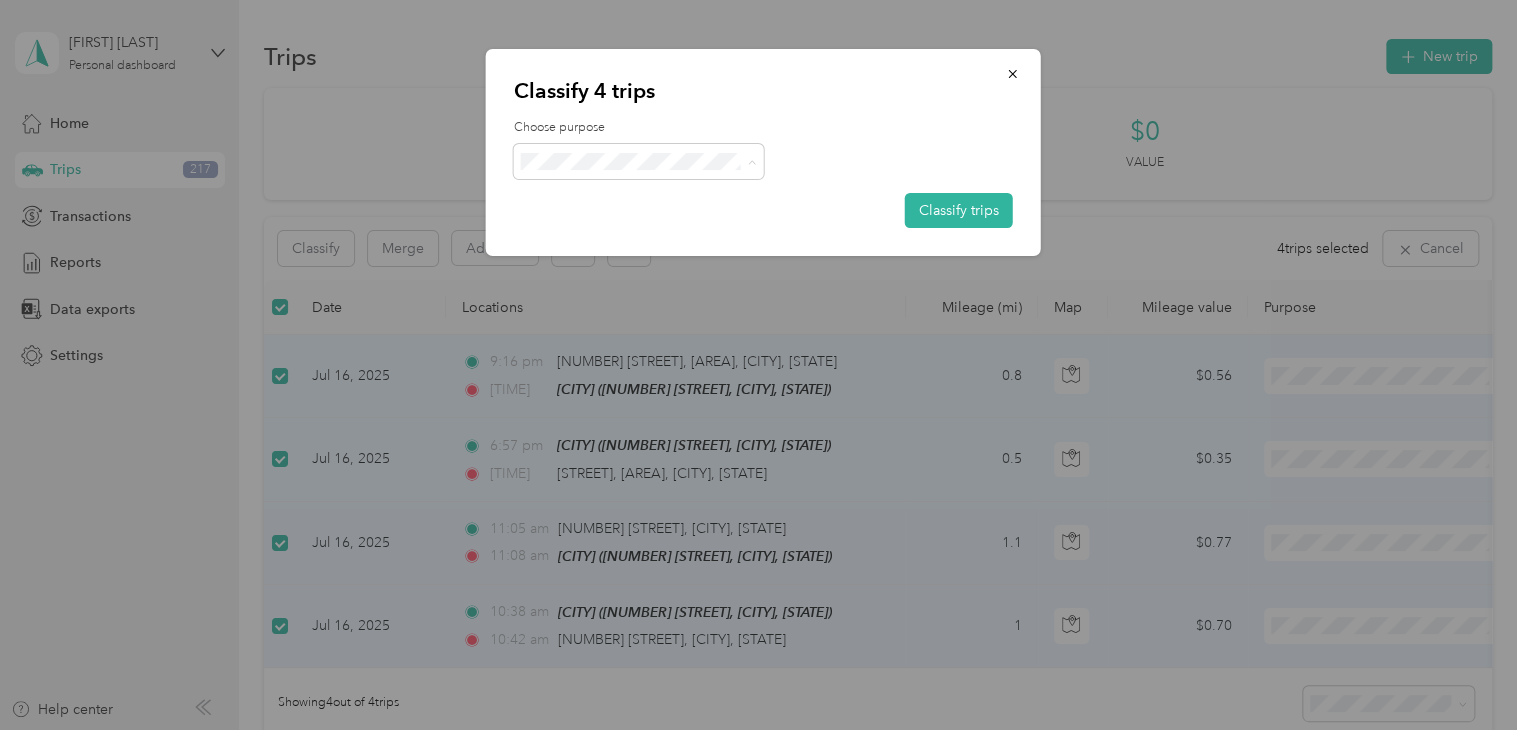 click on "Personal" at bounding box center [656, 233] 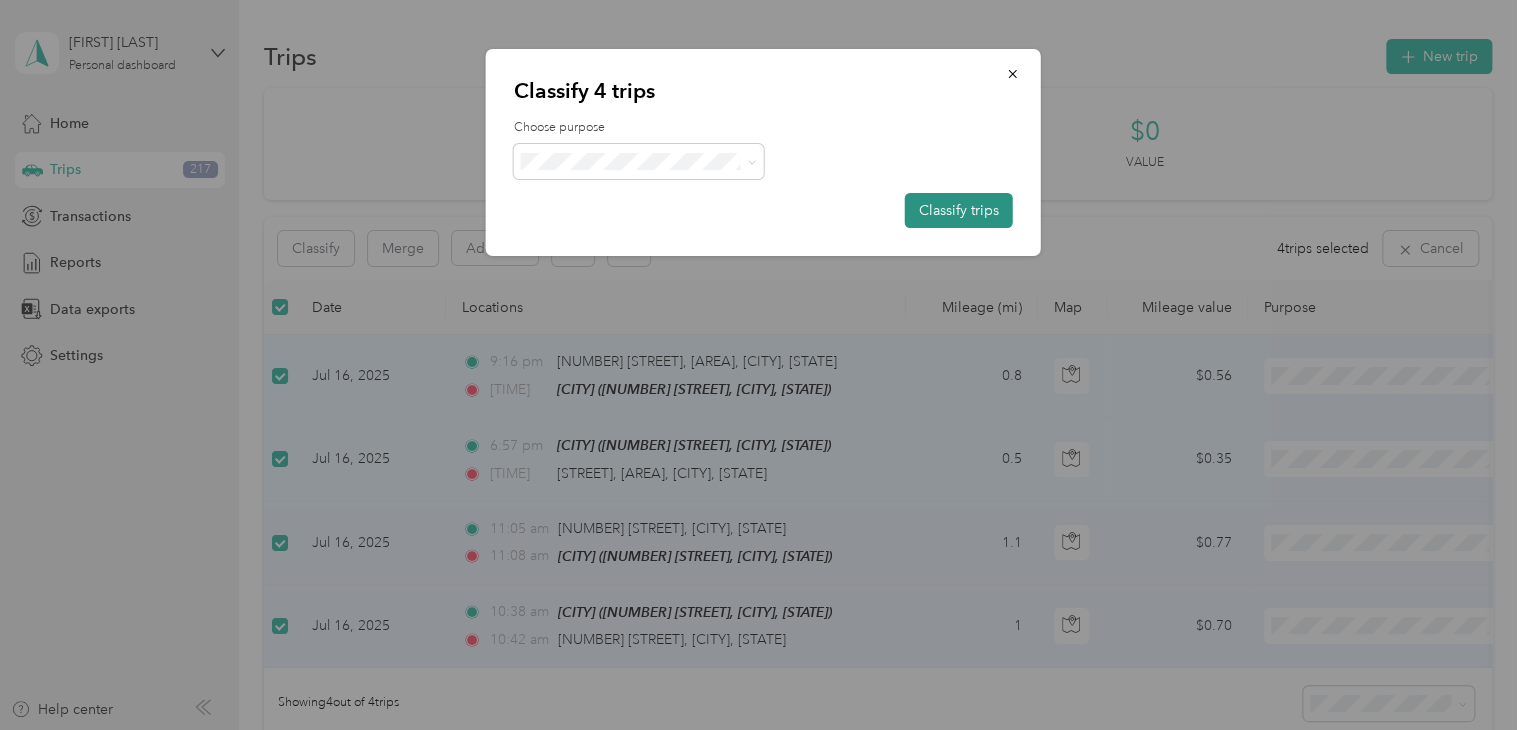 click on "Classify trips" at bounding box center (959, 210) 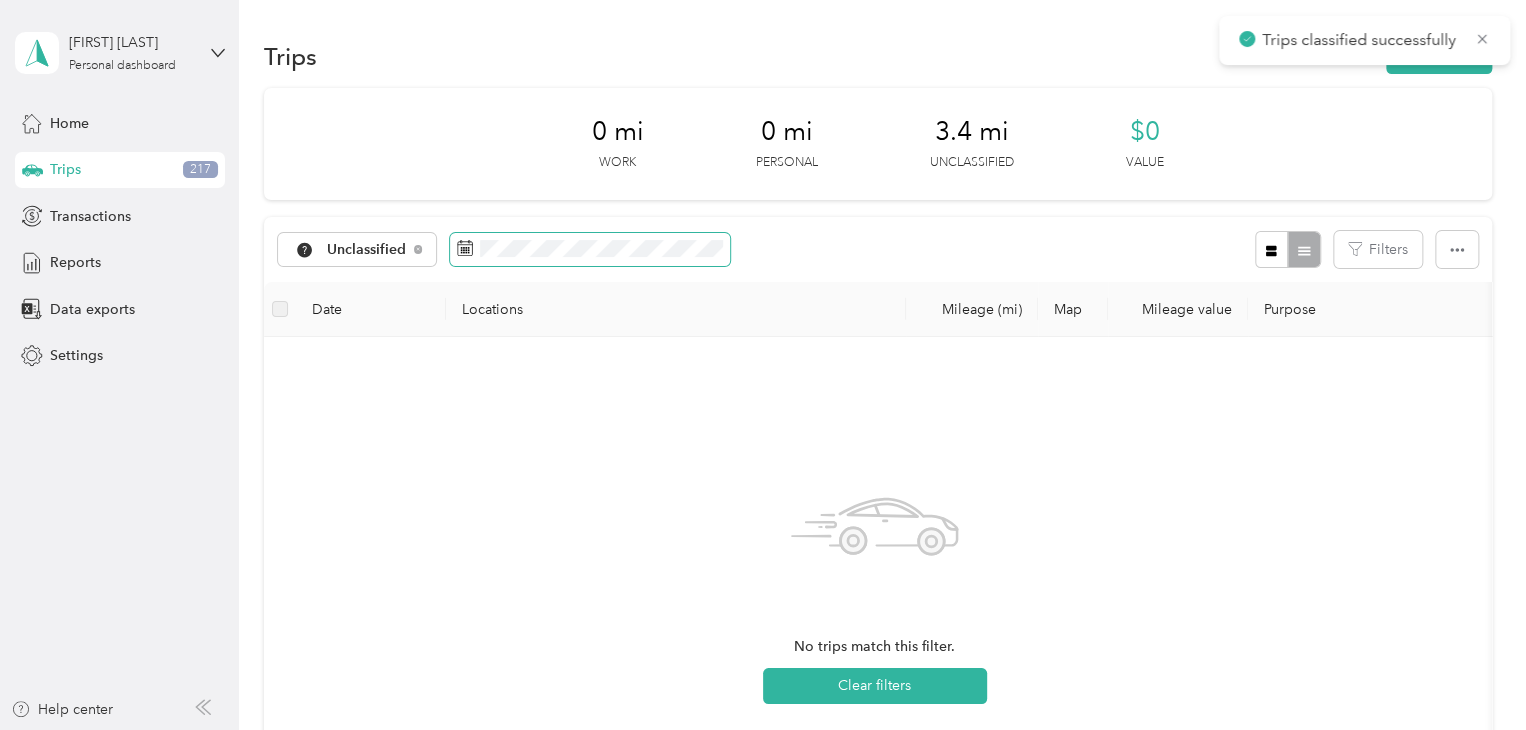 click at bounding box center (590, 250) 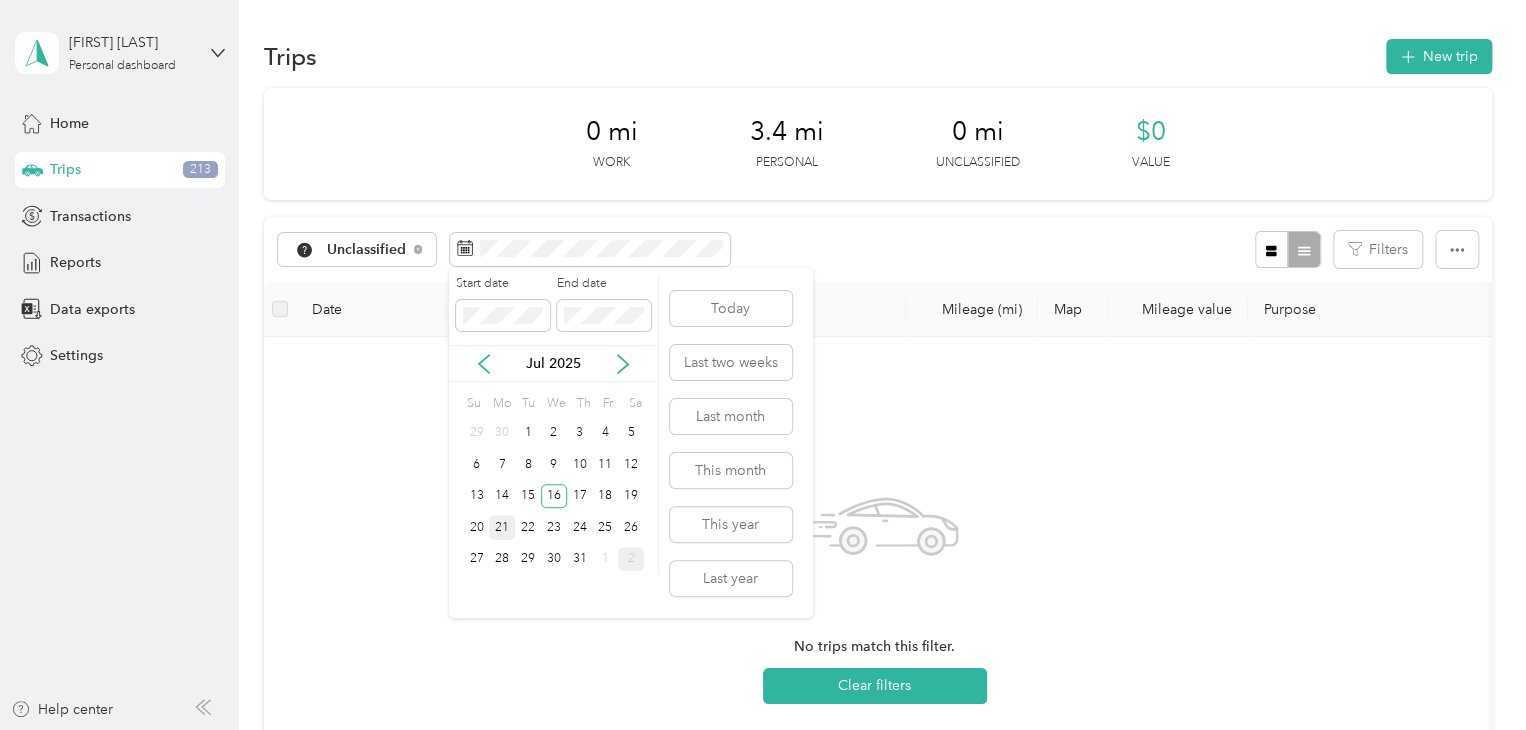 click on "21" at bounding box center [502, 527] 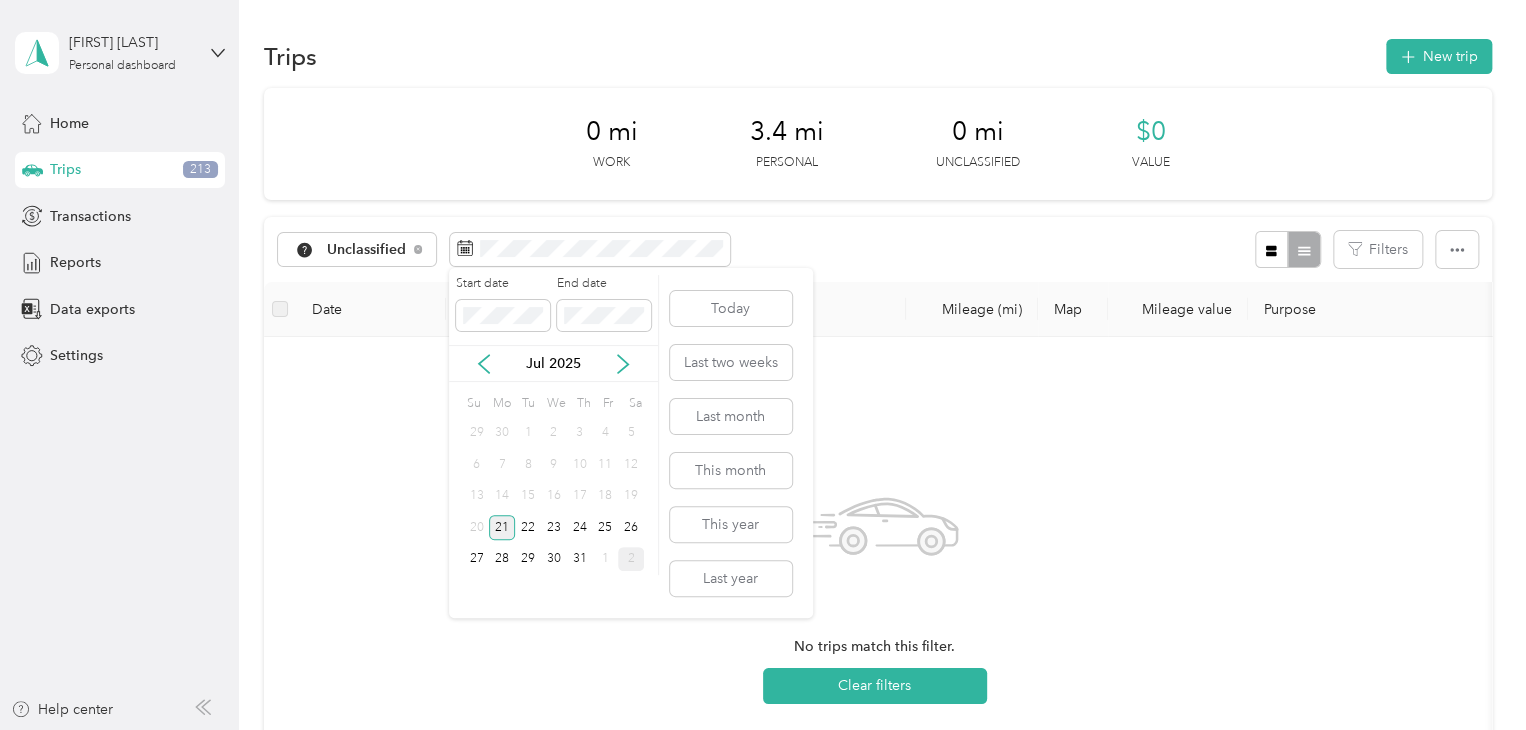 click on "21" at bounding box center [502, 527] 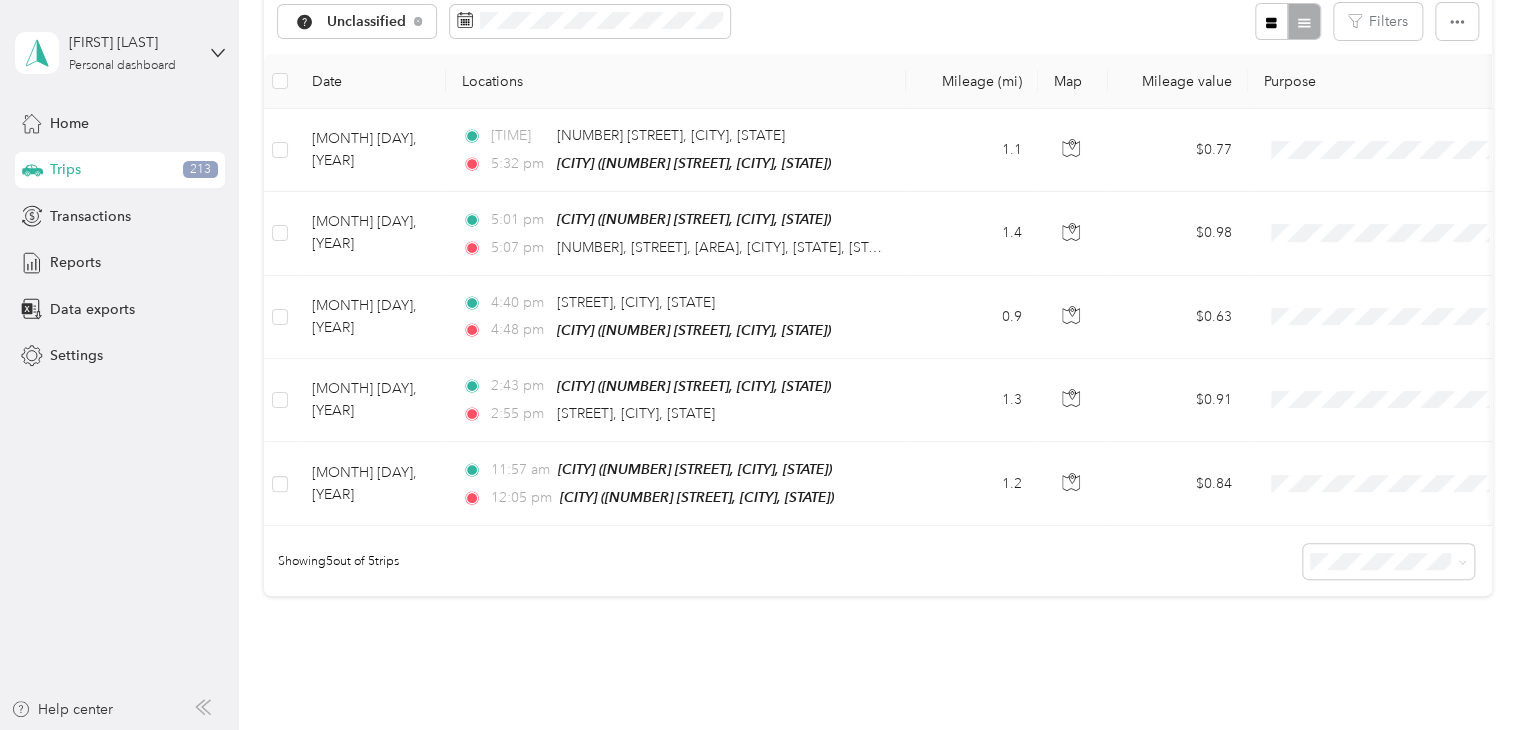 scroll, scrollTop: 0, scrollLeft: 0, axis: both 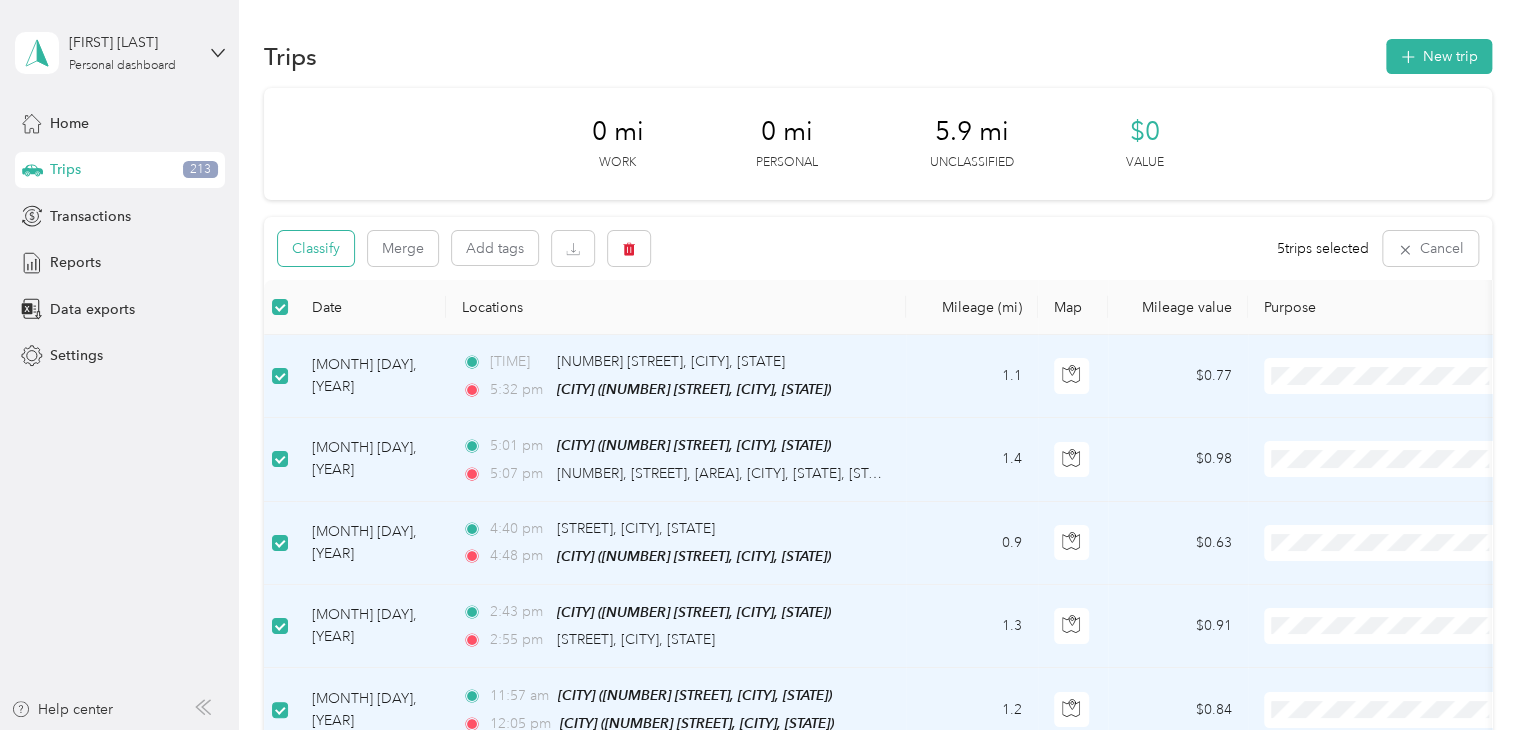 click on "Classify" at bounding box center [316, 248] 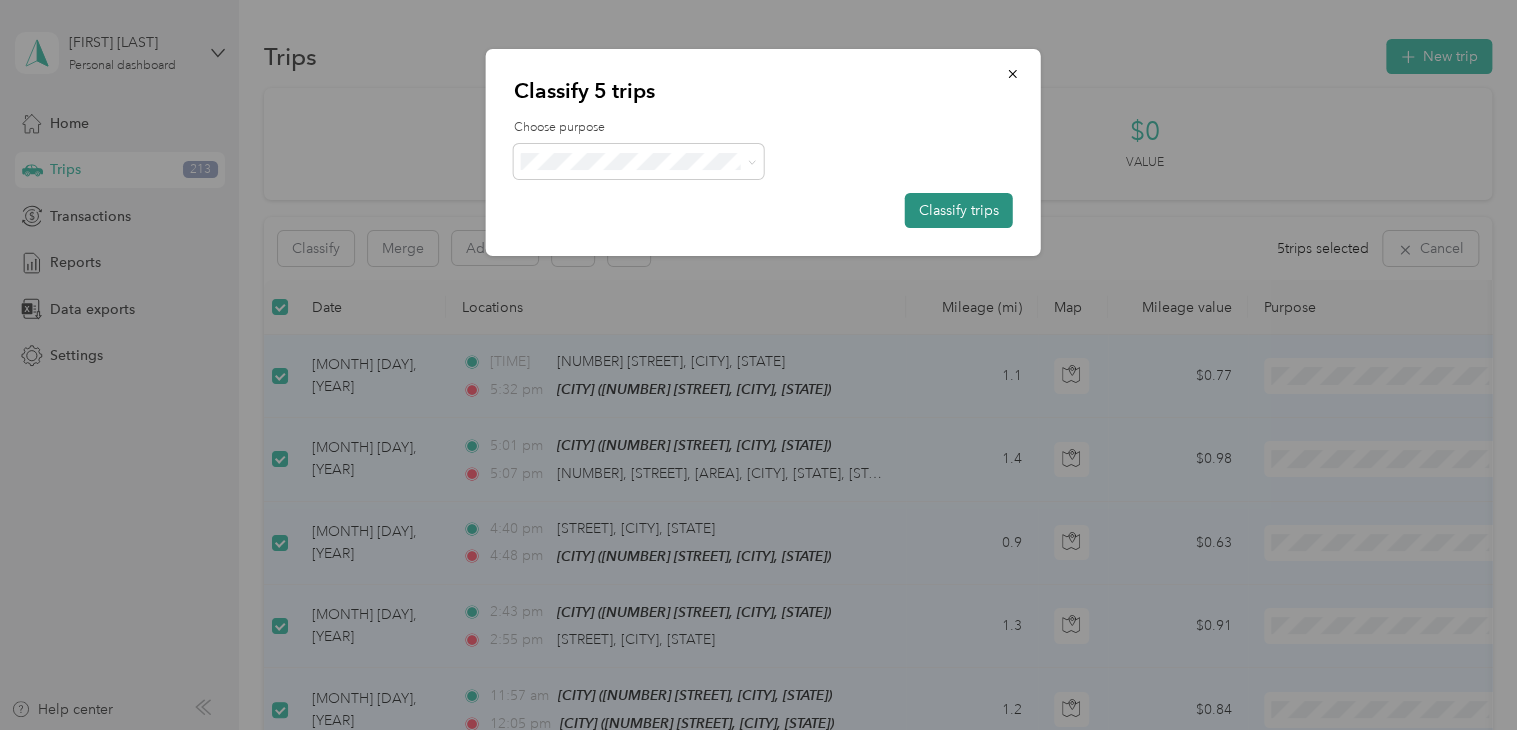 click on "Classify trips" at bounding box center [959, 210] 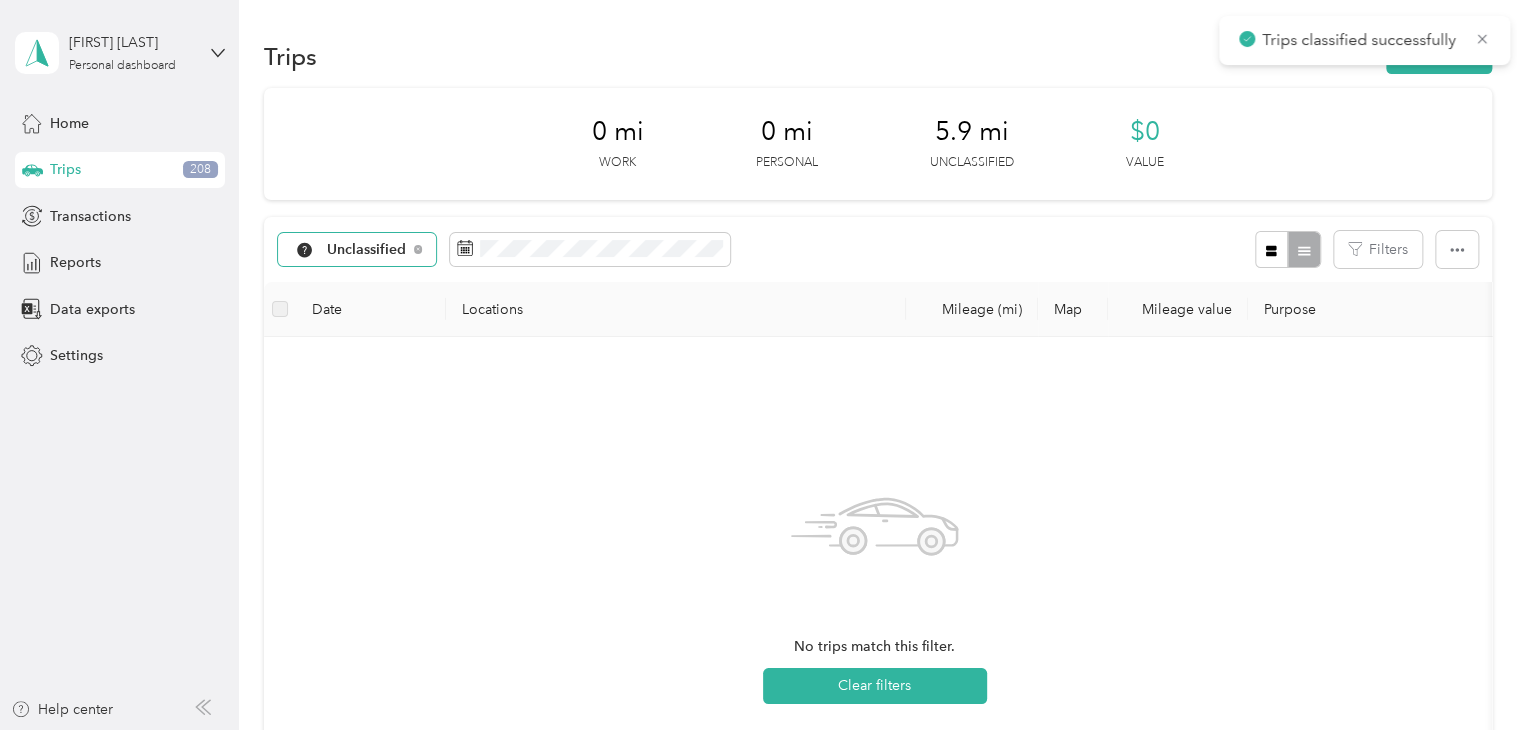 click on "Unclassified" at bounding box center [367, 250] 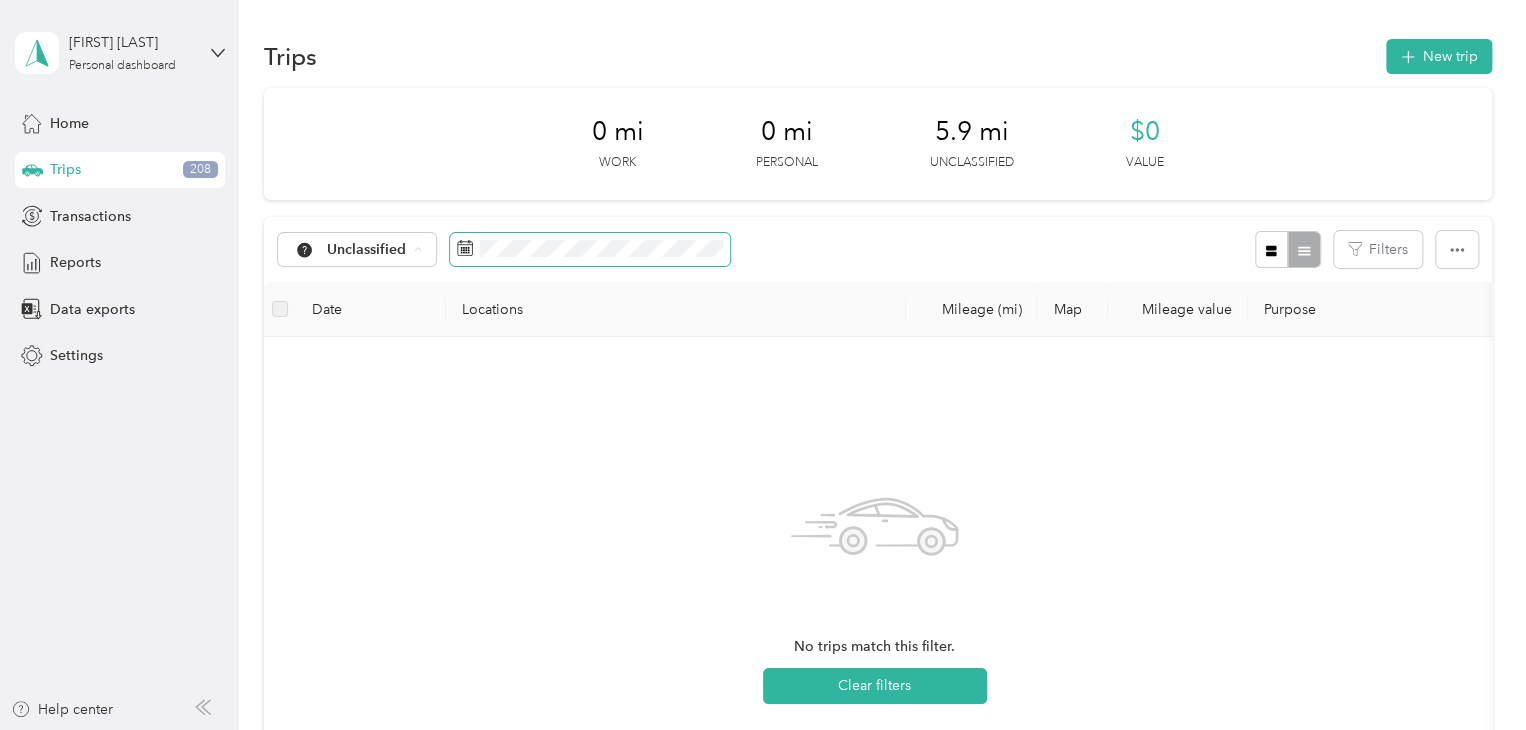 click at bounding box center (590, 250) 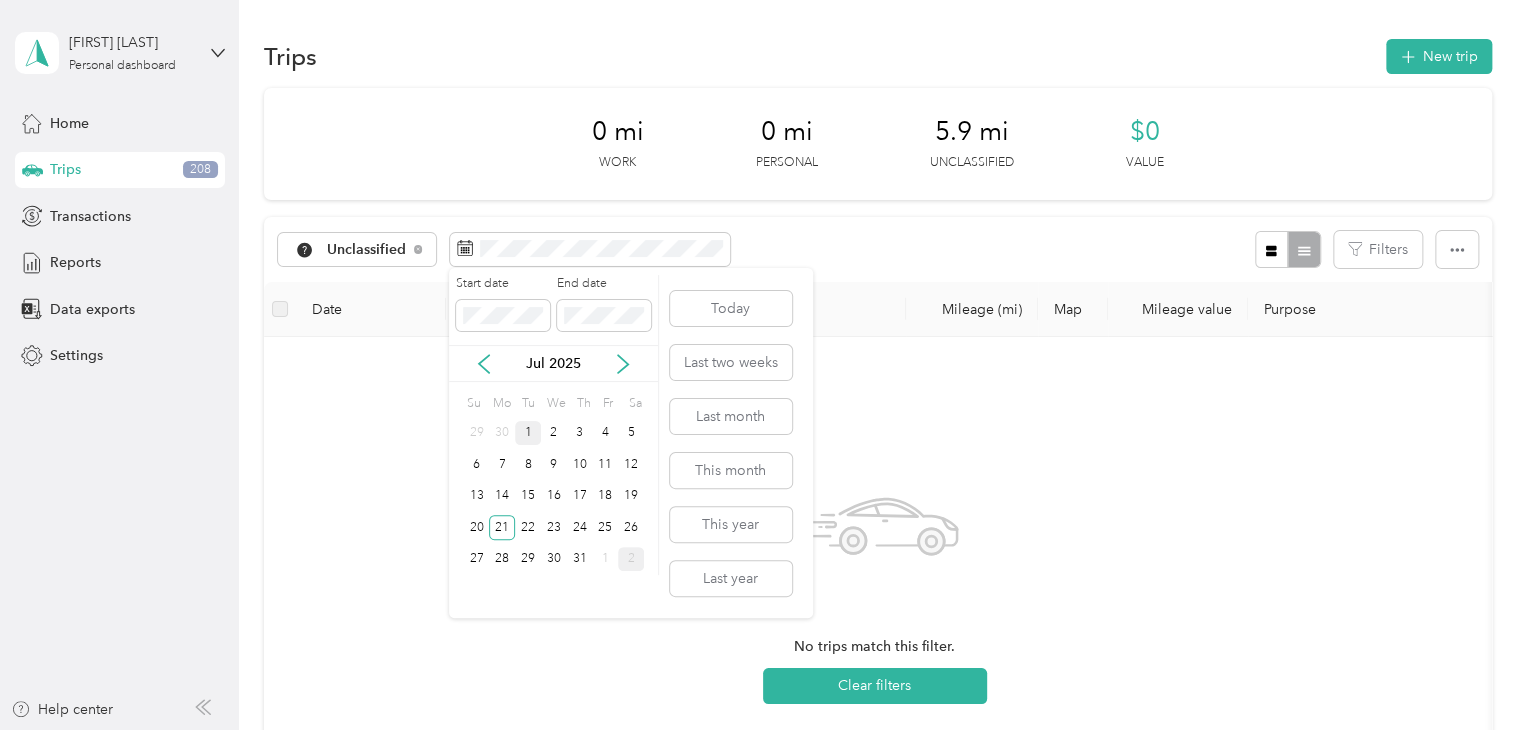 click on "1" at bounding box center (528, 433) 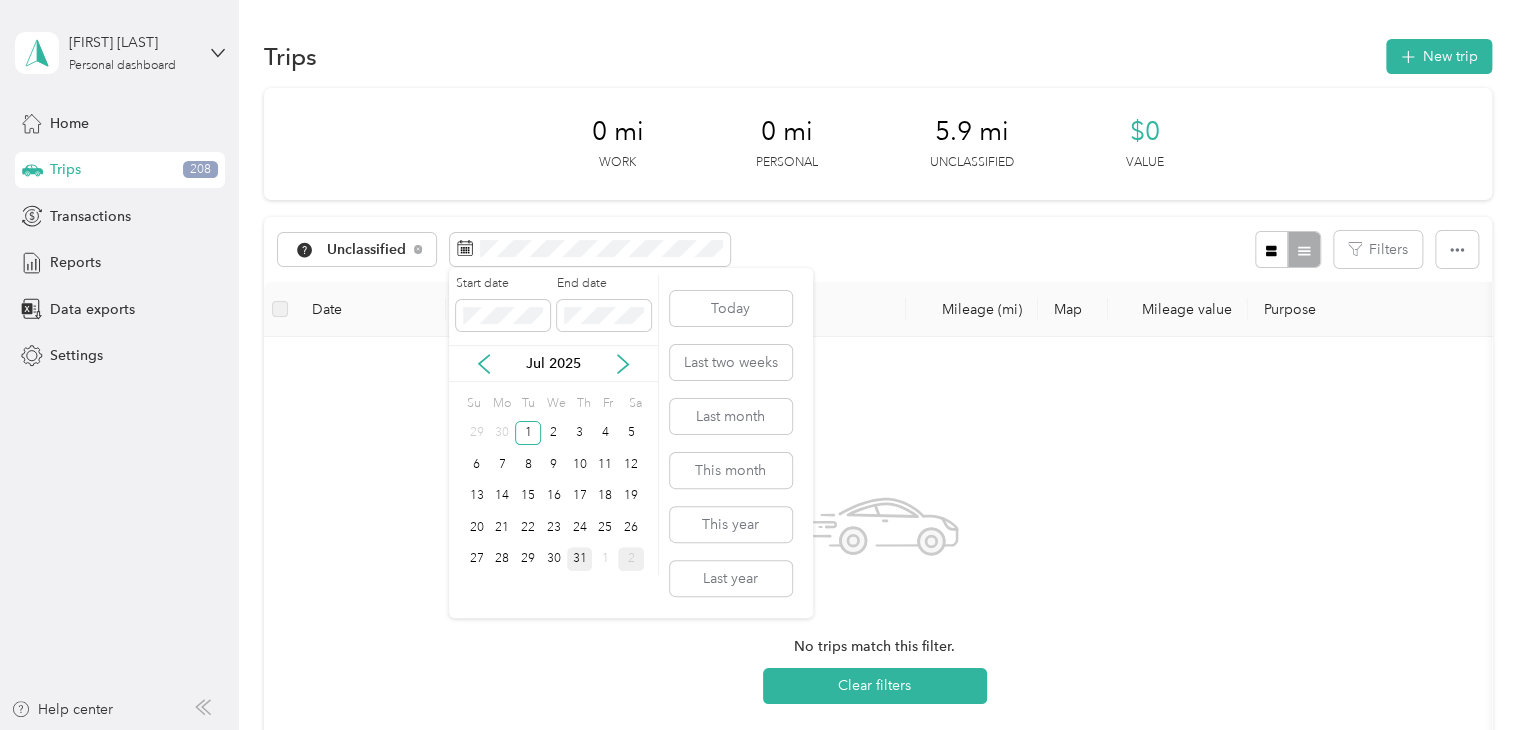 click on "31" at bounding box center [580, 559] 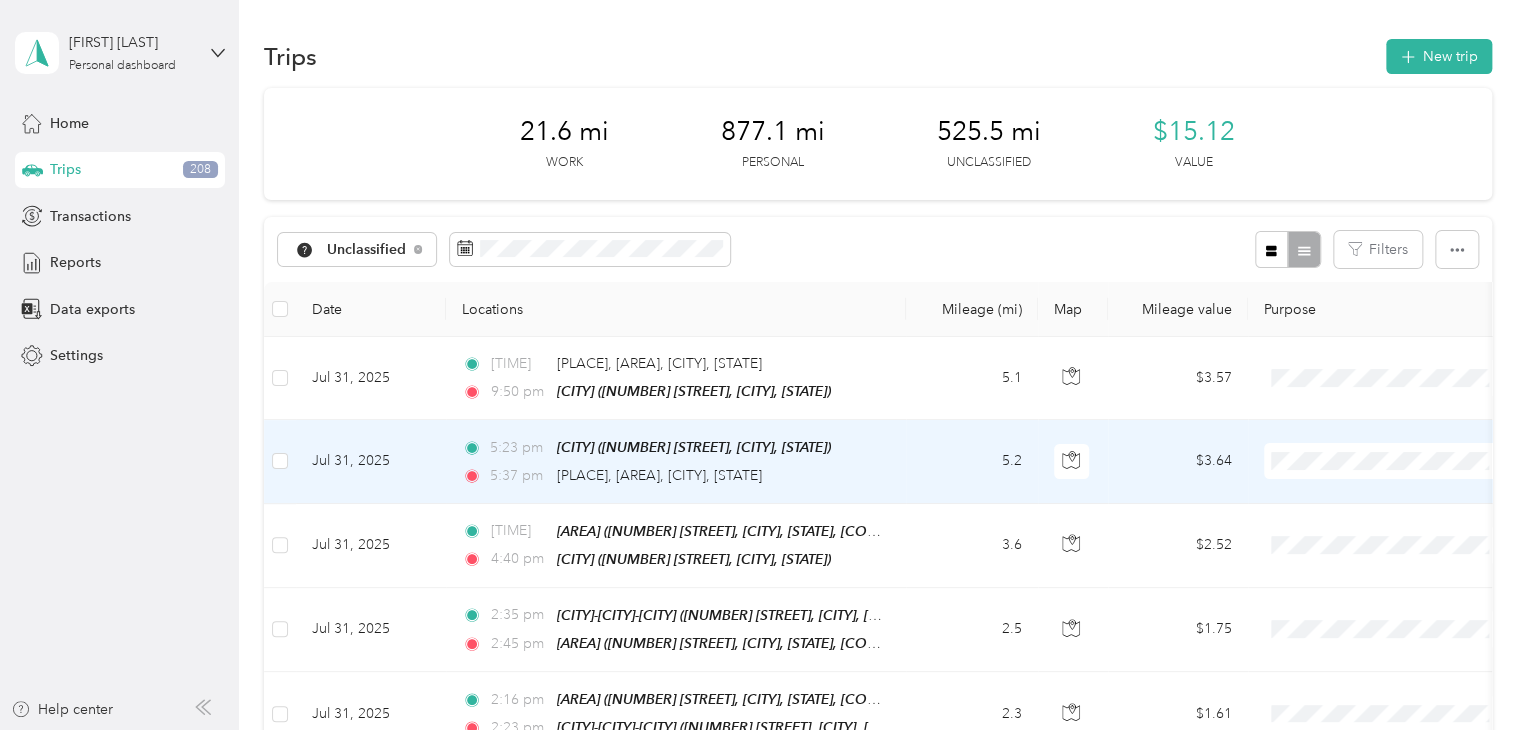 scroll, scrollTop: 100, scrollLeft: 0, axis: vertical 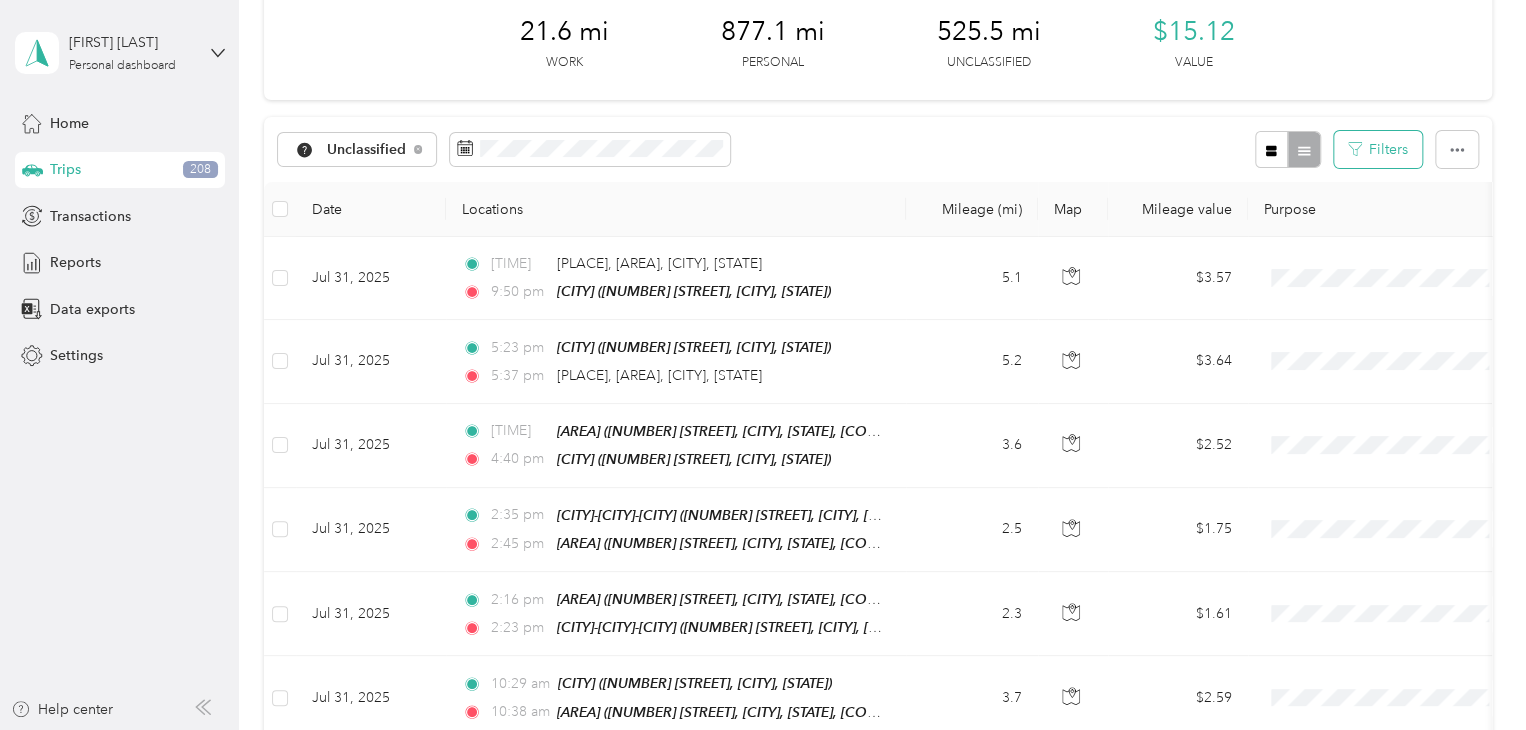 click on "Filters" at bounding box center [1378, 149] 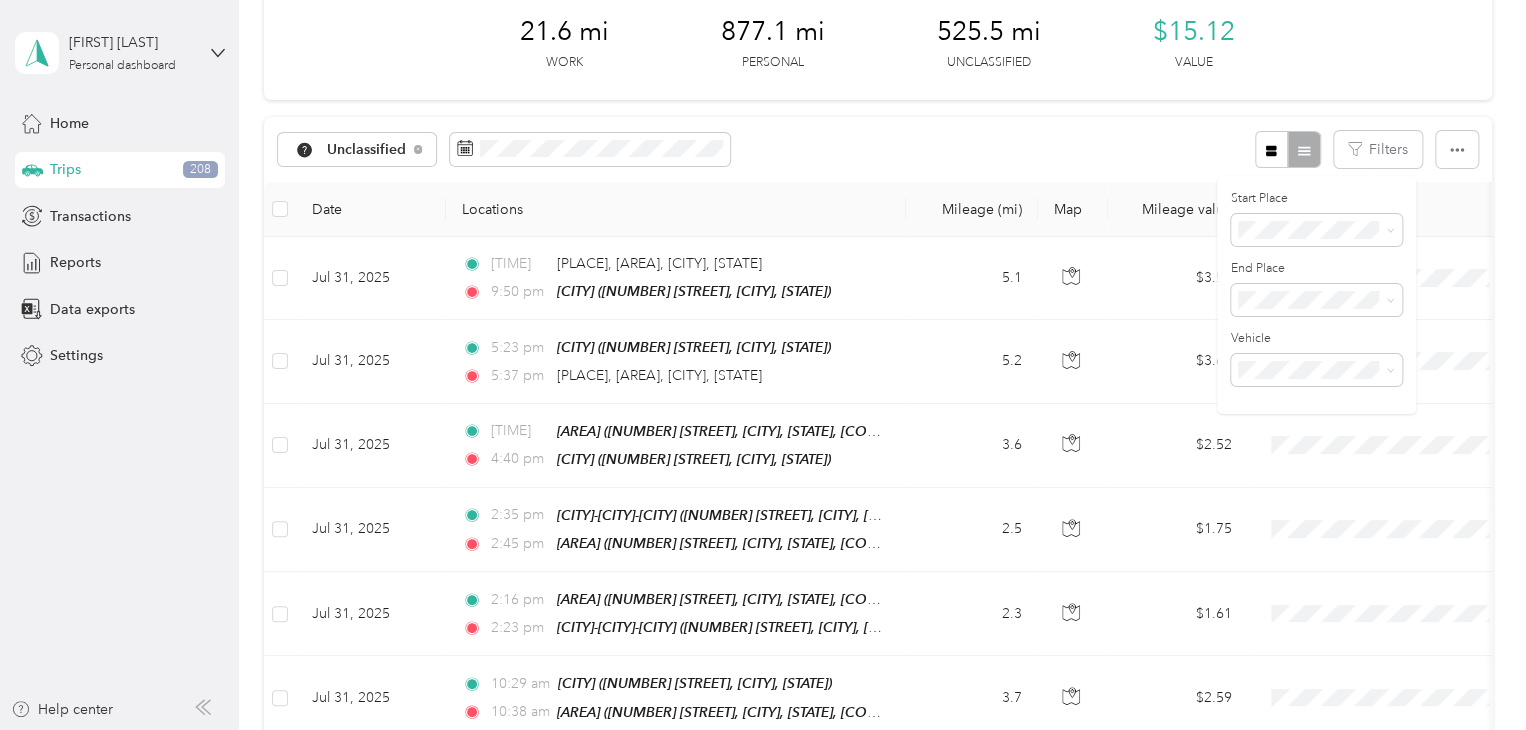 click on "HB" at bounding box center (1331, 297) 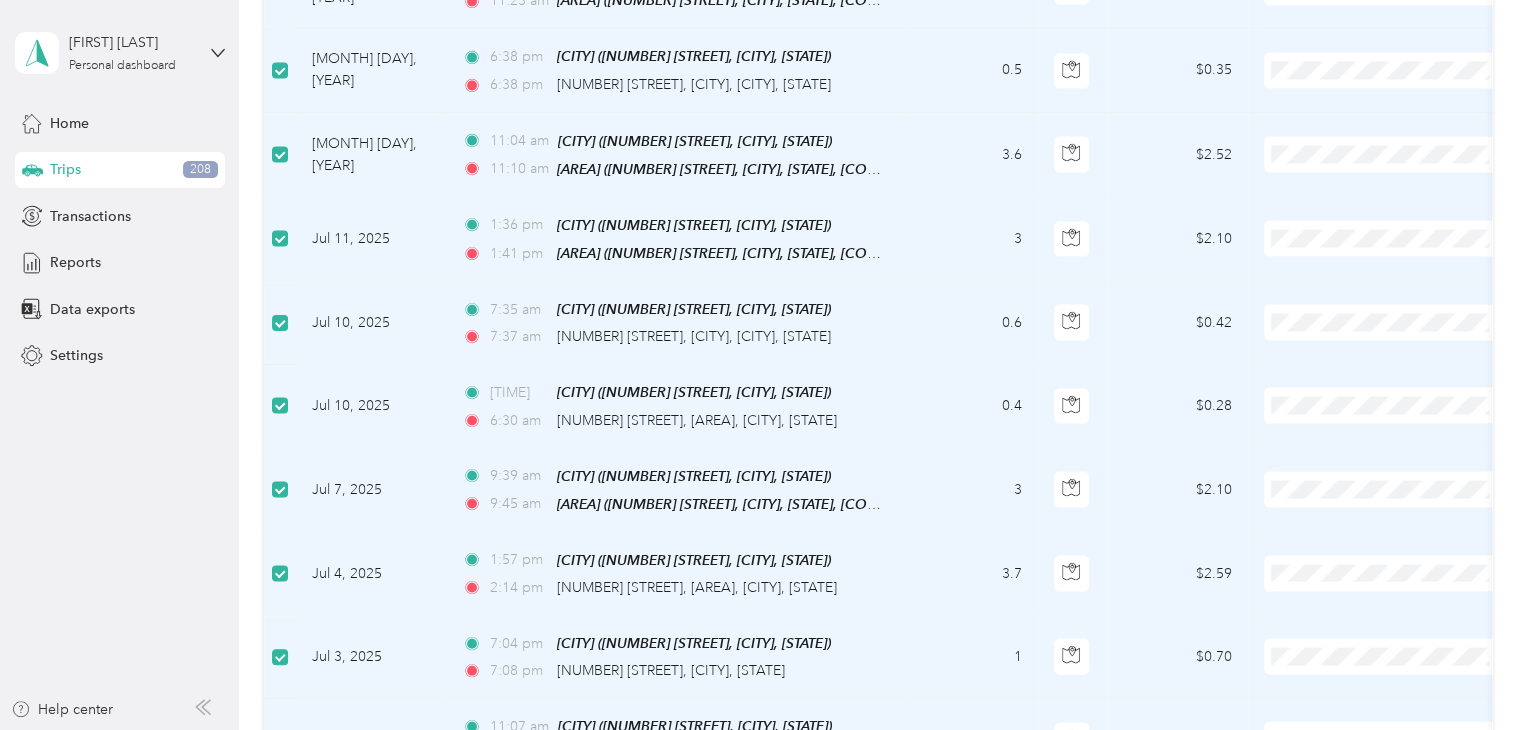 scroll, scrollTop: 2300, scrollLeft: 0, axis: vertical 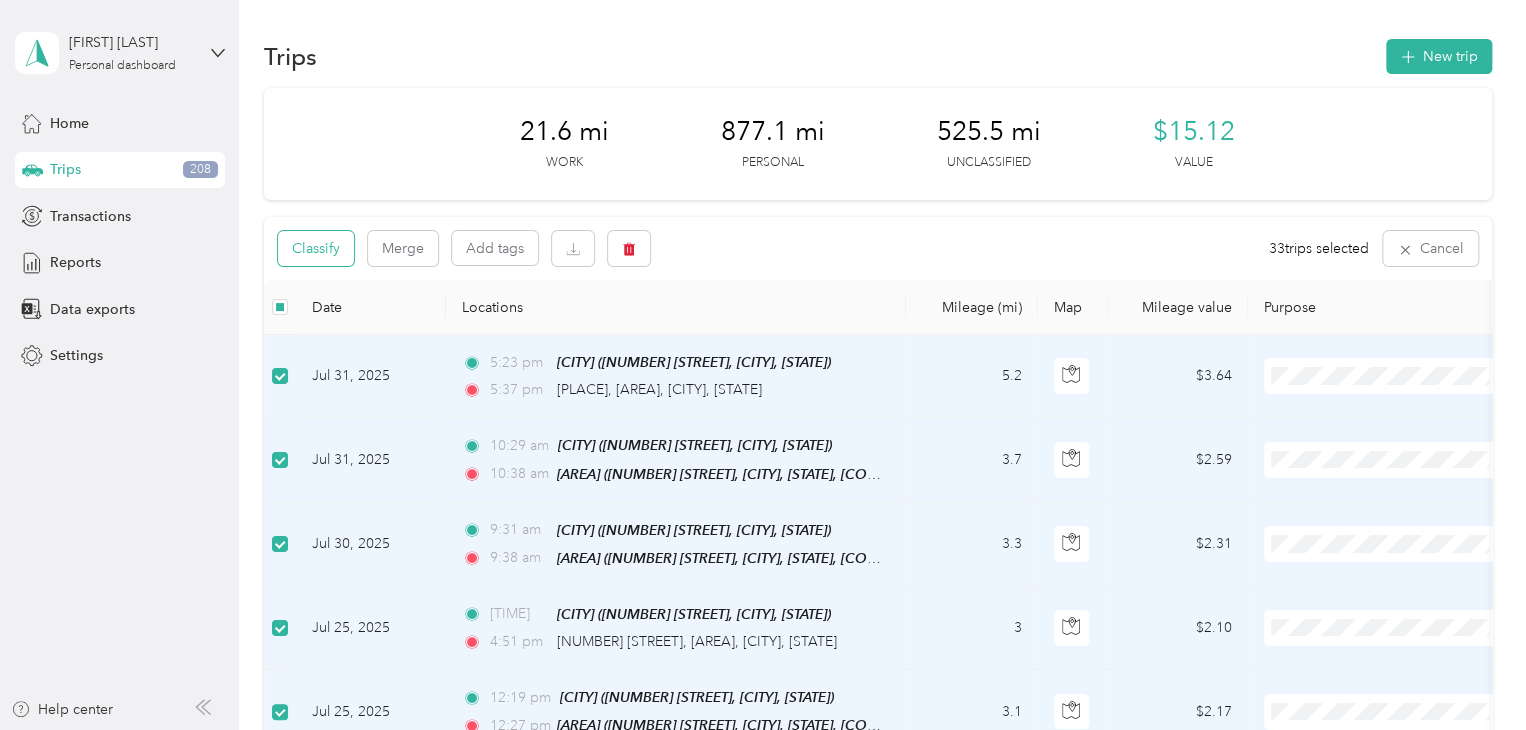 click on "Classify" at bounding box center [316, 248] 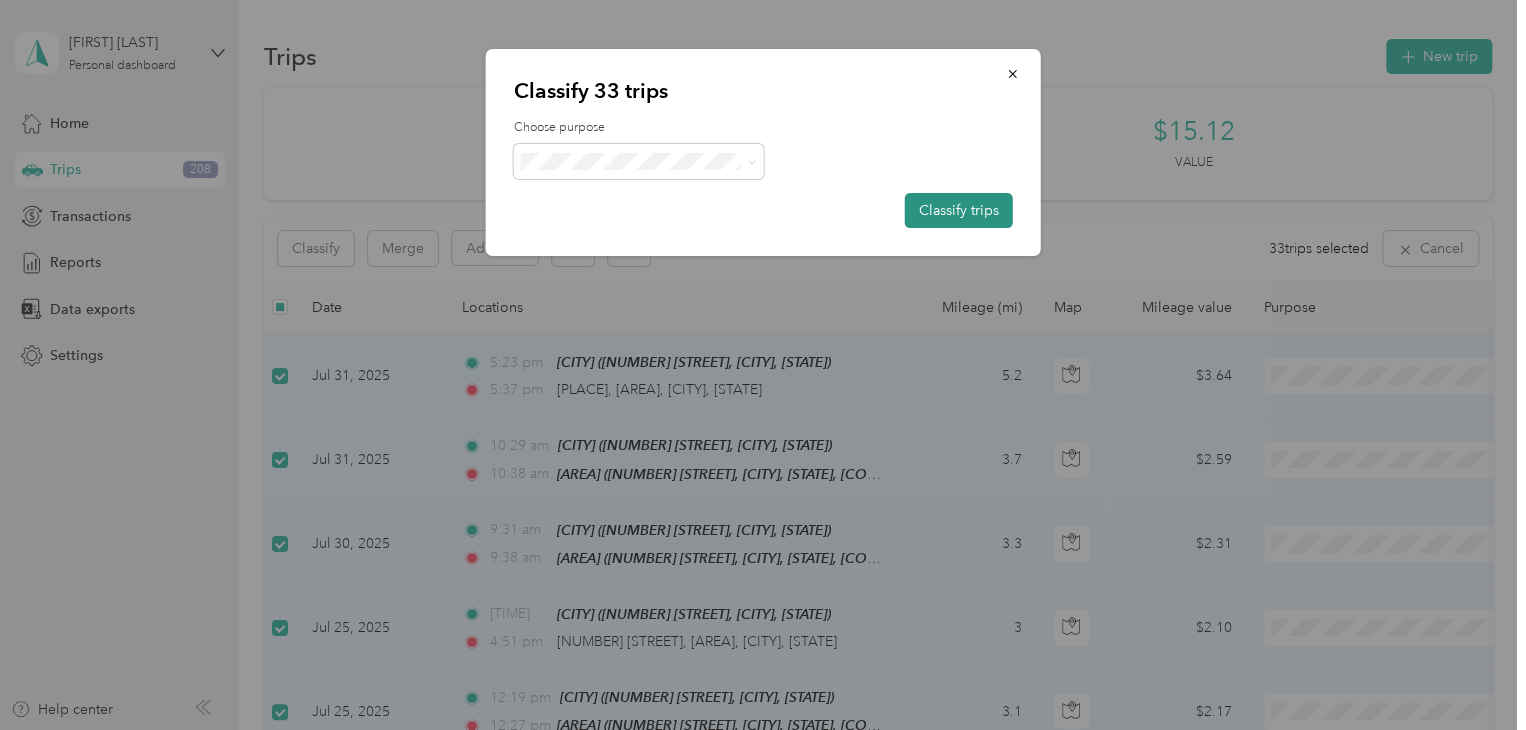 click on "Classify trips" at bounding box center [959, 210] 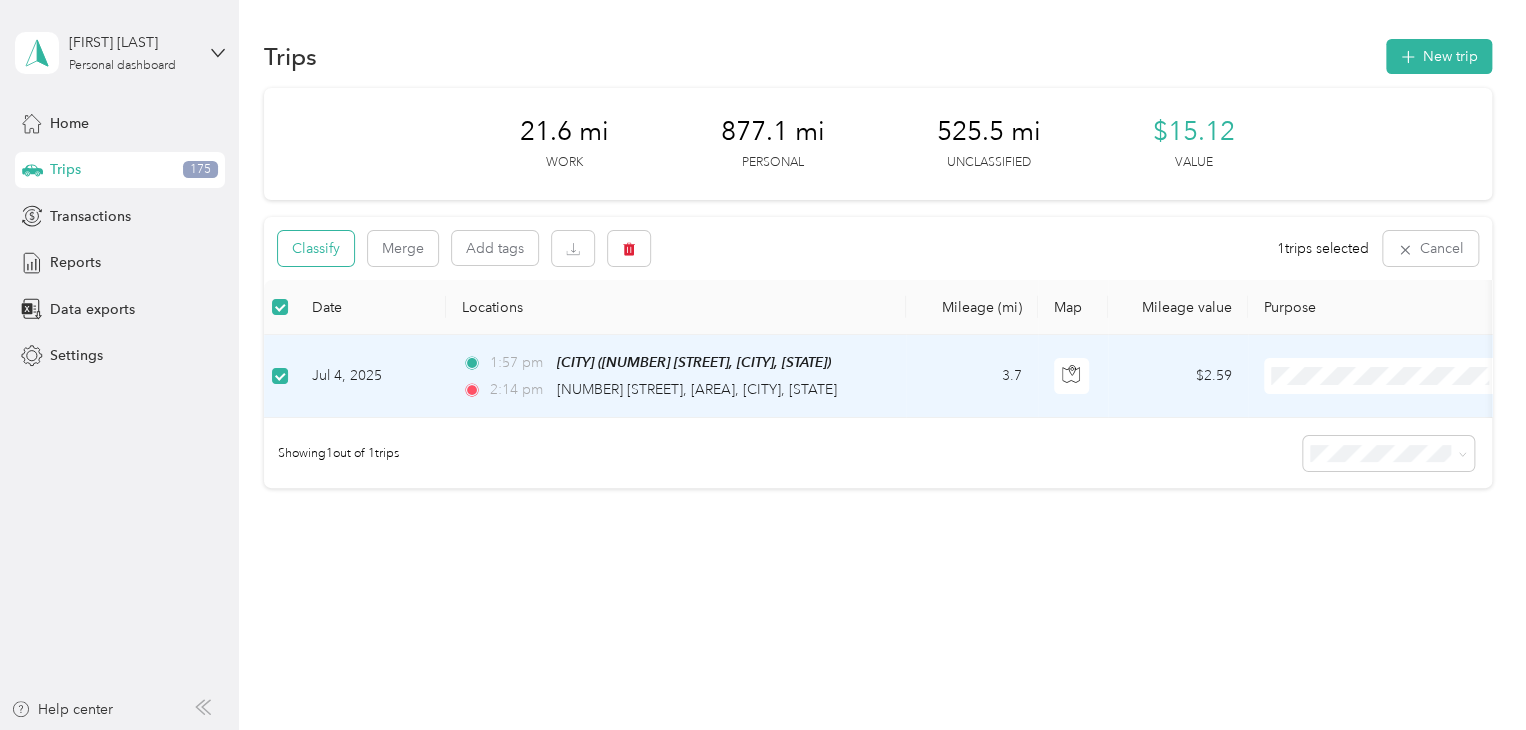 click on "Classify" at bounding box center (316, 248) 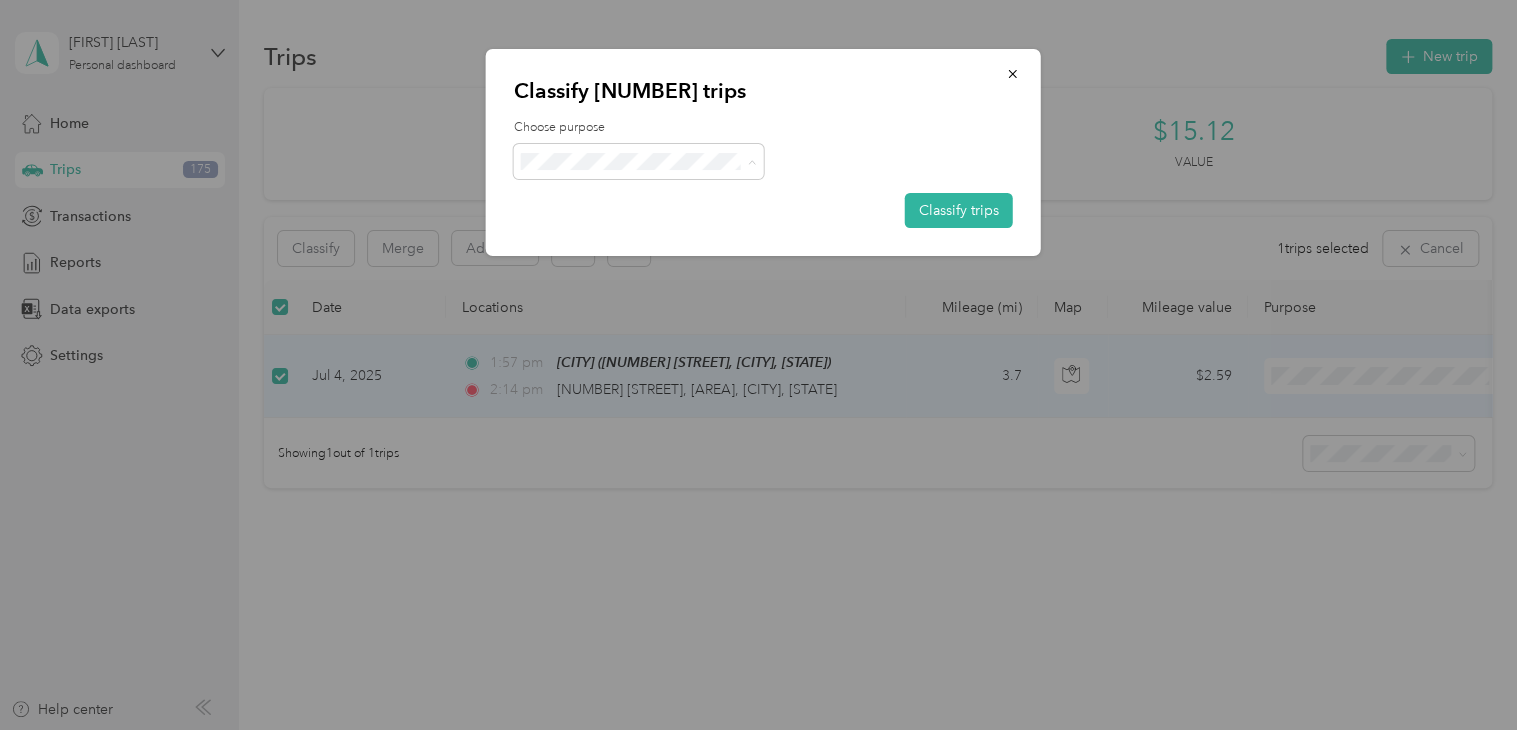 click on "AvantStay" at bounding box center (638, 198) 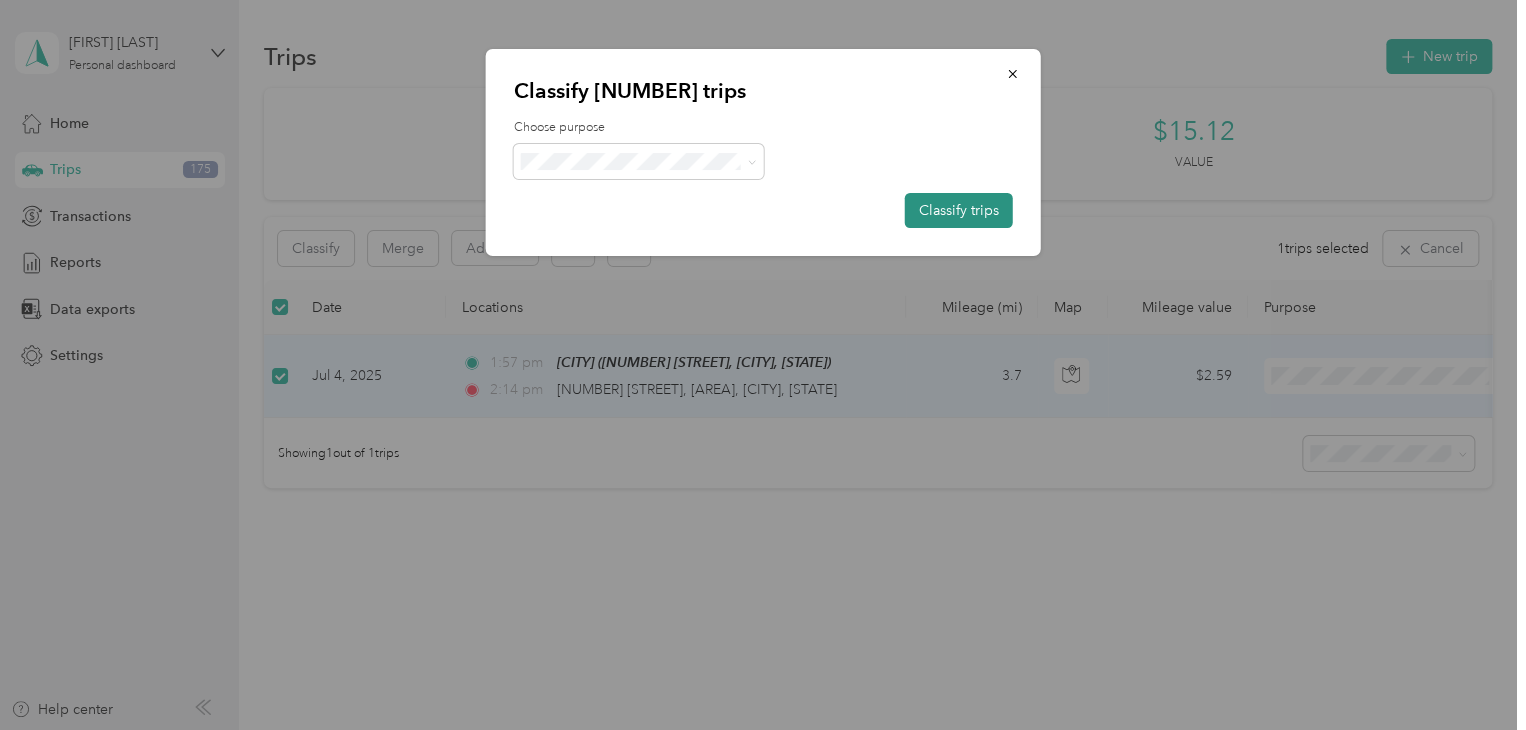 click on "Classify trips" at bounding box center (959, 210) 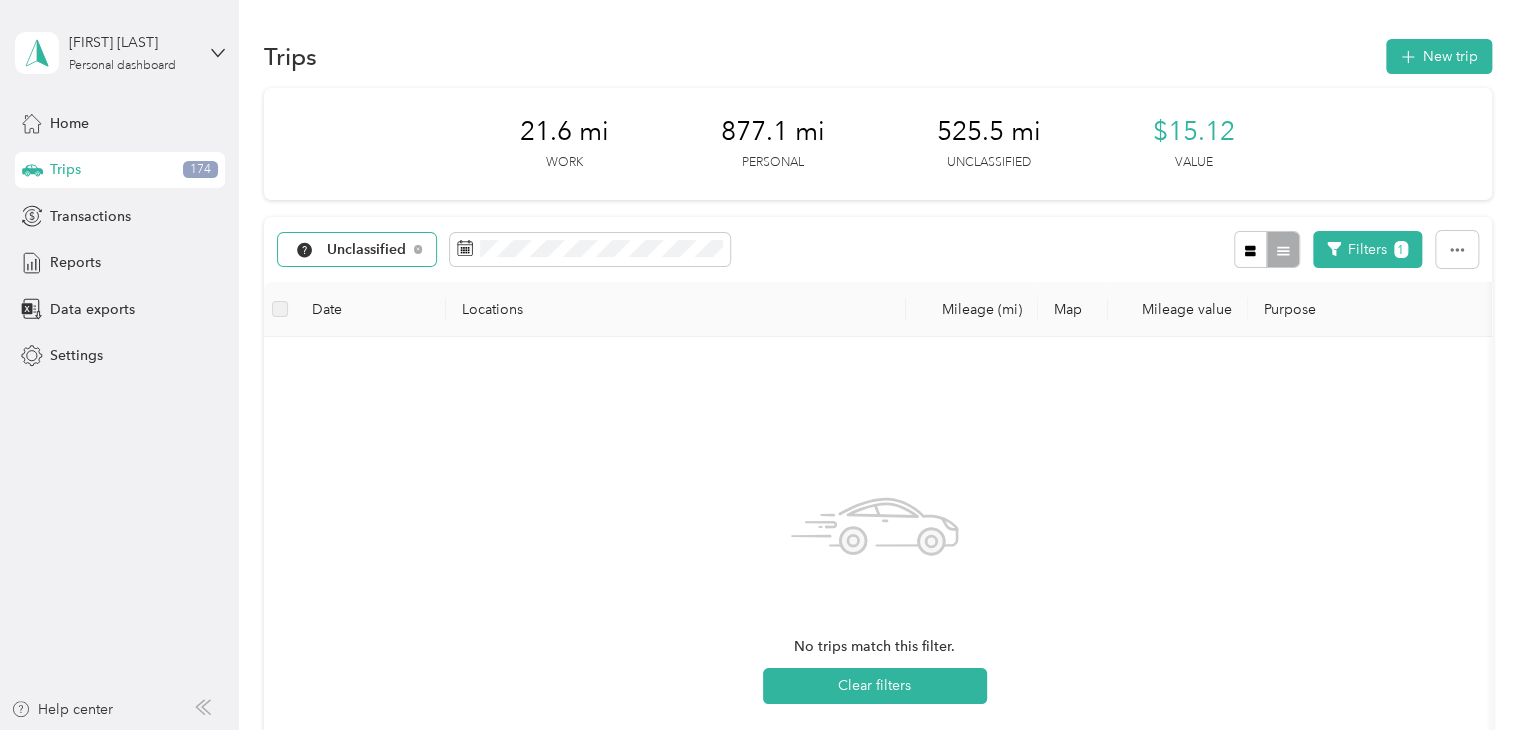 click on "Unclassified" at bounding box center (367, 250) 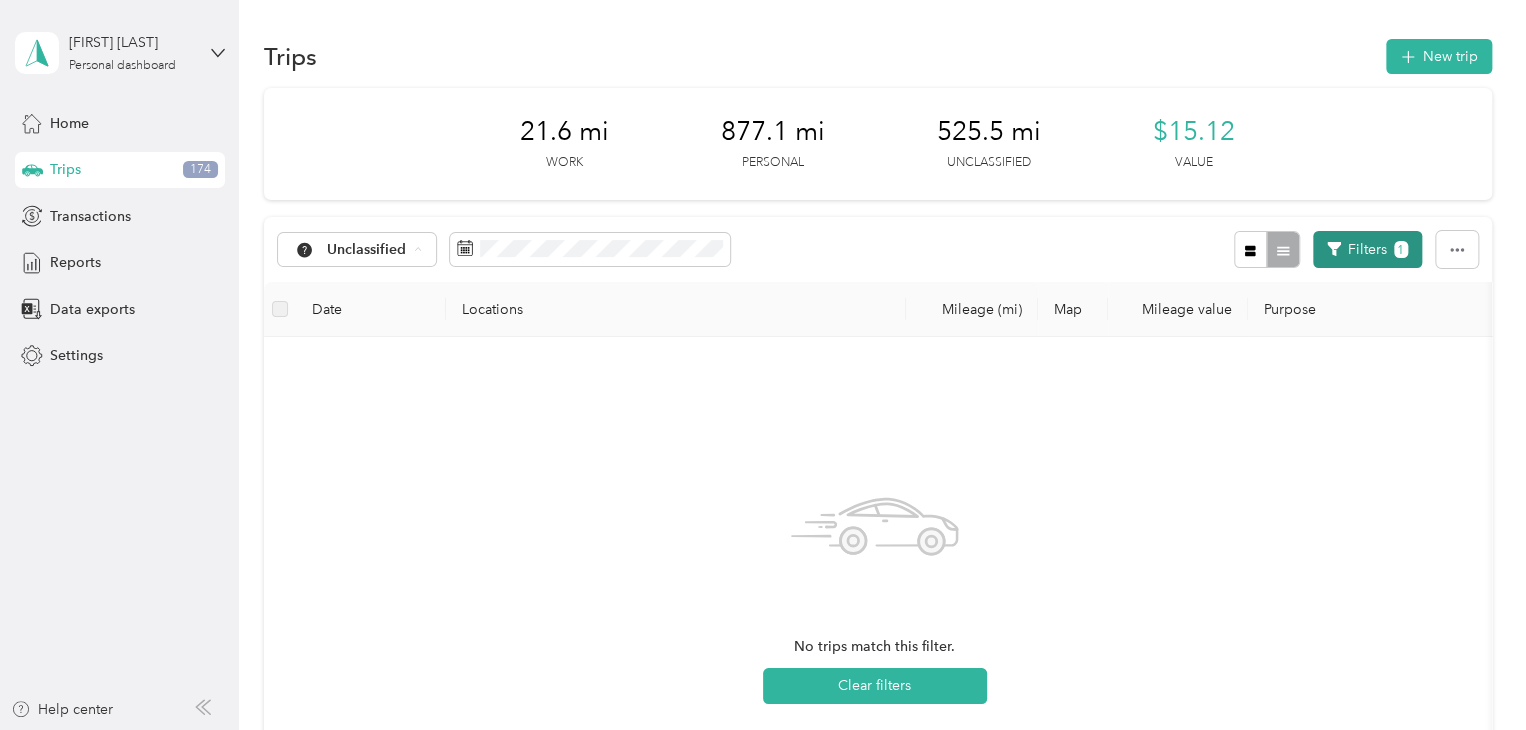 click on "Filters 1" at bounding box center [1367, 249] 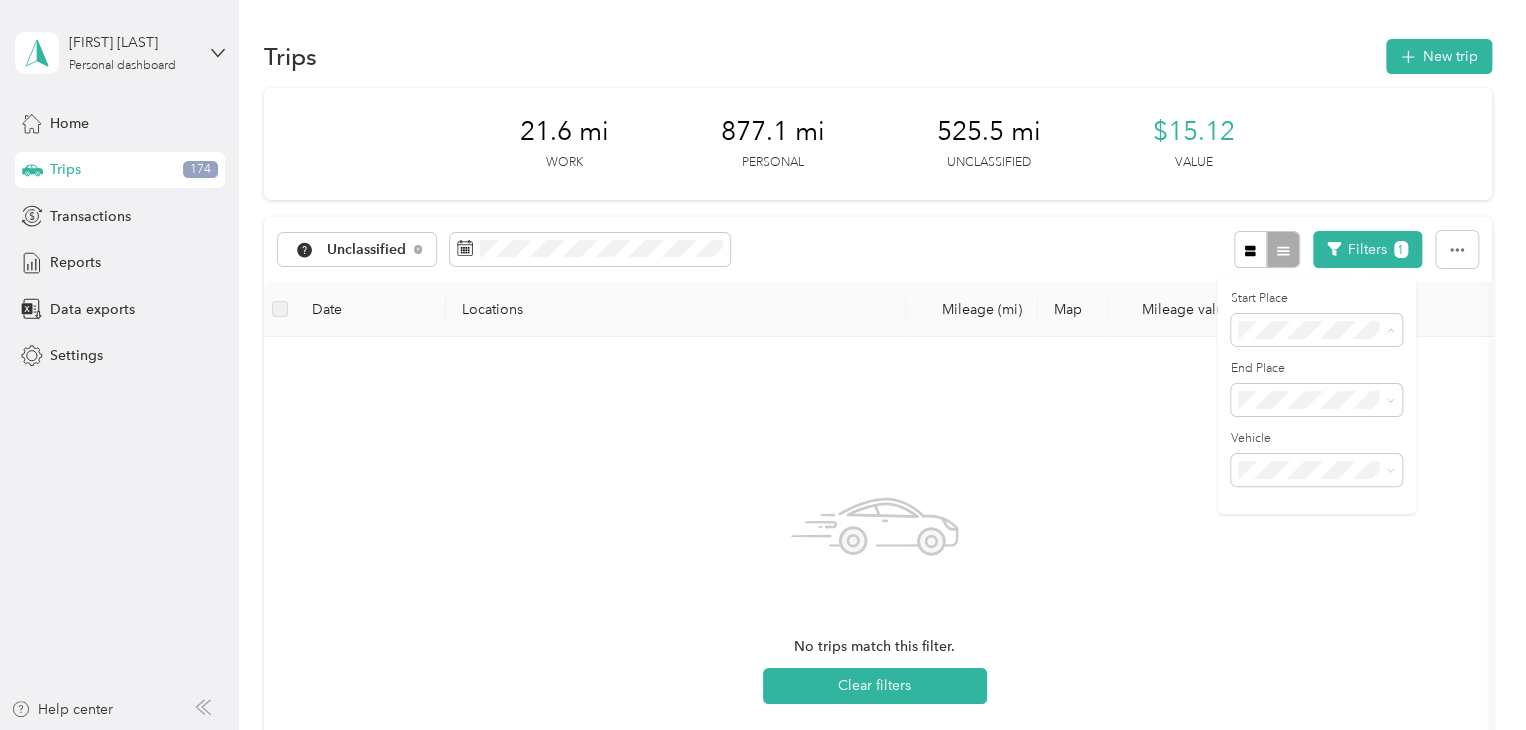 click on "Anywhere" at bounding box center (1277, 365) 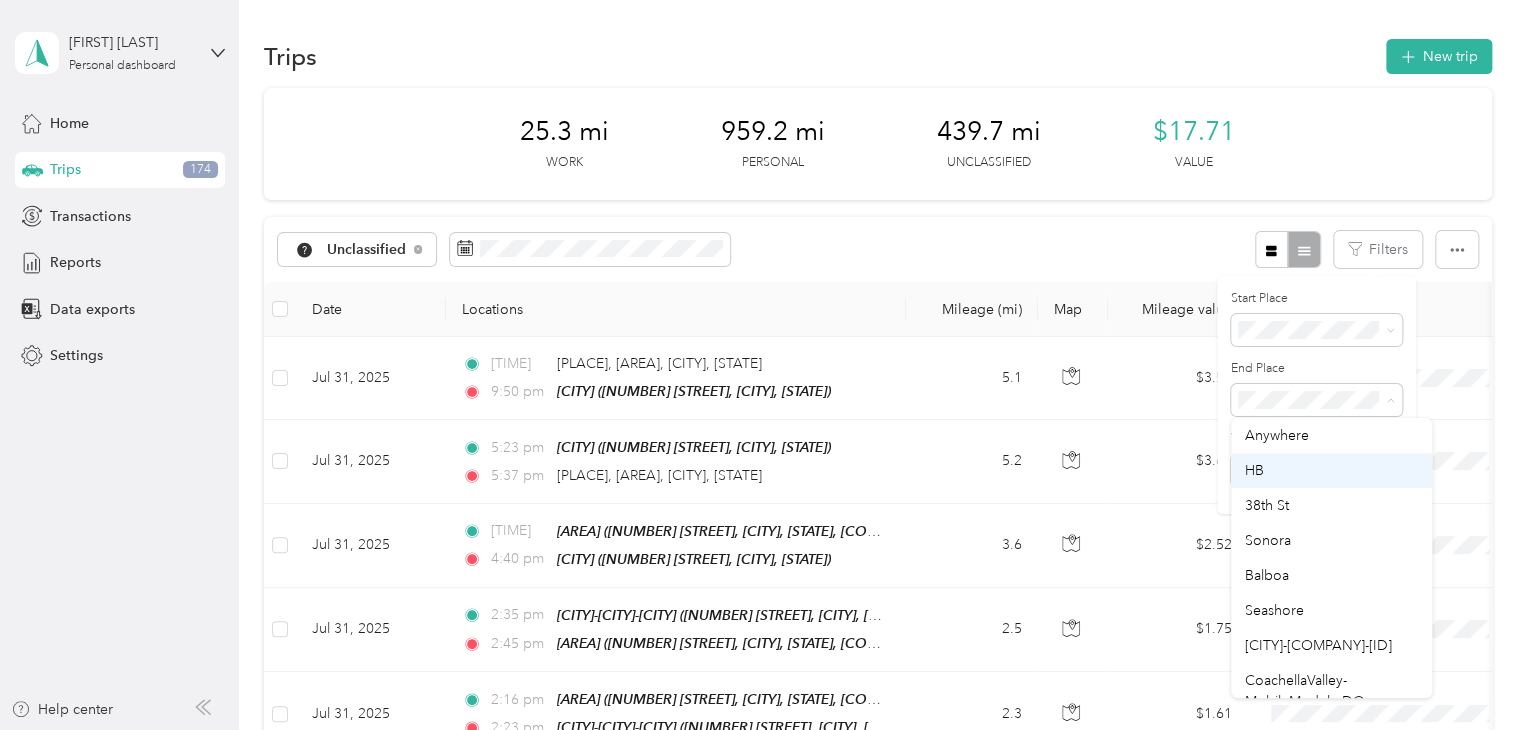 click on "HB" at bounding box center (1331, 470) 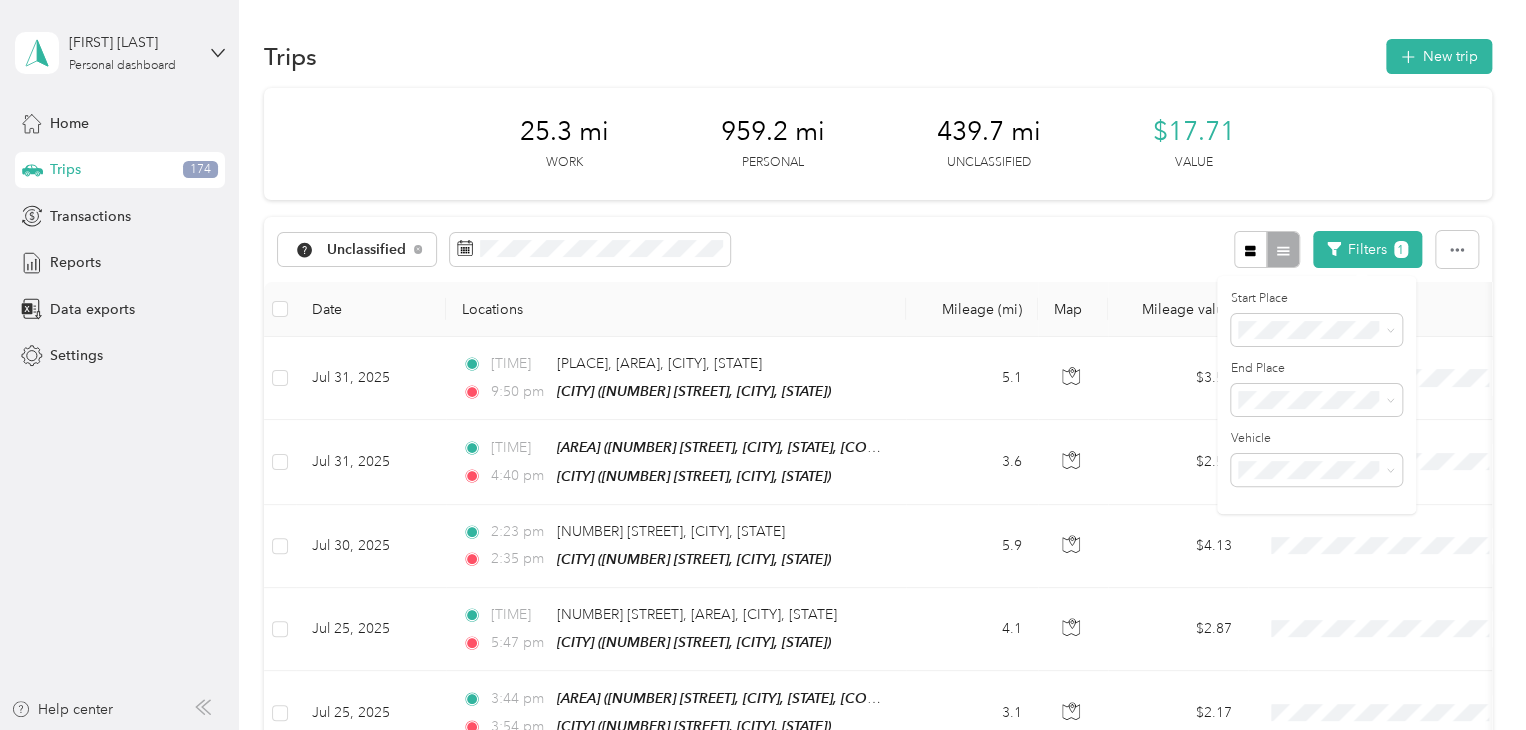 click on "Unclassified Filters [NUMBER]" at bounding box center (878, 249) 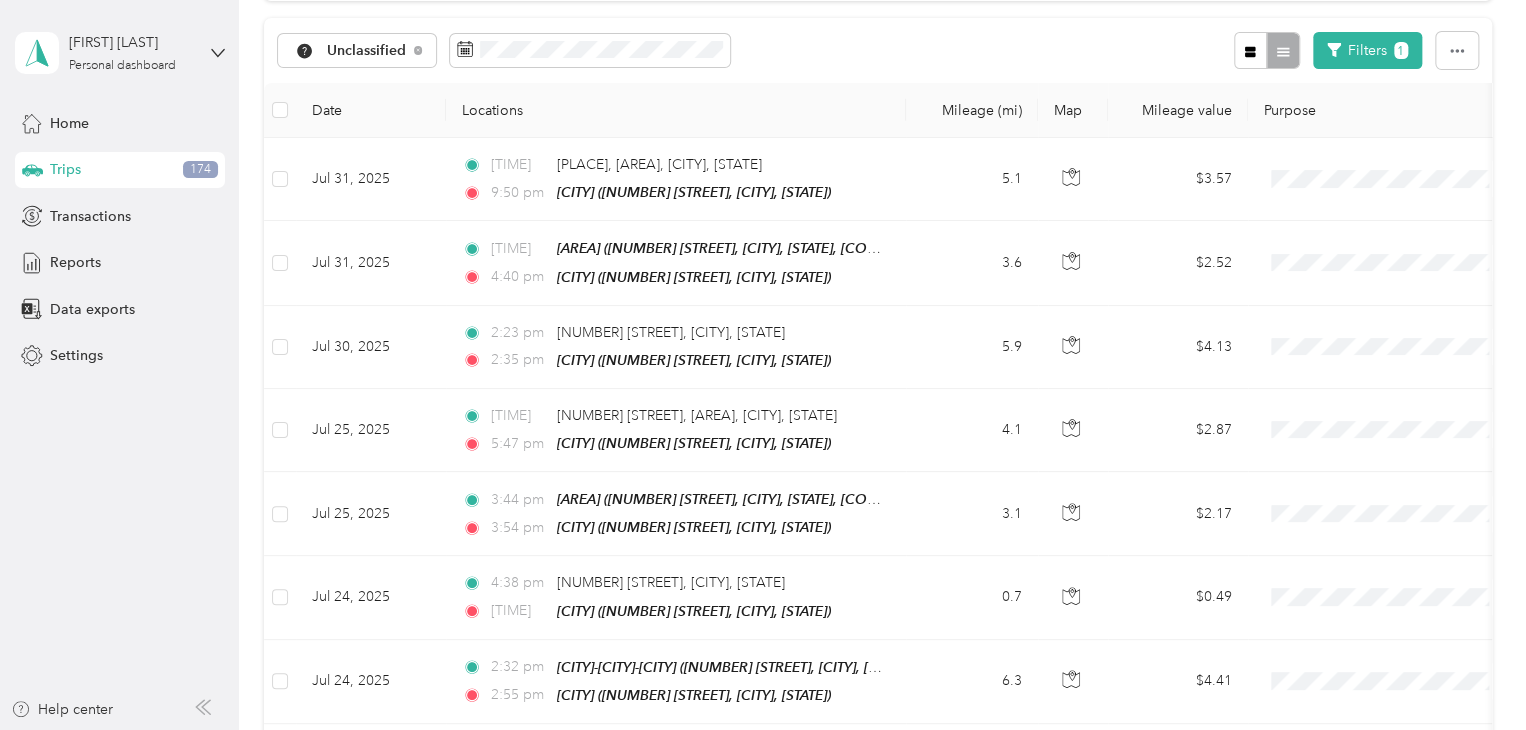 scroll, scrollTop: 200, scrollLeft: 0, axis: vertical 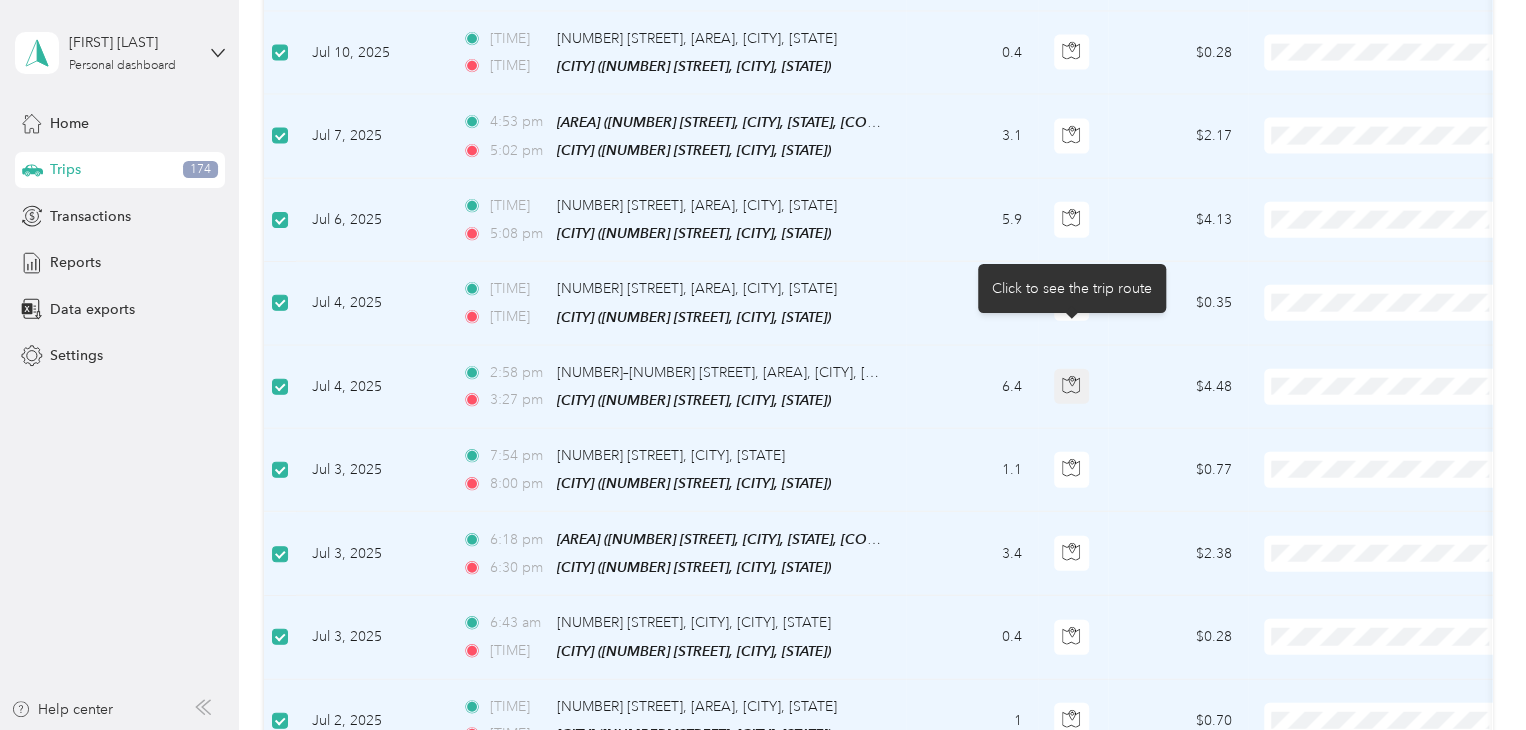 click at bounding box center (1072, 387) 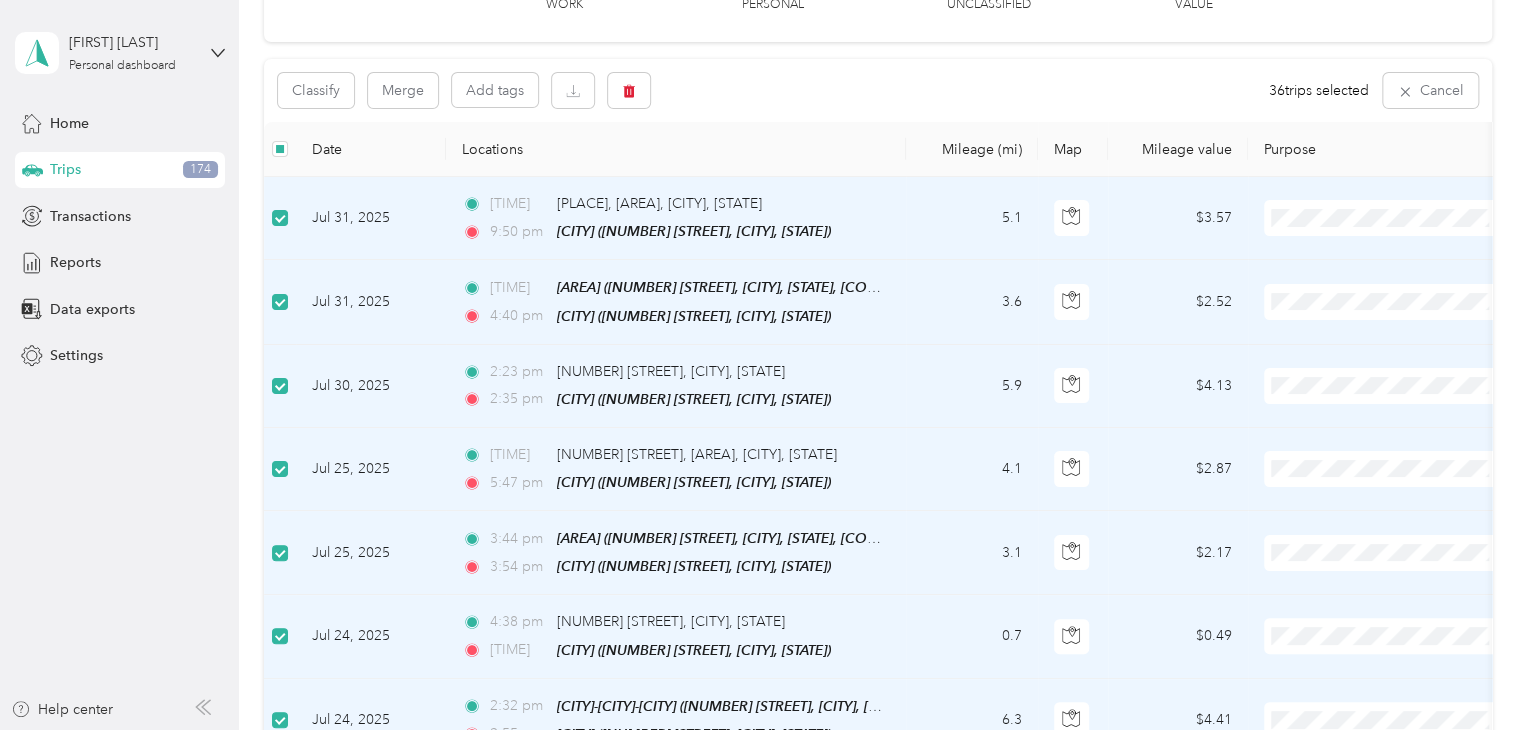 scroll, scrollTop: 0, scrollLeft: 0, axis: both 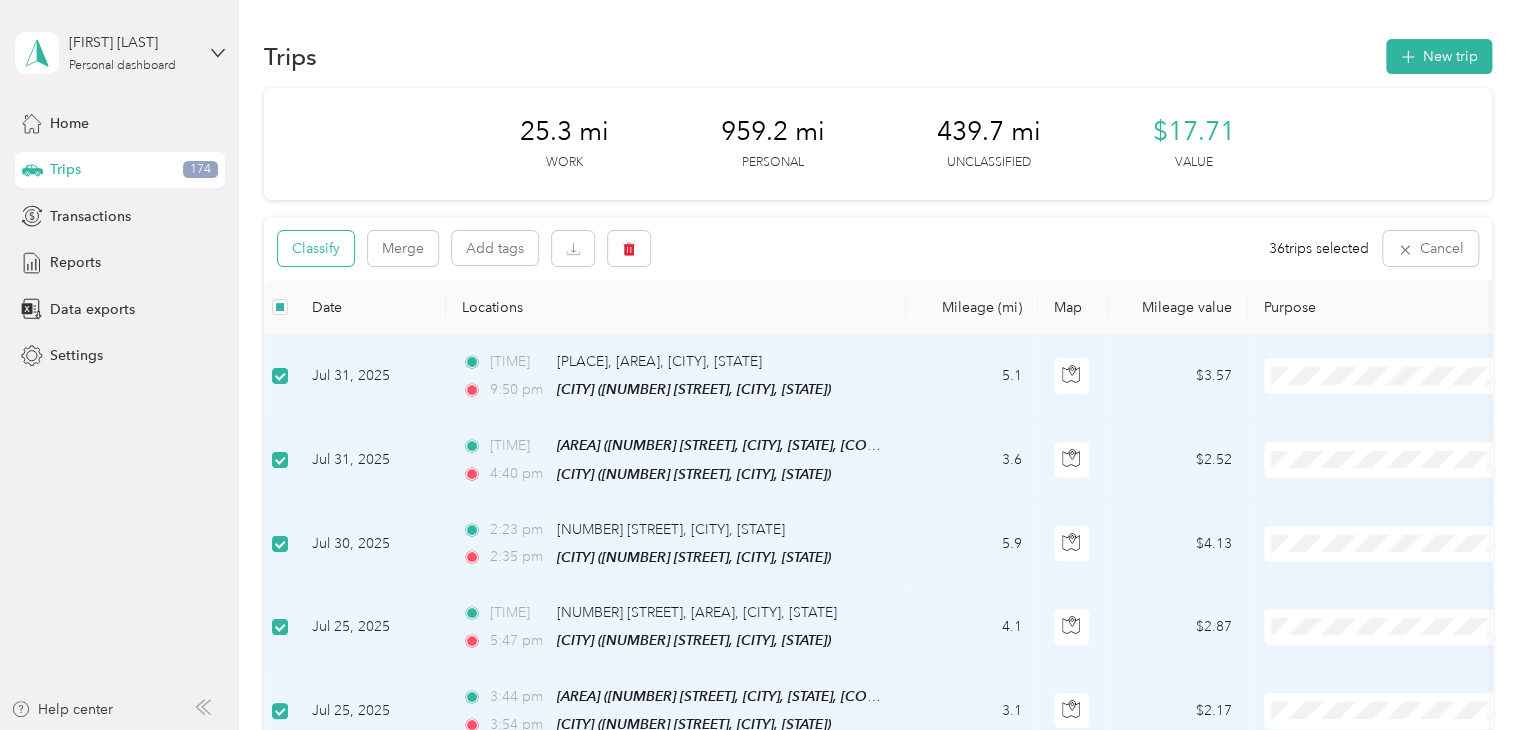 click on "Classify" at bounding box center (316, 248) 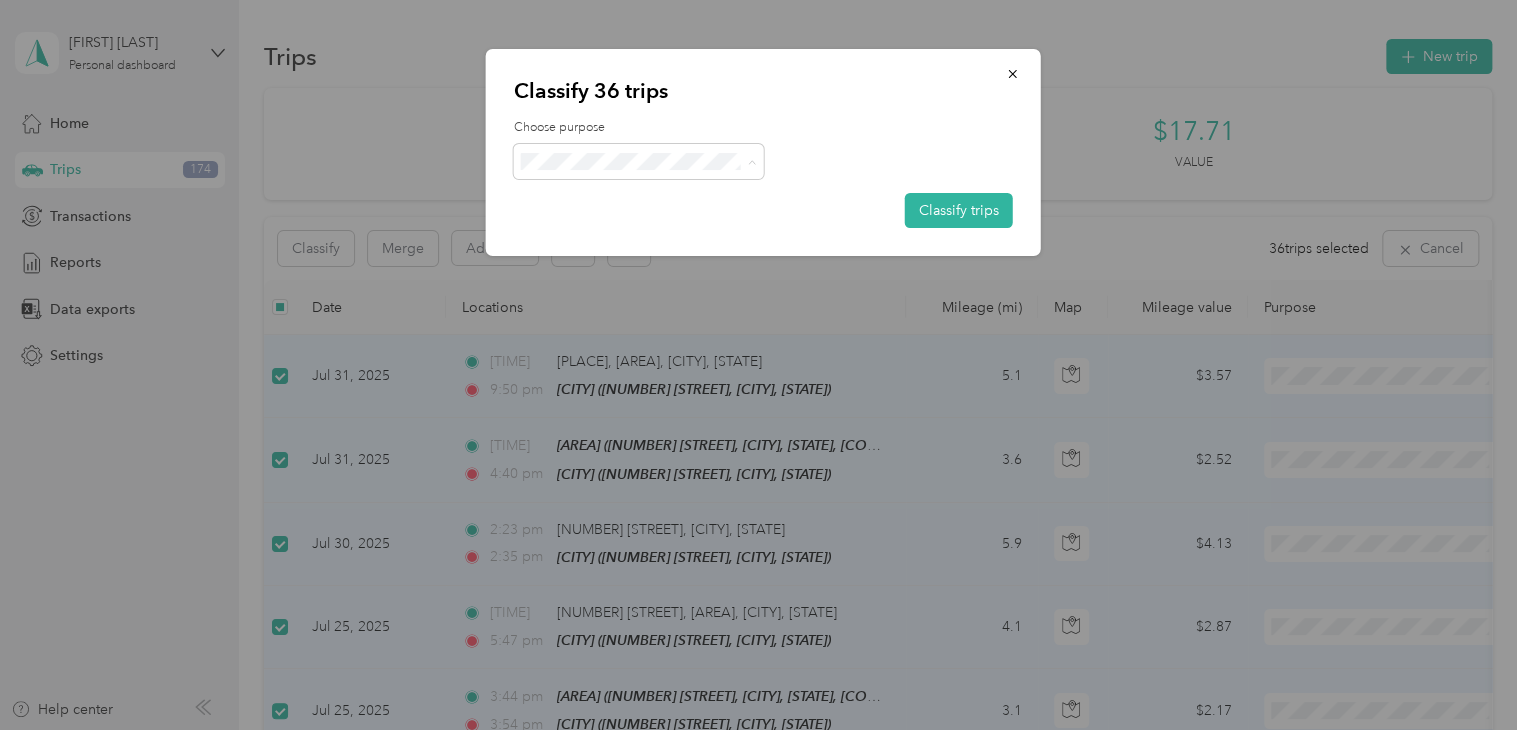 click on "Personal" at bounding box center (656, 233) 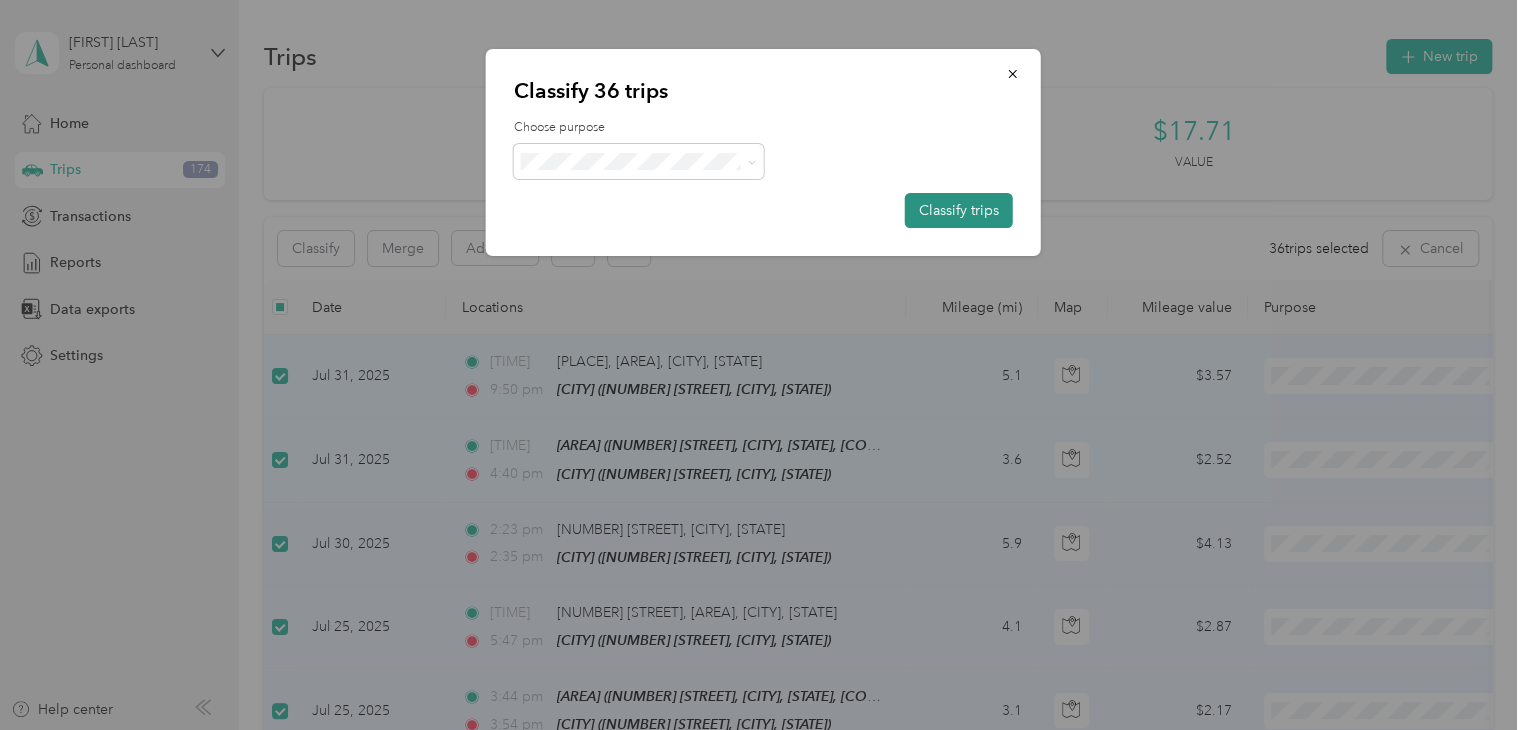 click on "Classify trips" at bounding box center [959, 210] 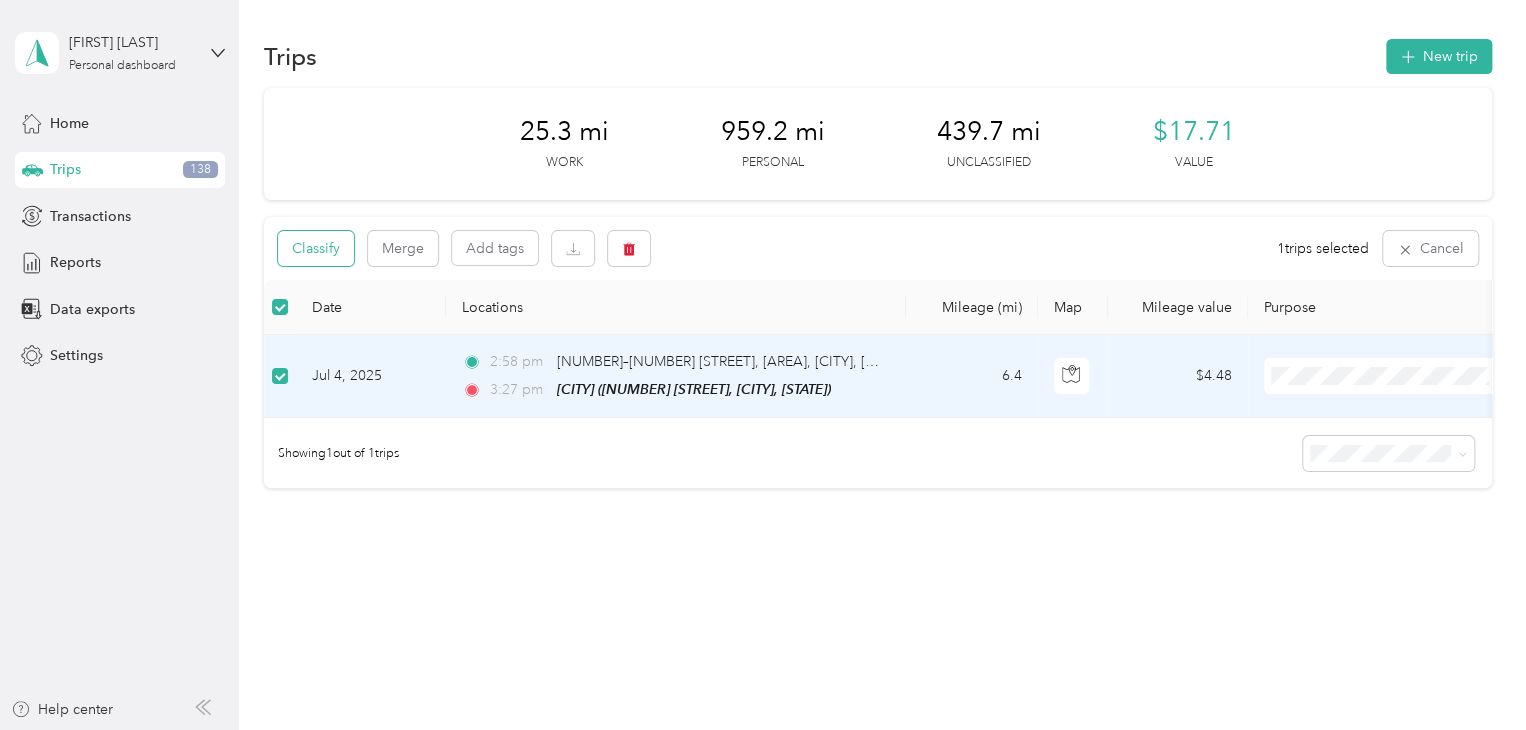 click on "Classify" at bounding box center [316, 248] 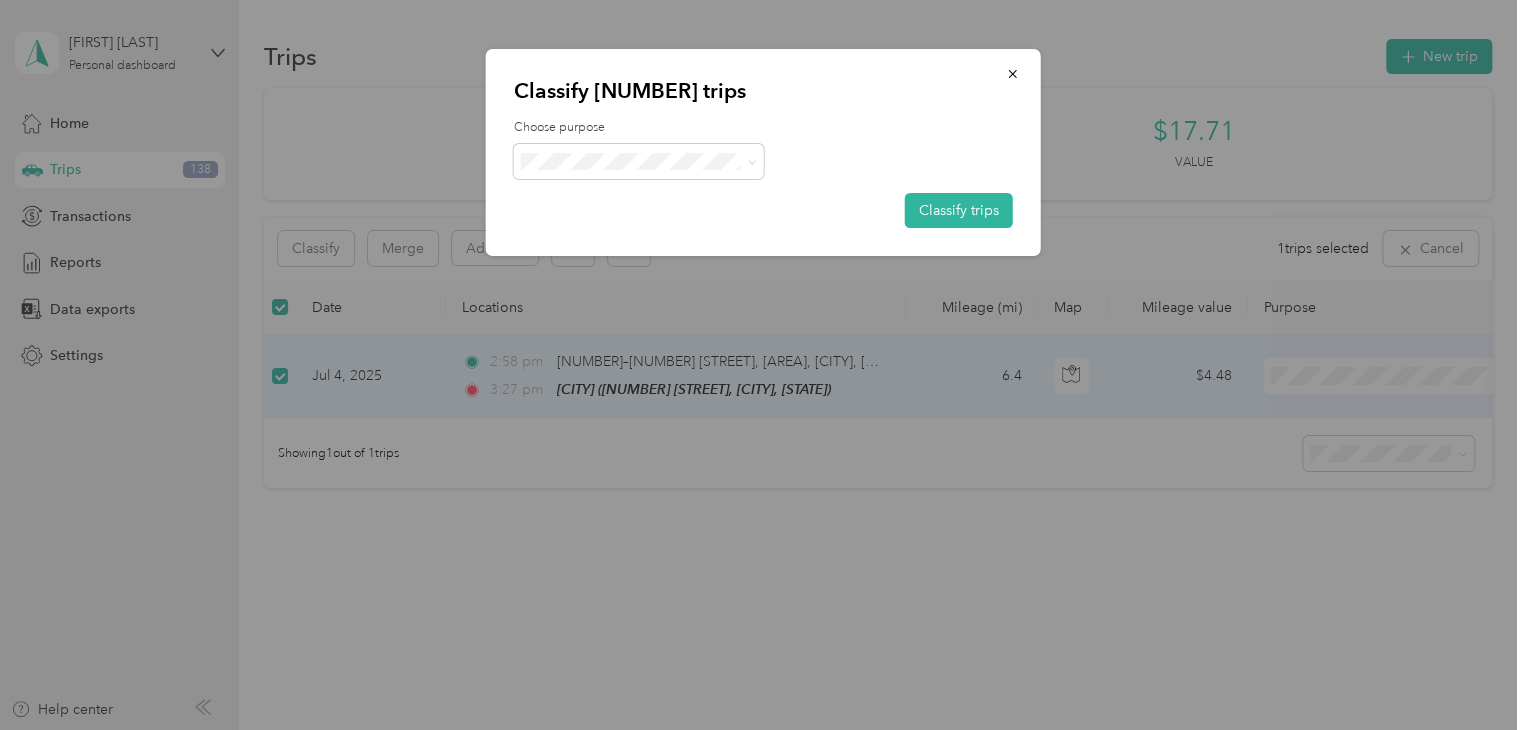 click on "Personal" at bounding box center (645, 233) 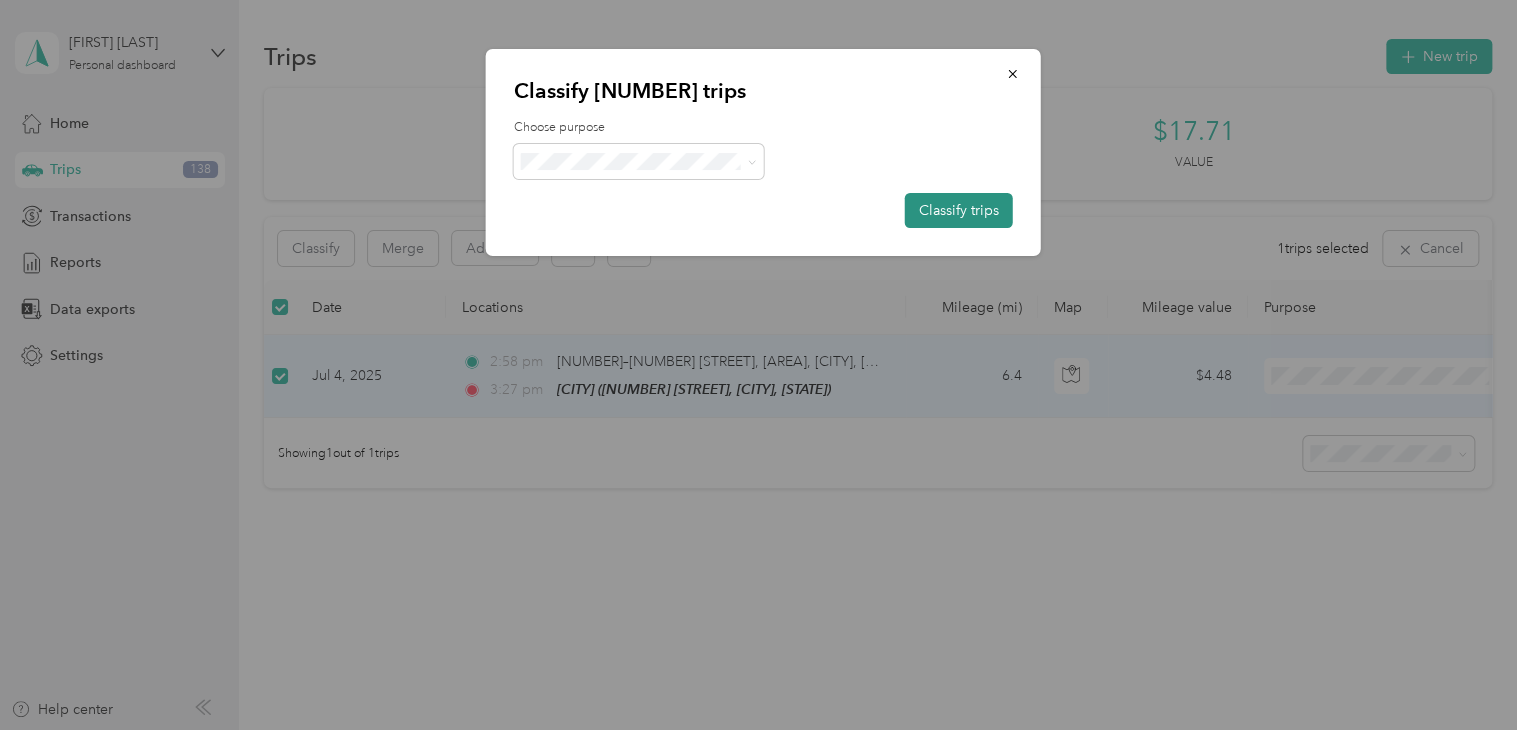 click on "Classify trips" at bounding box center [959, 210] 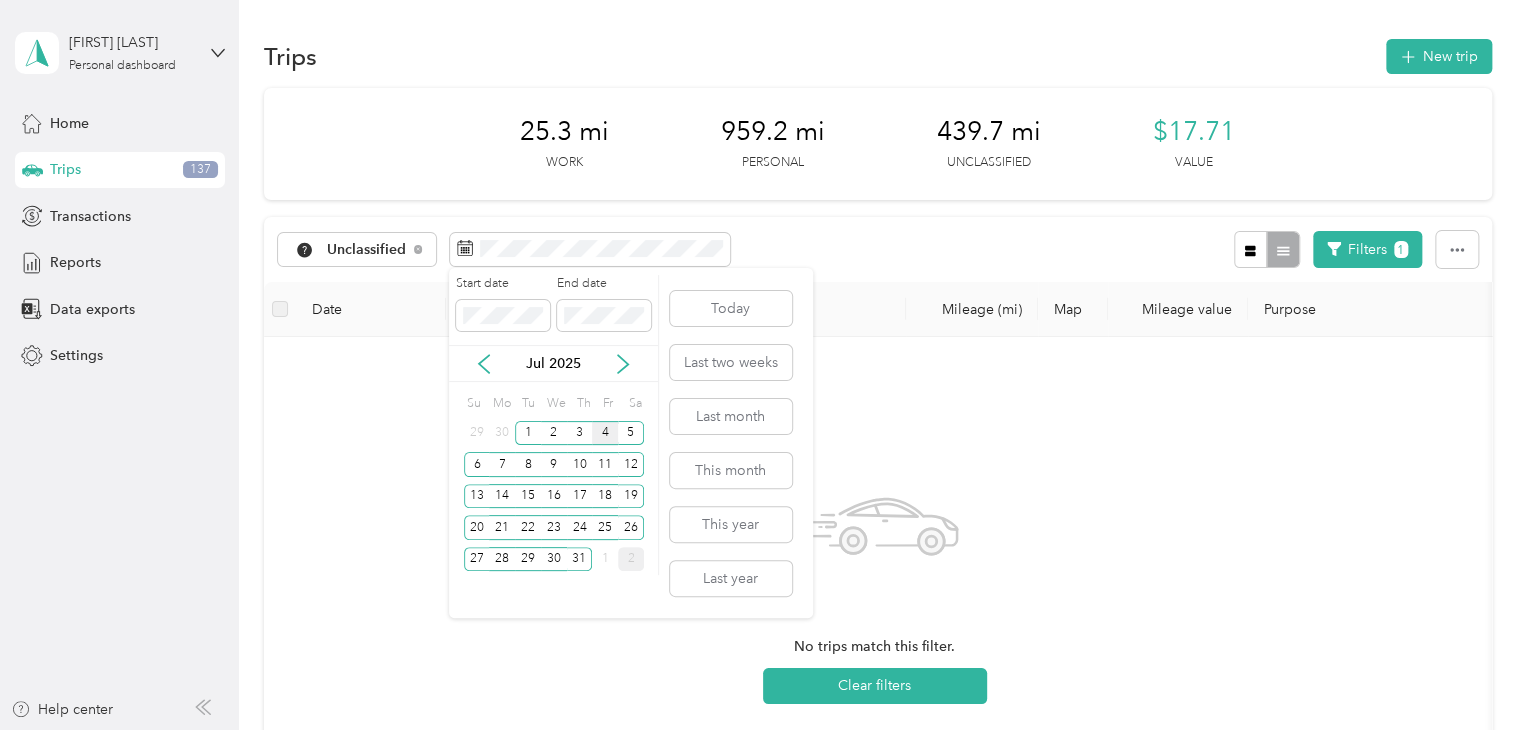 click on "4" at bounding box center [605, 433] 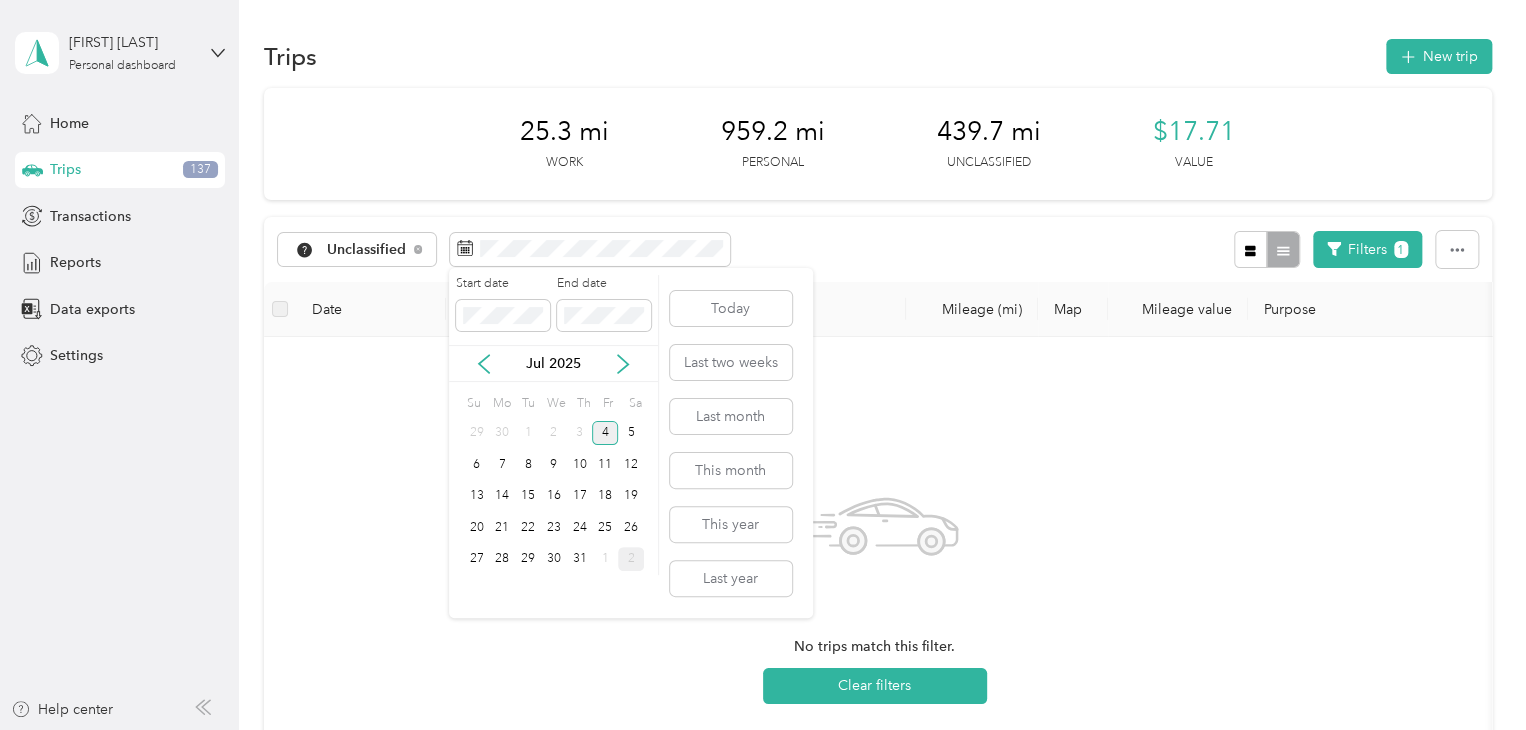 click on "4" at bounding box center [605, 433] 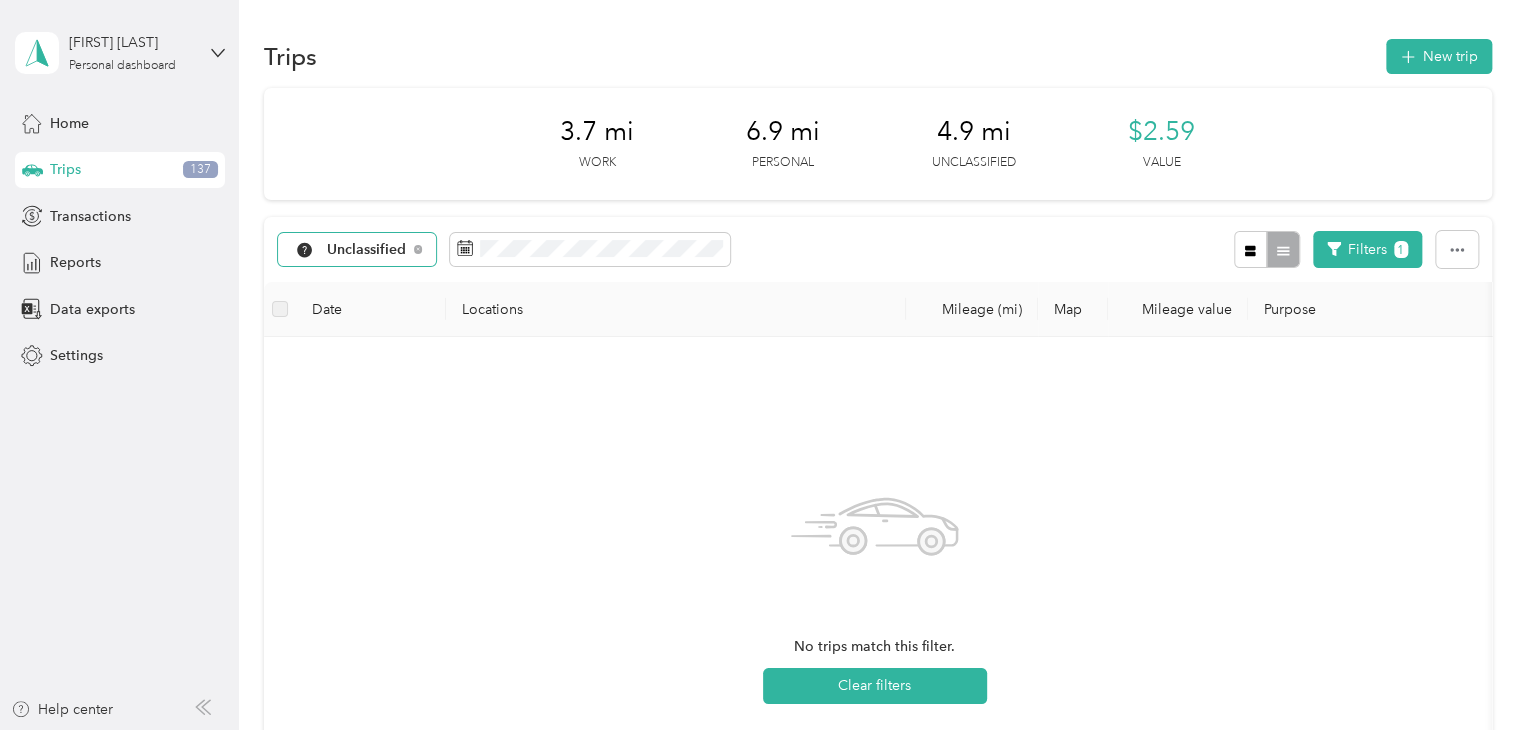 click on "Unclassified" at bounding box center (367, 250) 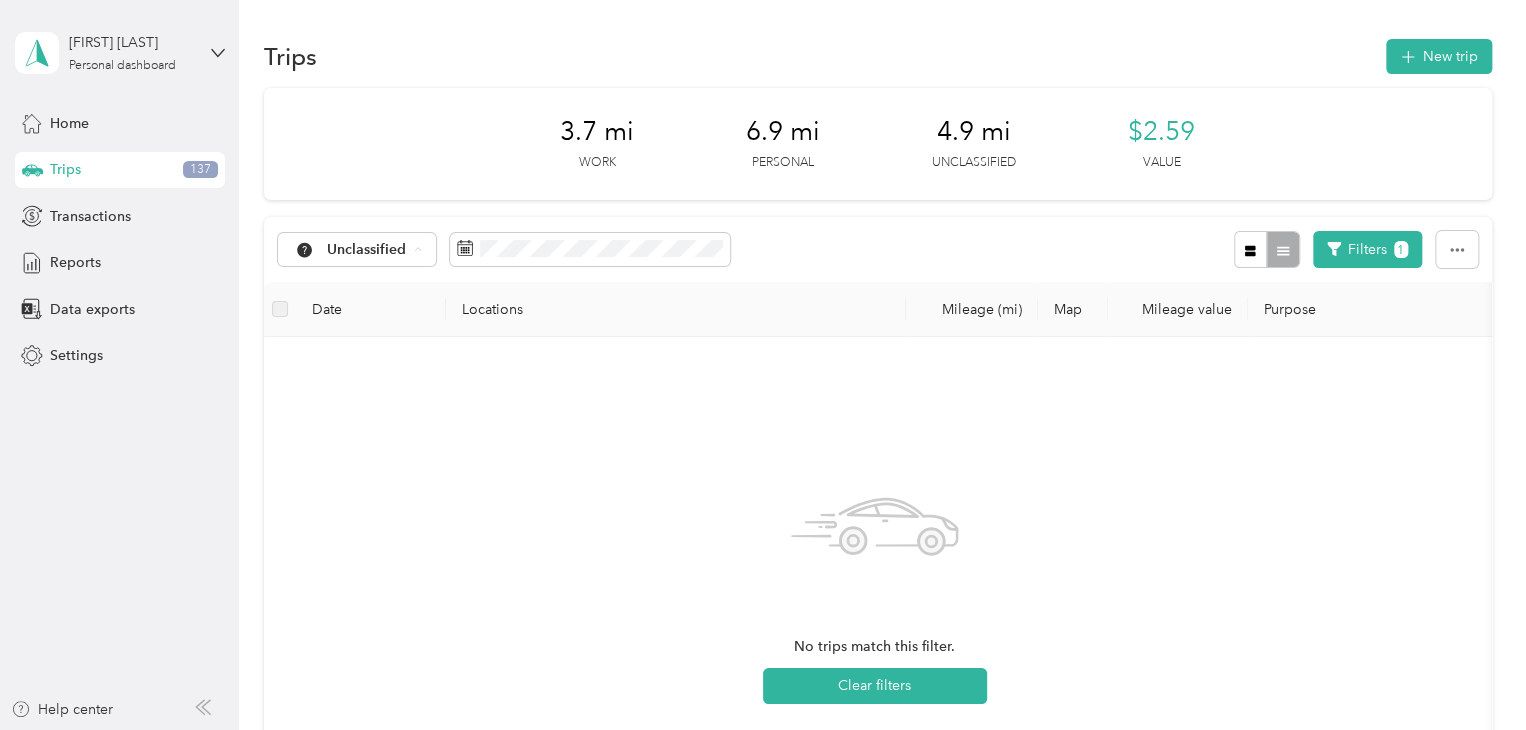 click on "All purposes" at bounding box center (379, 285) 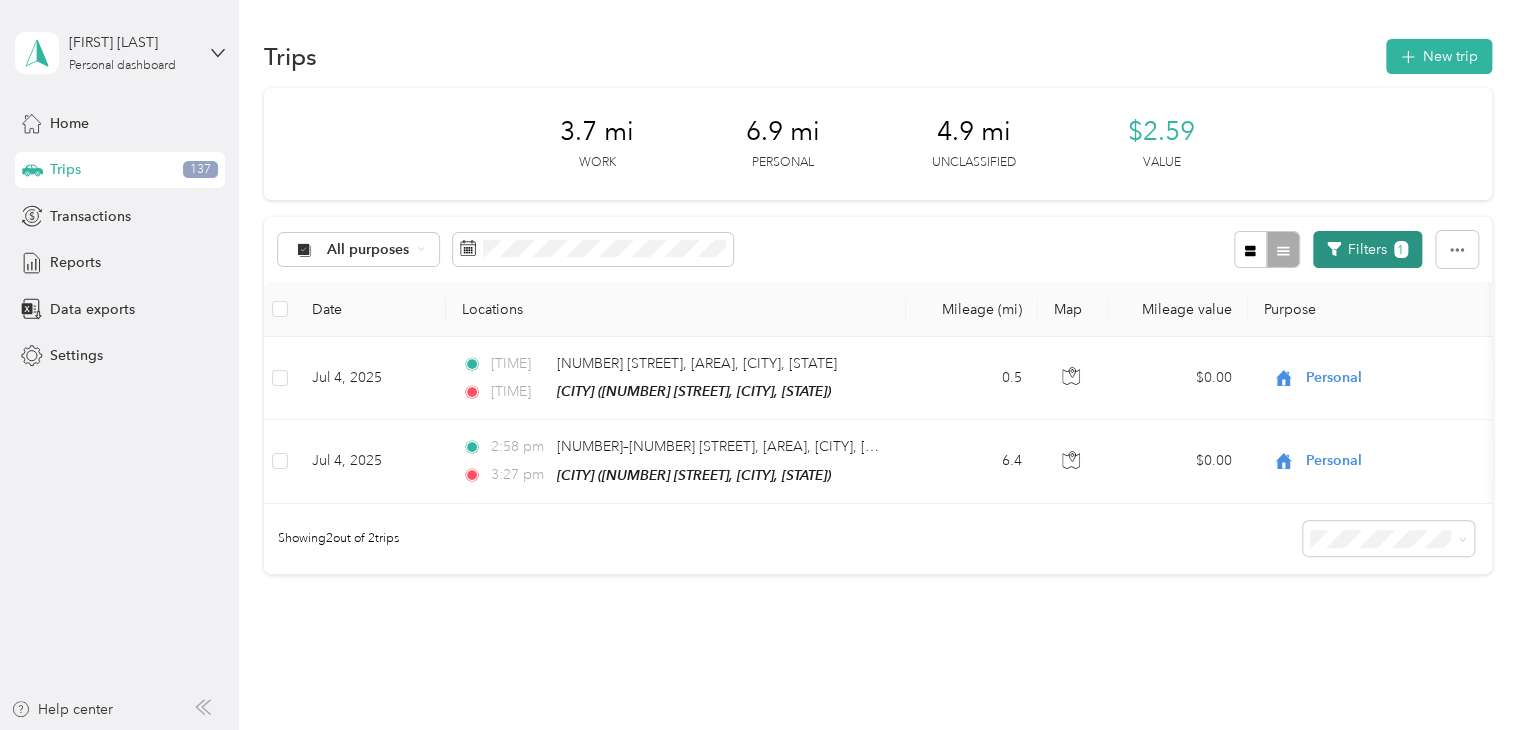 click on "Filters 1" at bounding box center [1367, 249] 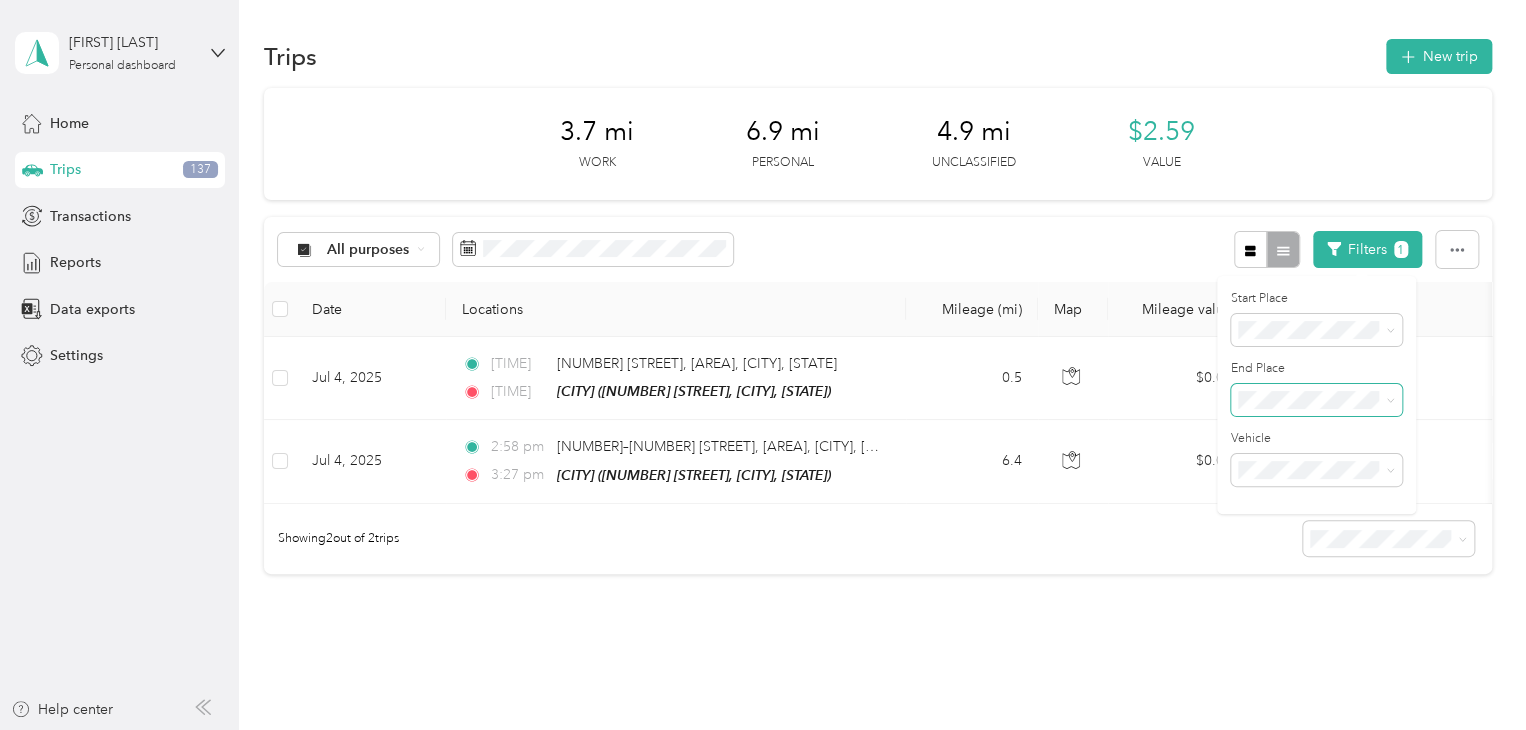 click at bounding box center [1316, 400] 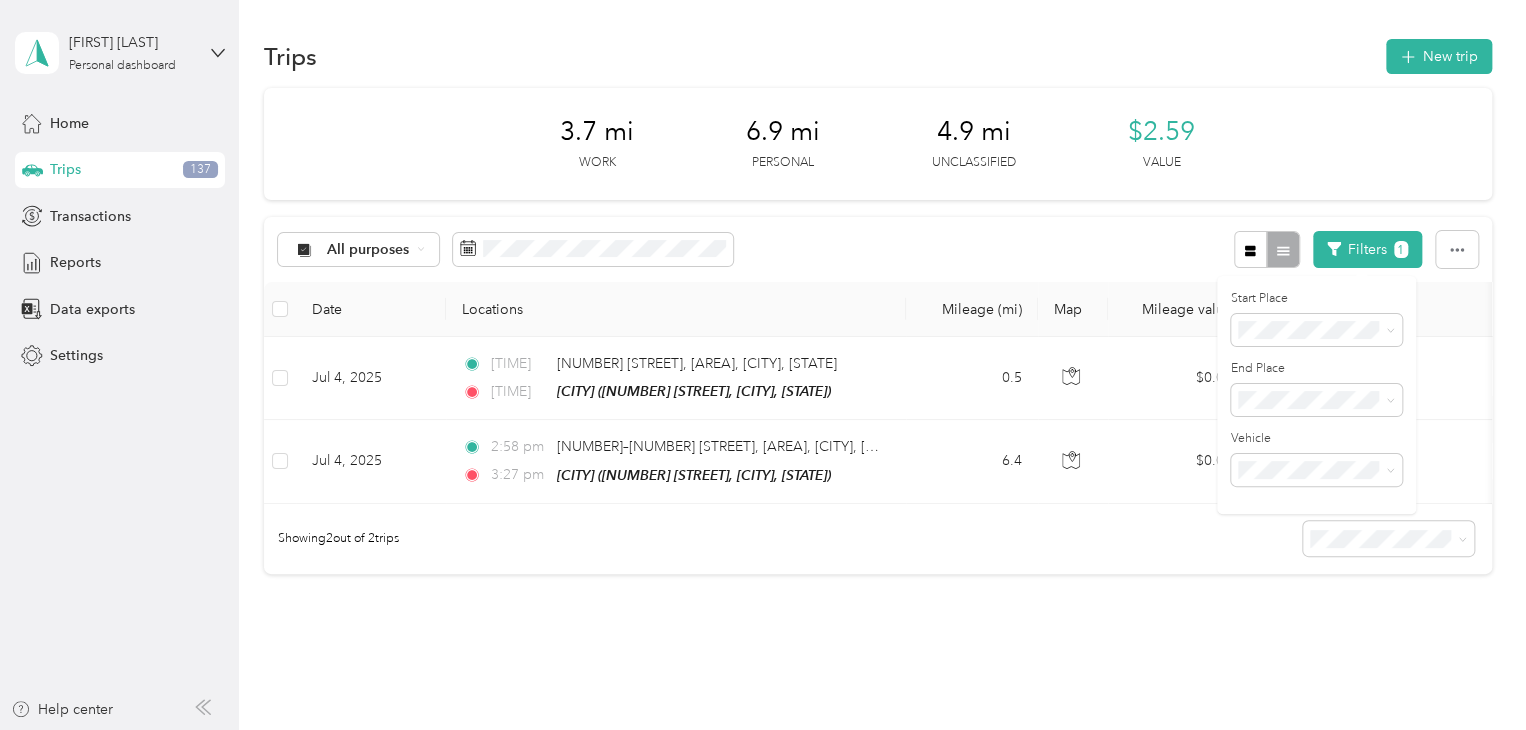 click on "Anywhere" at bounding box center (1277, 427) 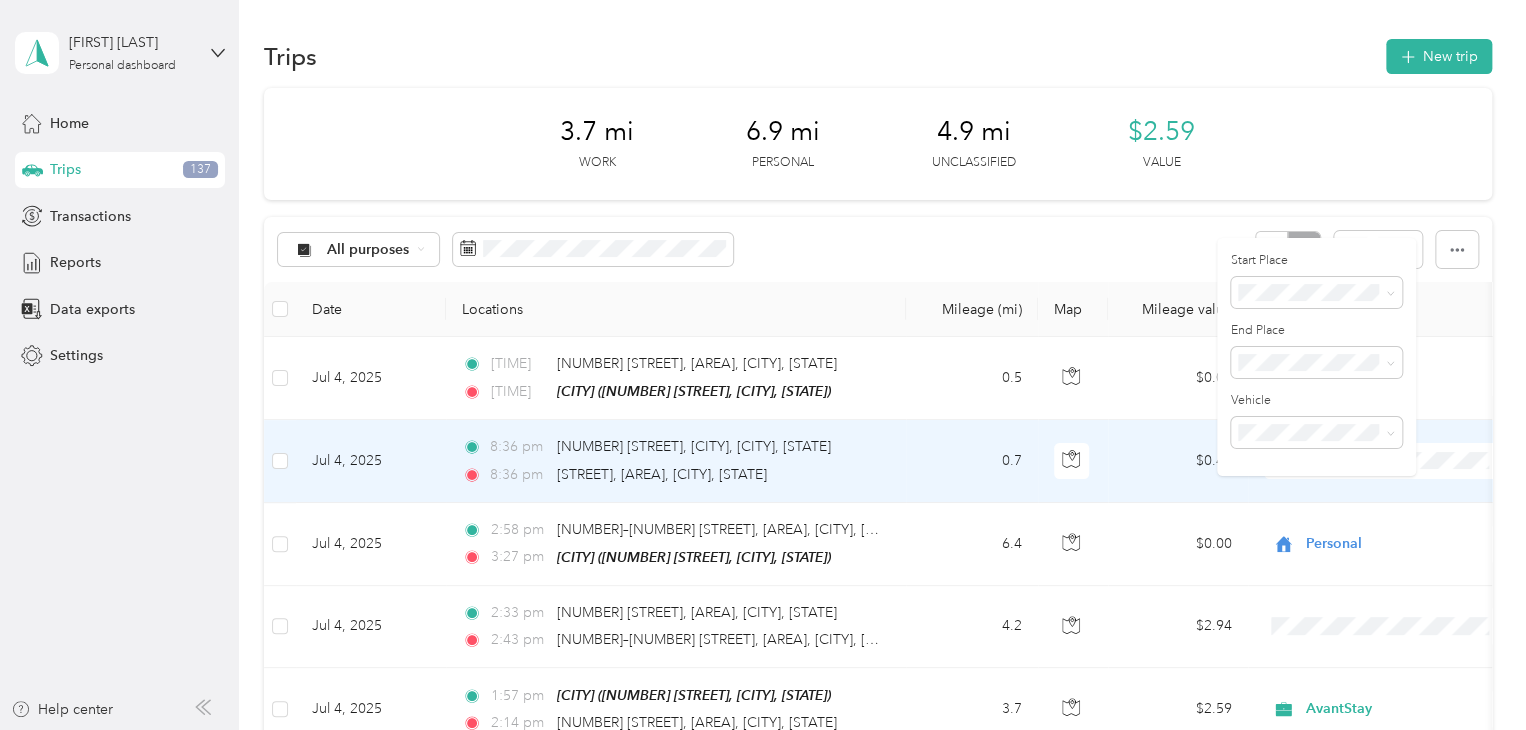 scroll, scrollTop: 100, scrollLeft: 0, axis: vertical 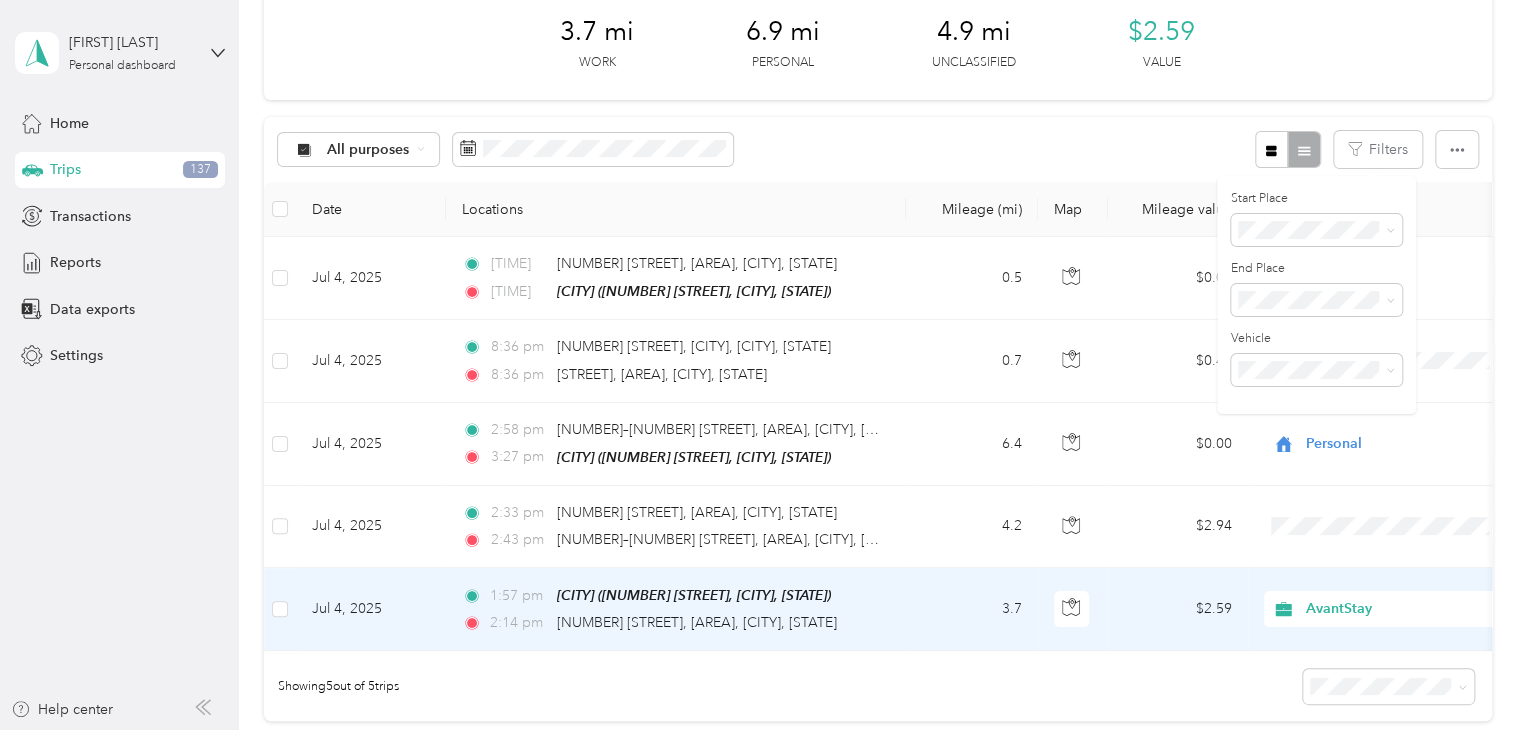 click on "AvantStay" at bounding box center (1397, 609) 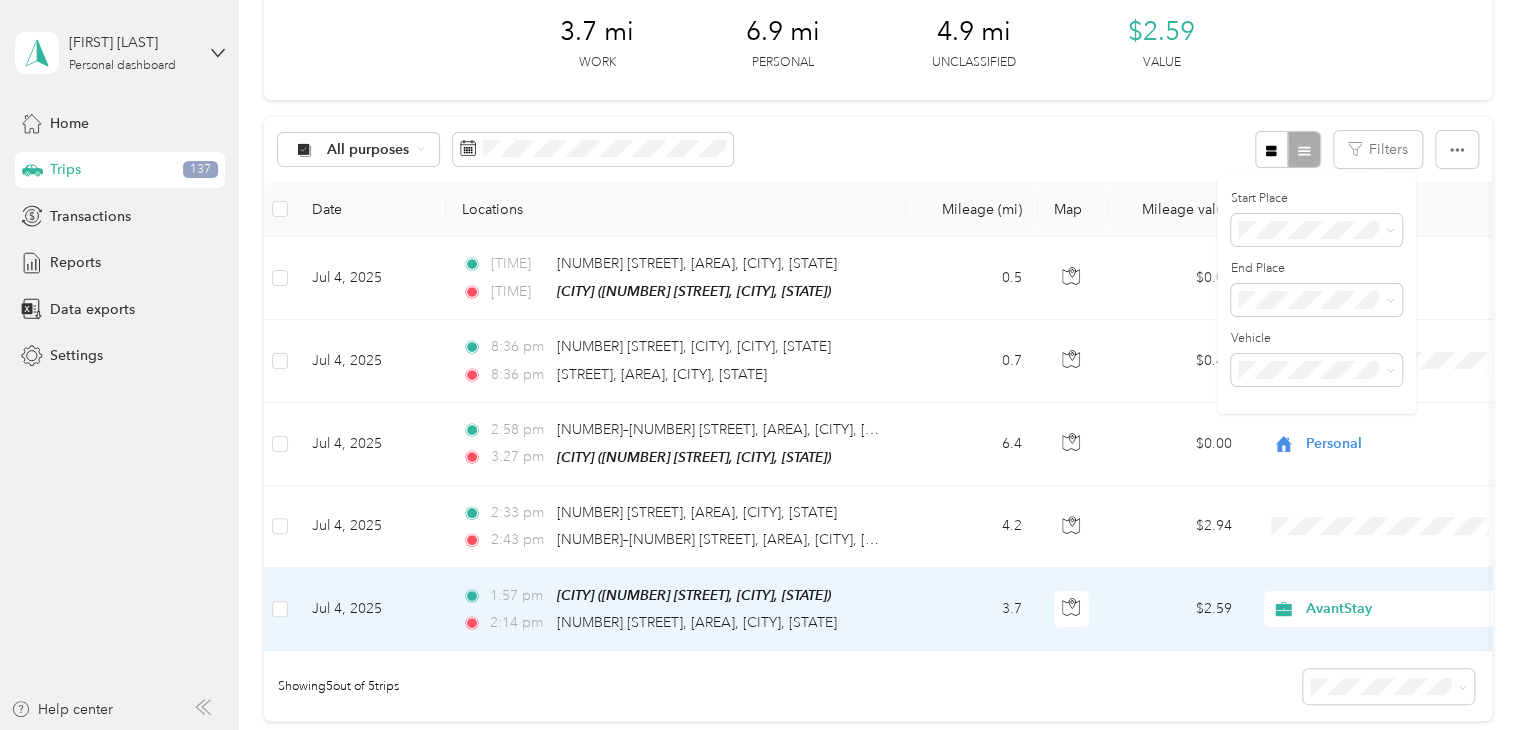 click on "Personal" at bounding box center [1405, 675] 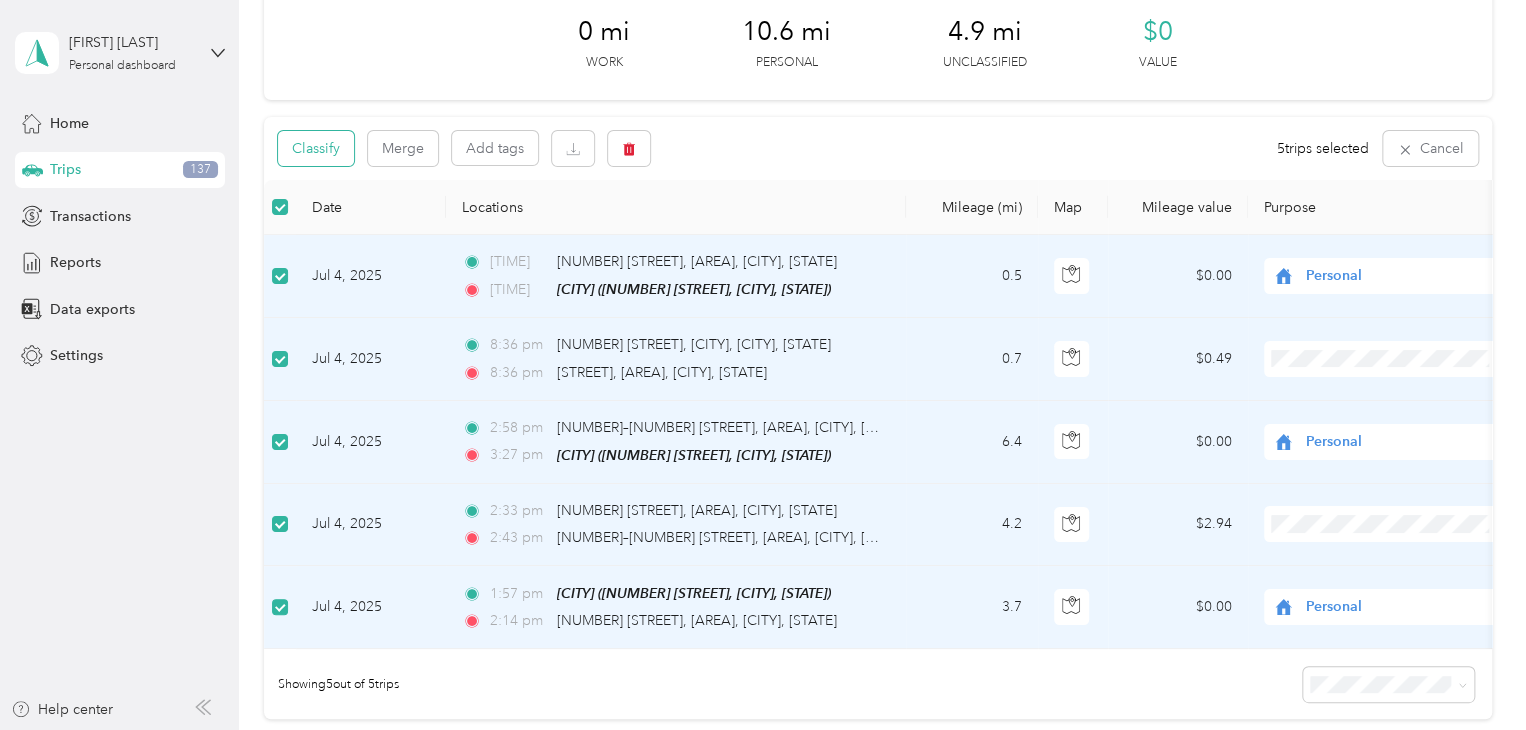 click on "Classify" at bounding box center [316, 148] 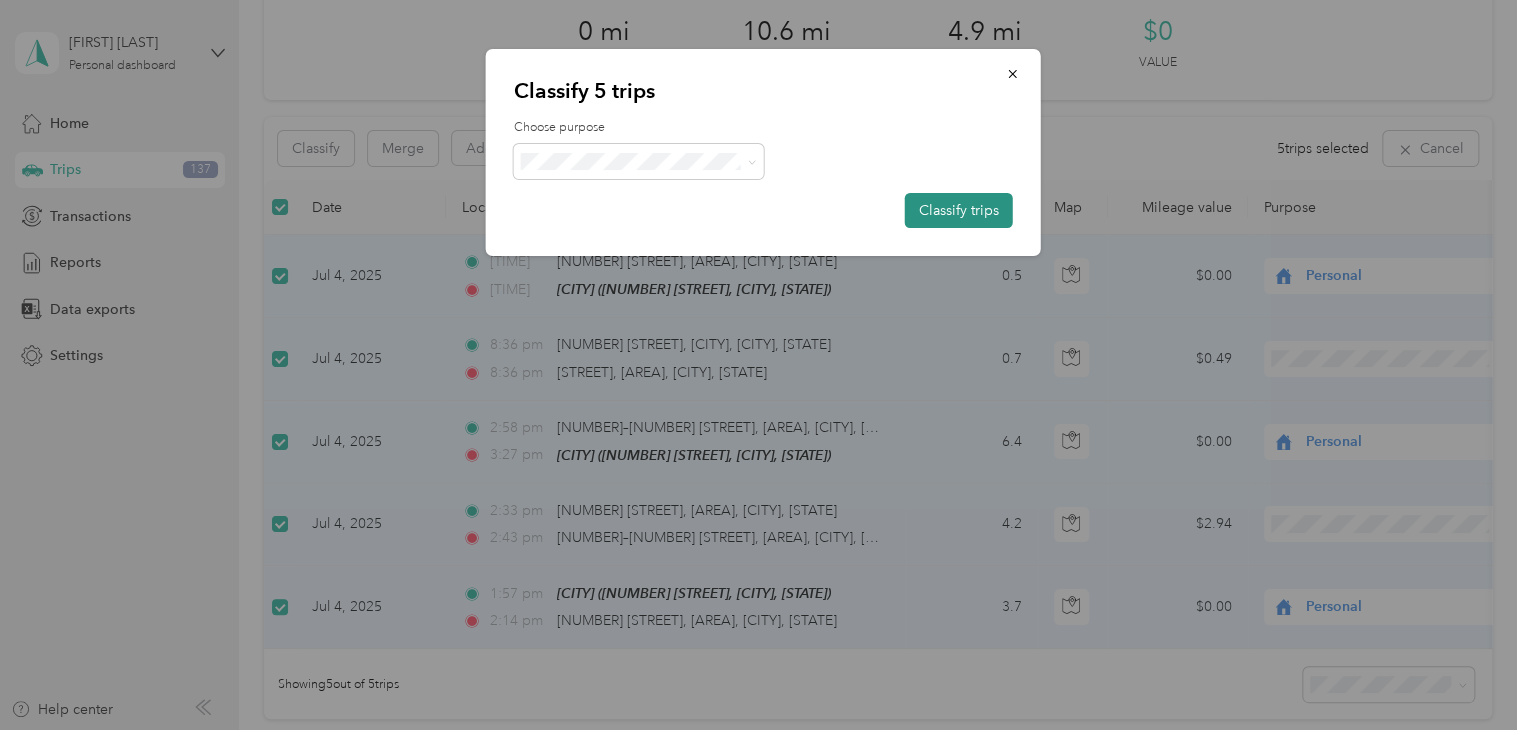 click on "Classify trips" at bounding box center (959, 210) 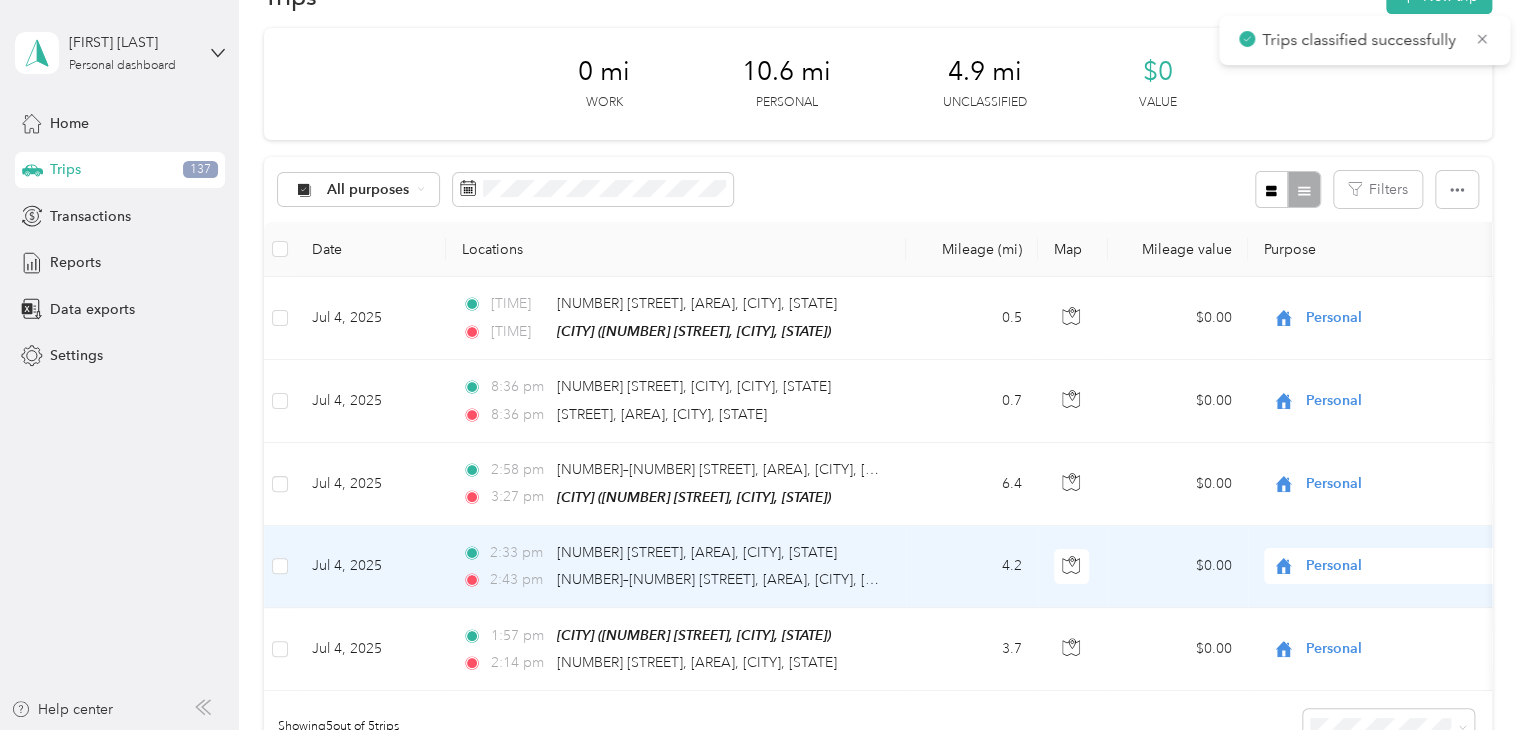 scroll, scrollTop: 0, scrollLeft: 0, axis: both 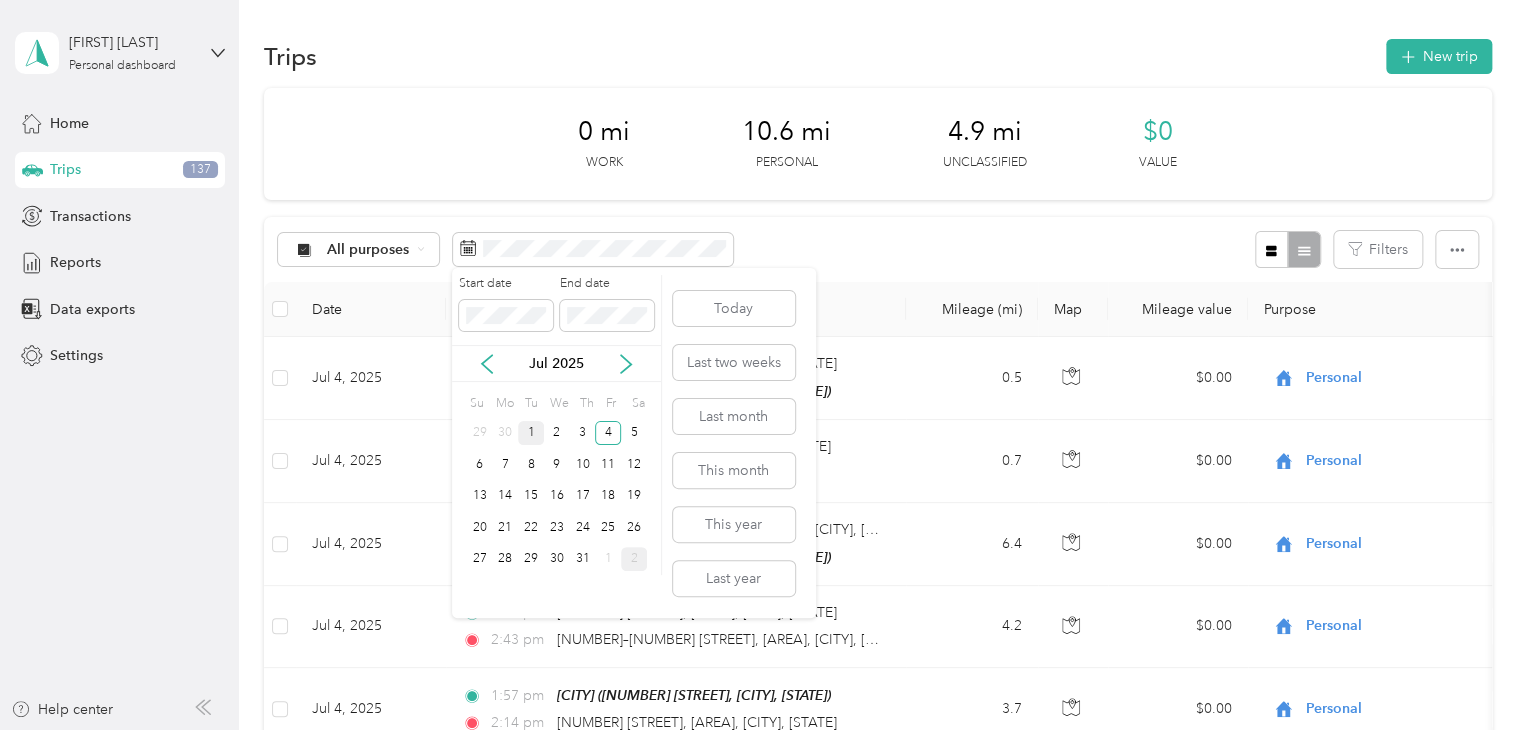 click on "1" at bounding box center (531, 433) 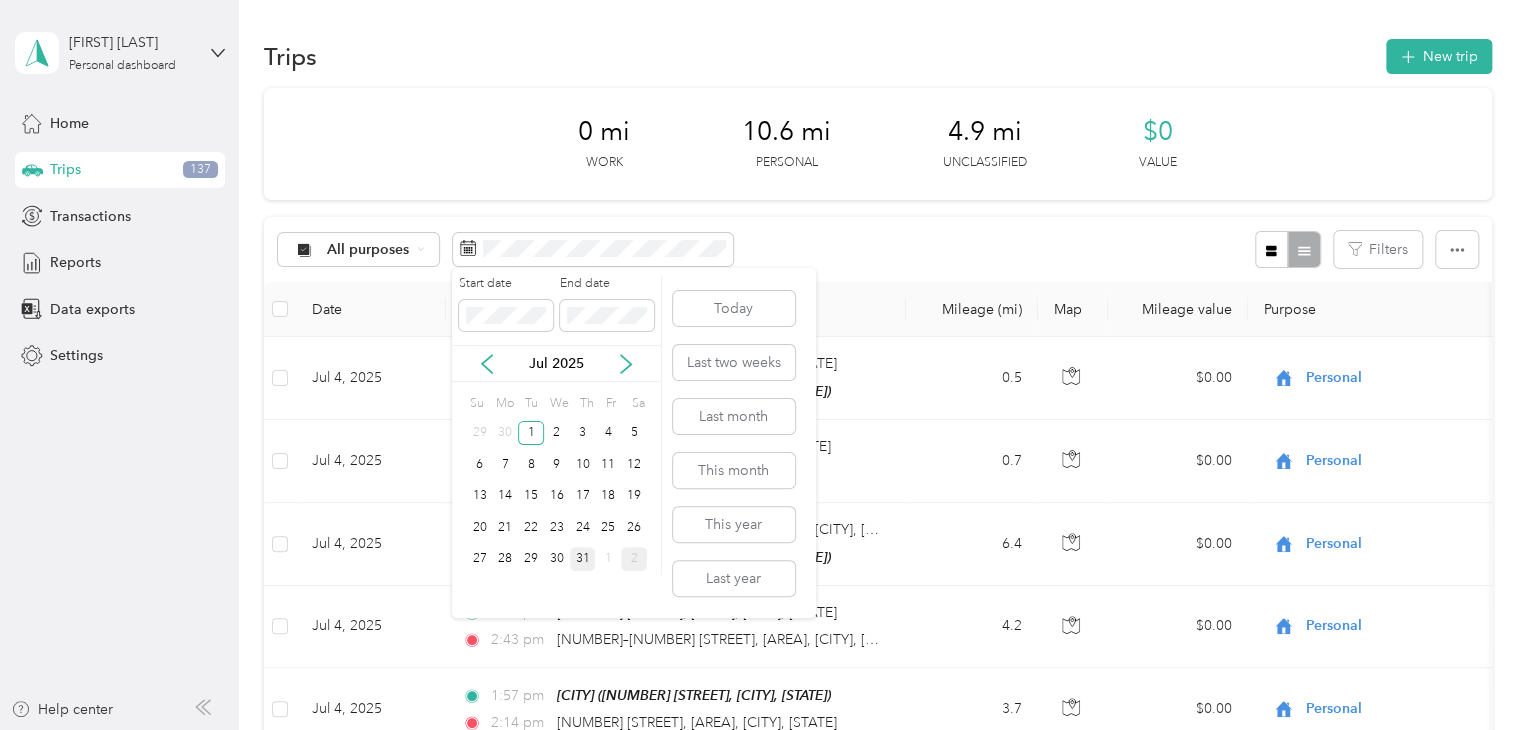 click on "31" at bounding box center [583, 559] 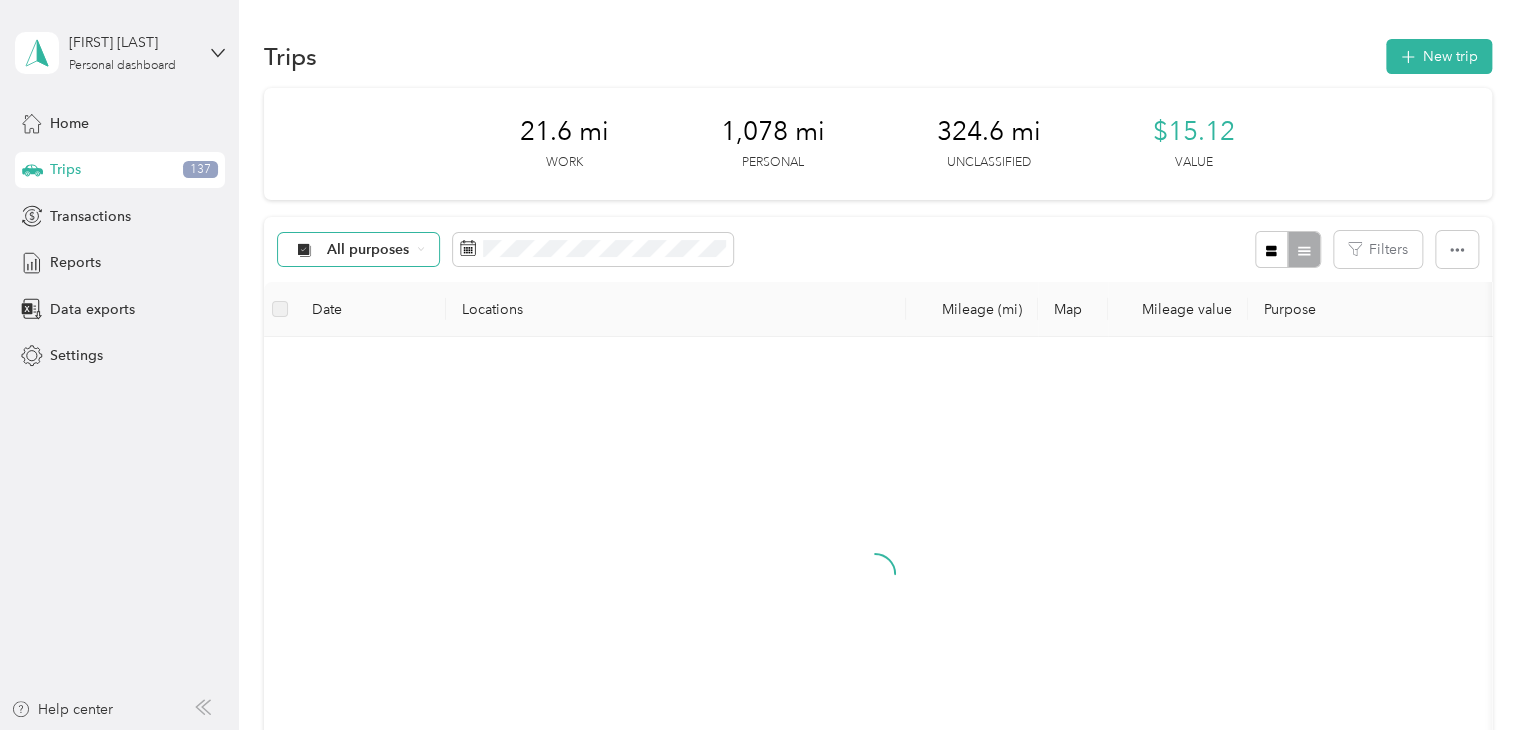 click on "All purposes" at bounding box center [368, 250] 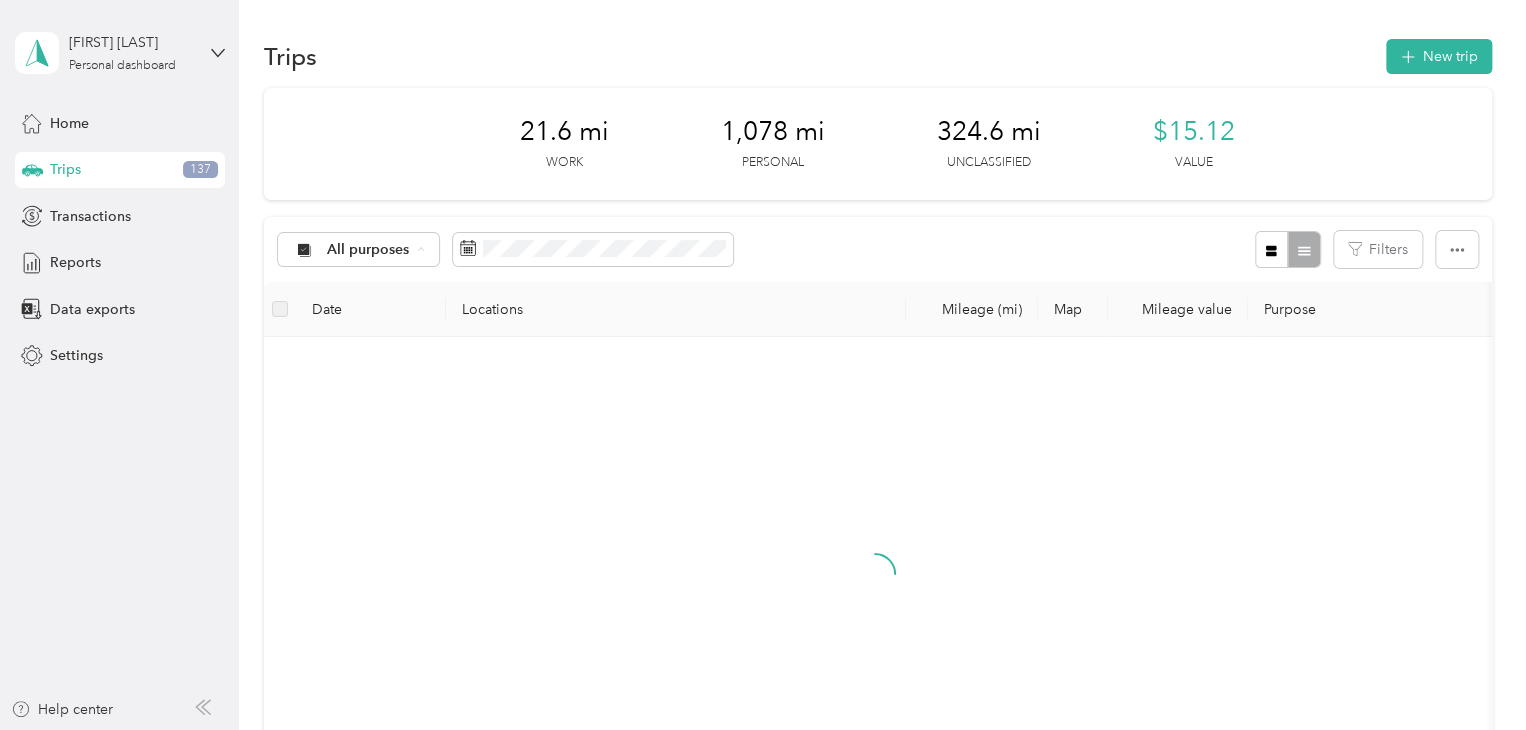 click on "Unclassified" at bounding box center (375, 320) 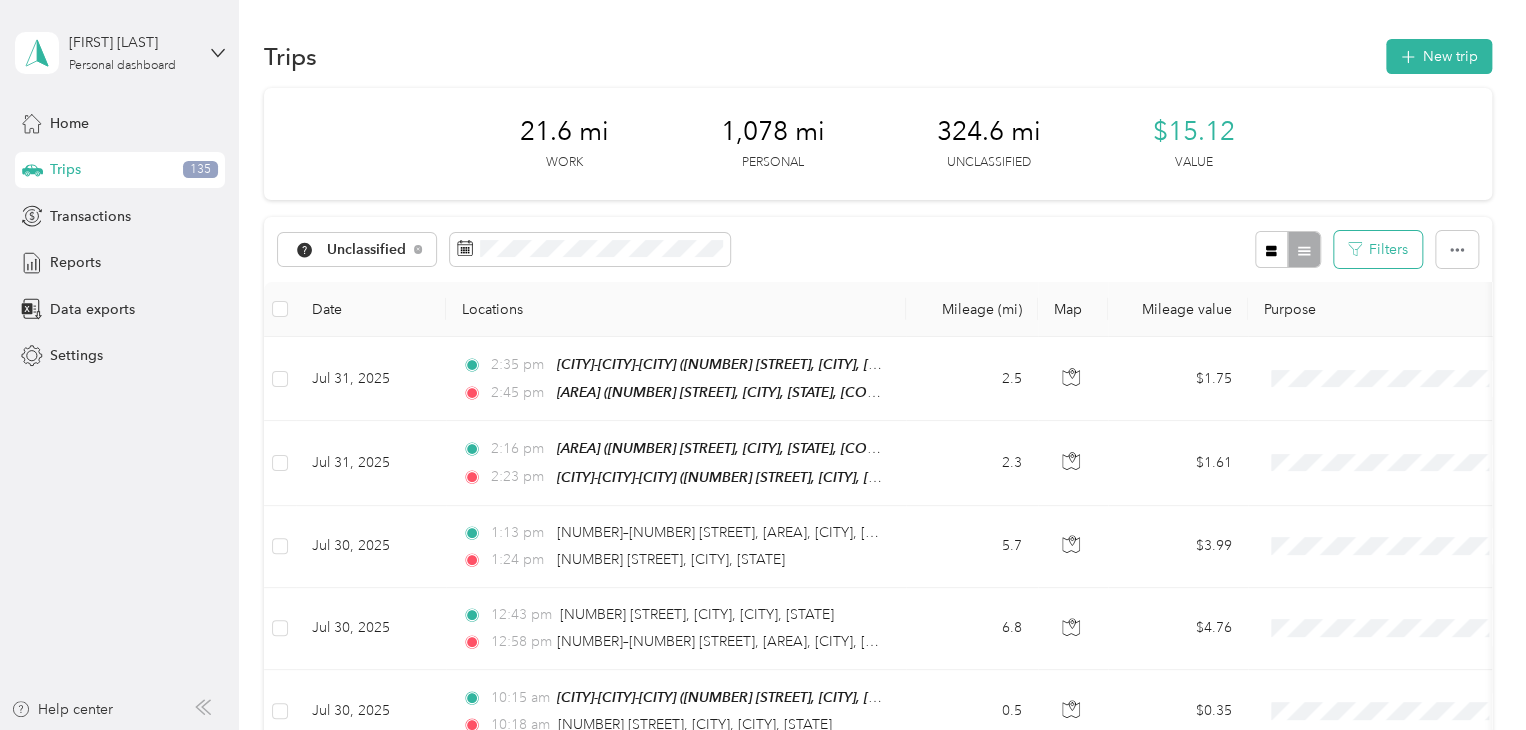 click on "Filters" at bounding box center [1378, 249] 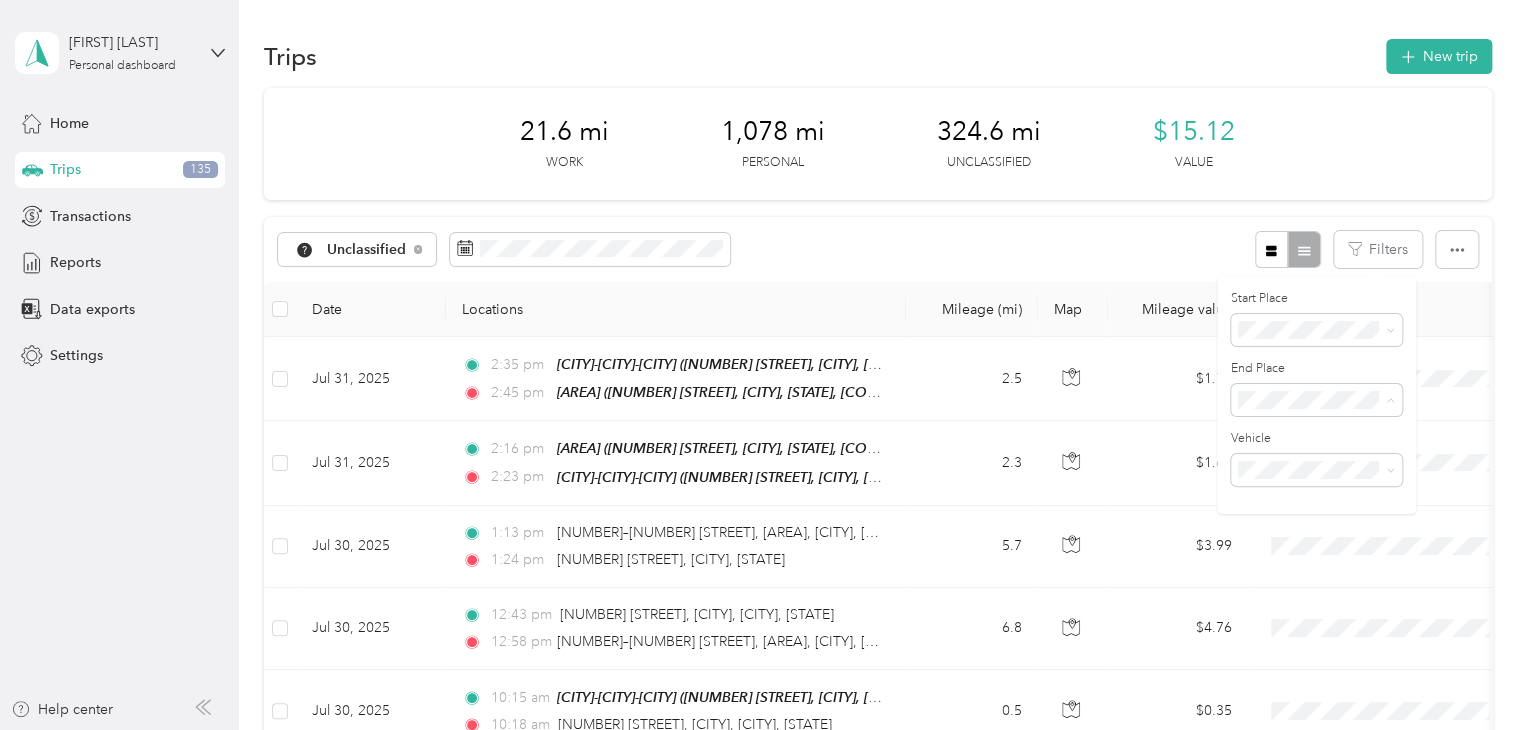 click on "HB" at bounding box center [1331, 470] 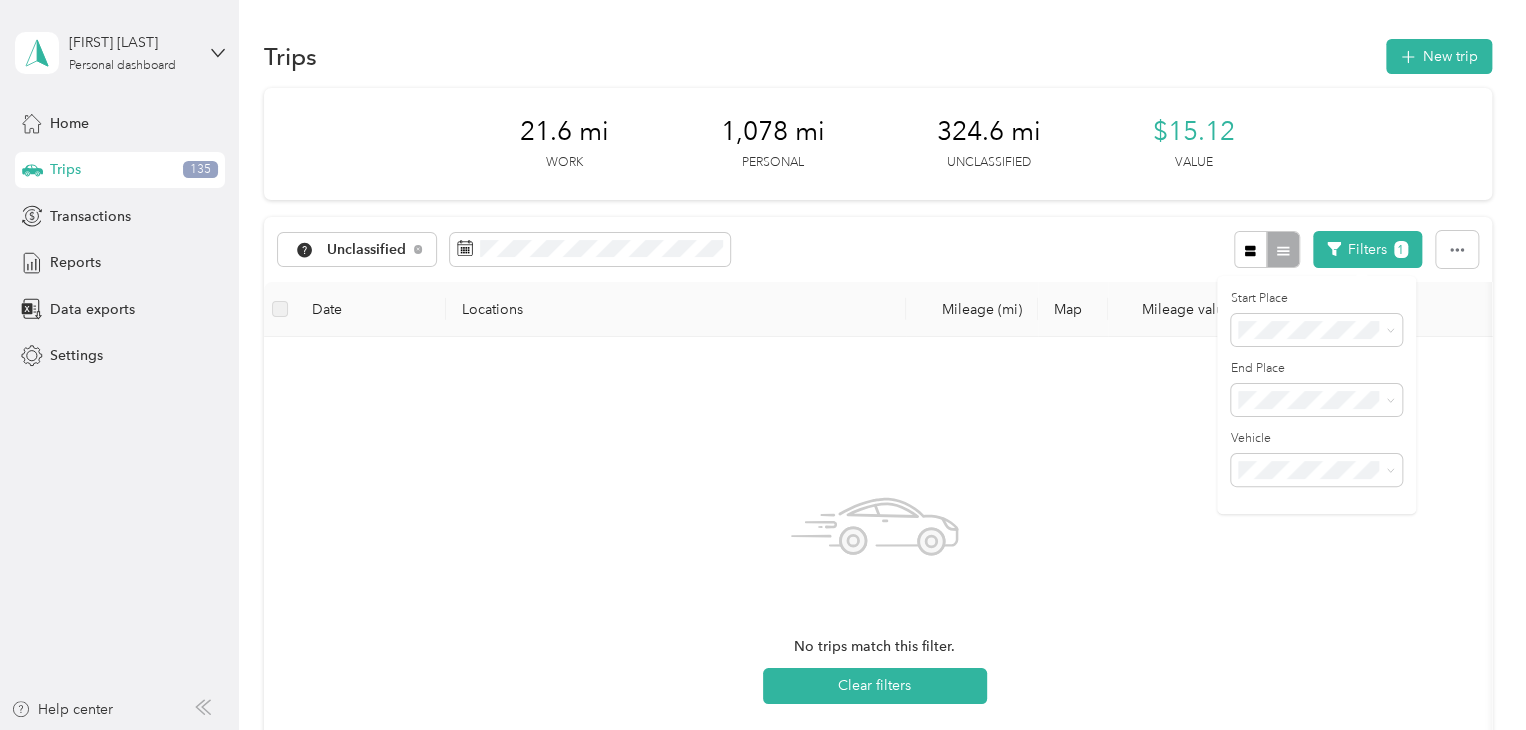 click on "HB" at bounding box center [1320, 470] 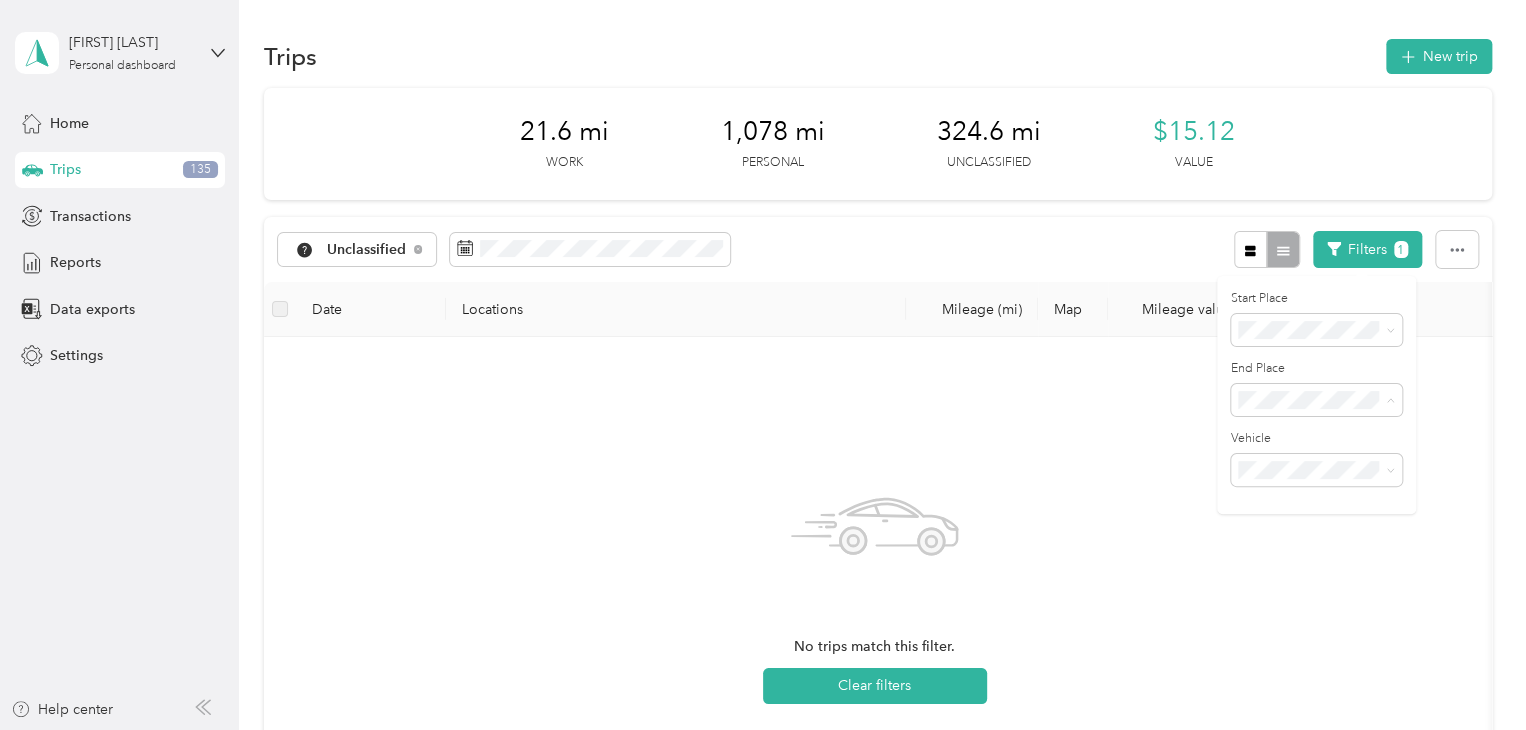 click on "Anywhere" at bounding box center [1331, 435] 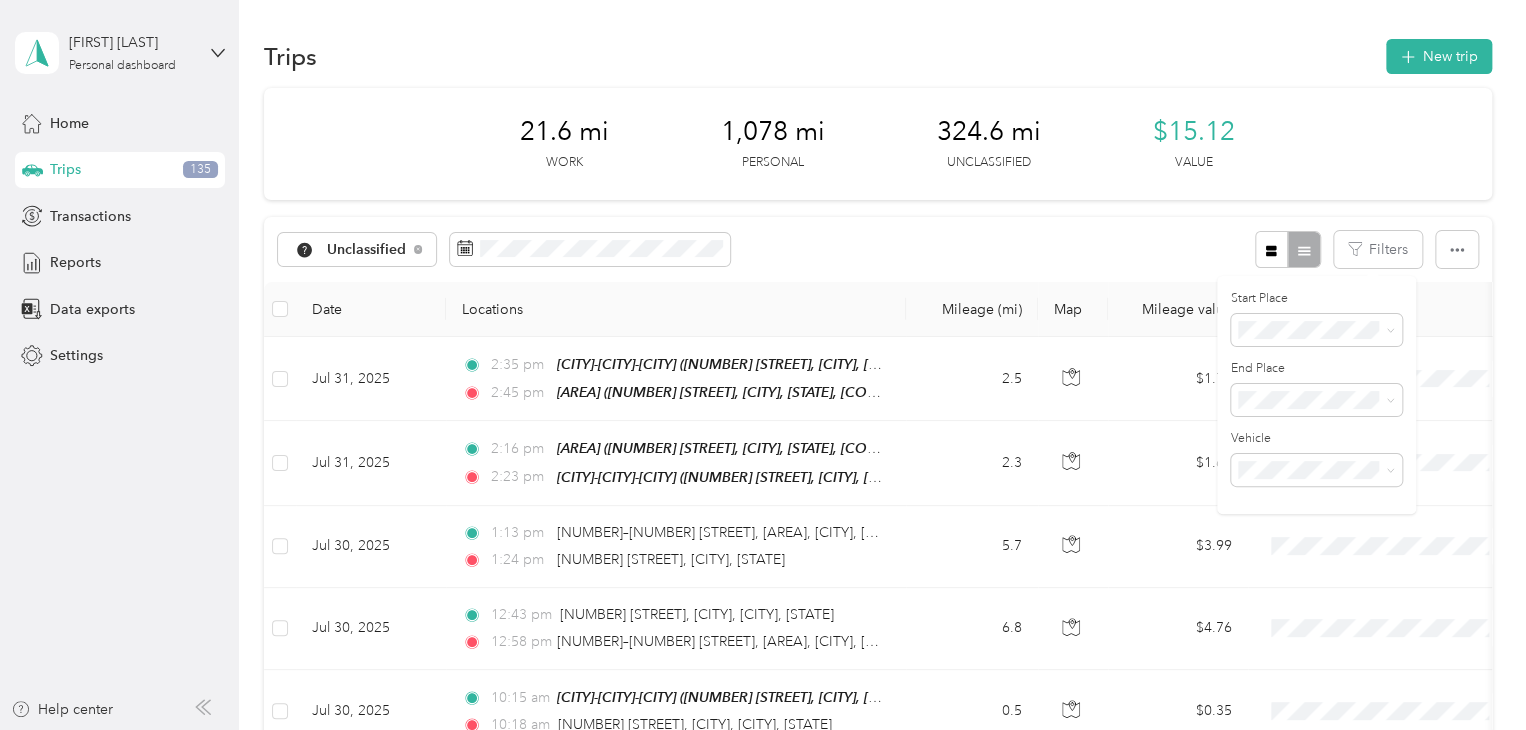 click on "HB" at bounding box center [1331, 397] 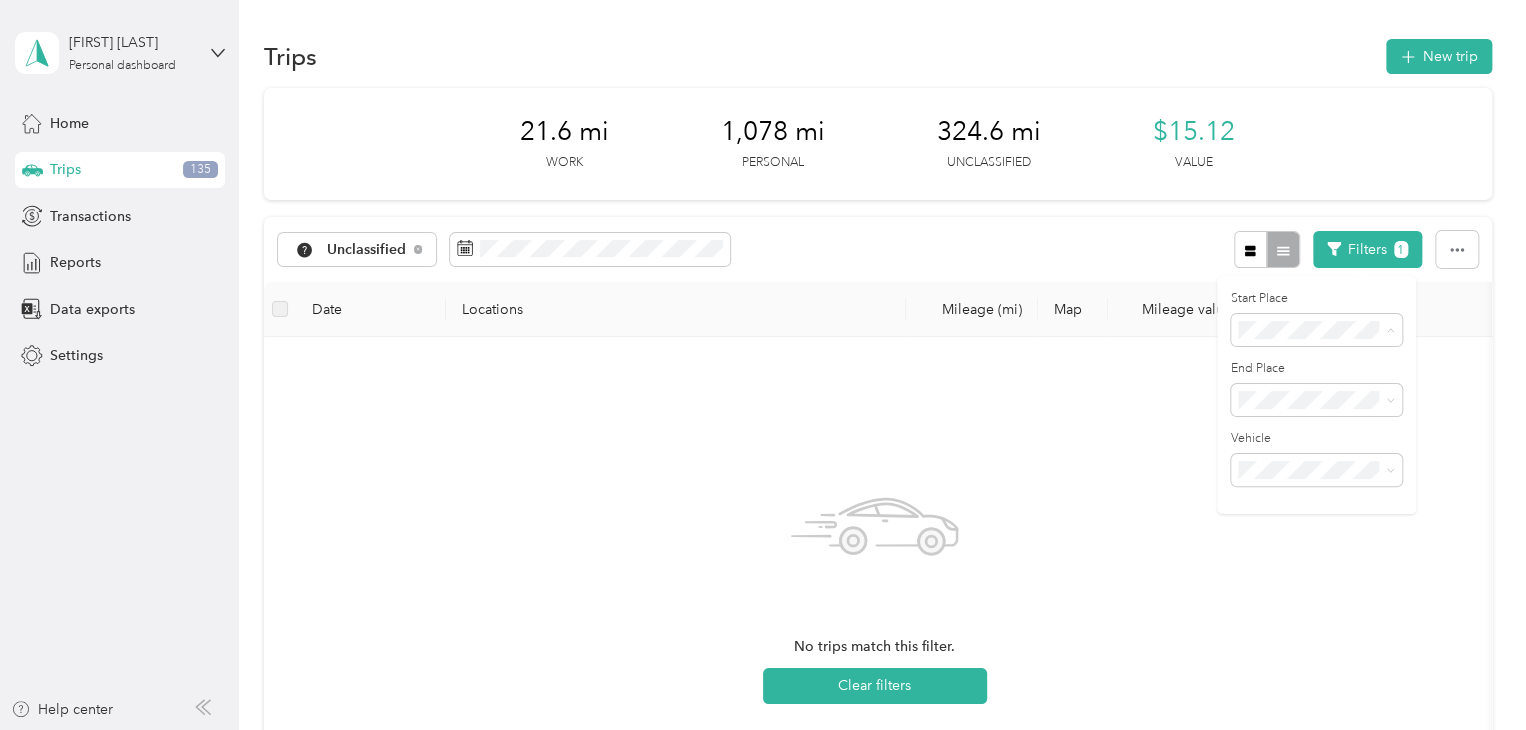 click on "Anywhere" at bounding box center (1331, 365) 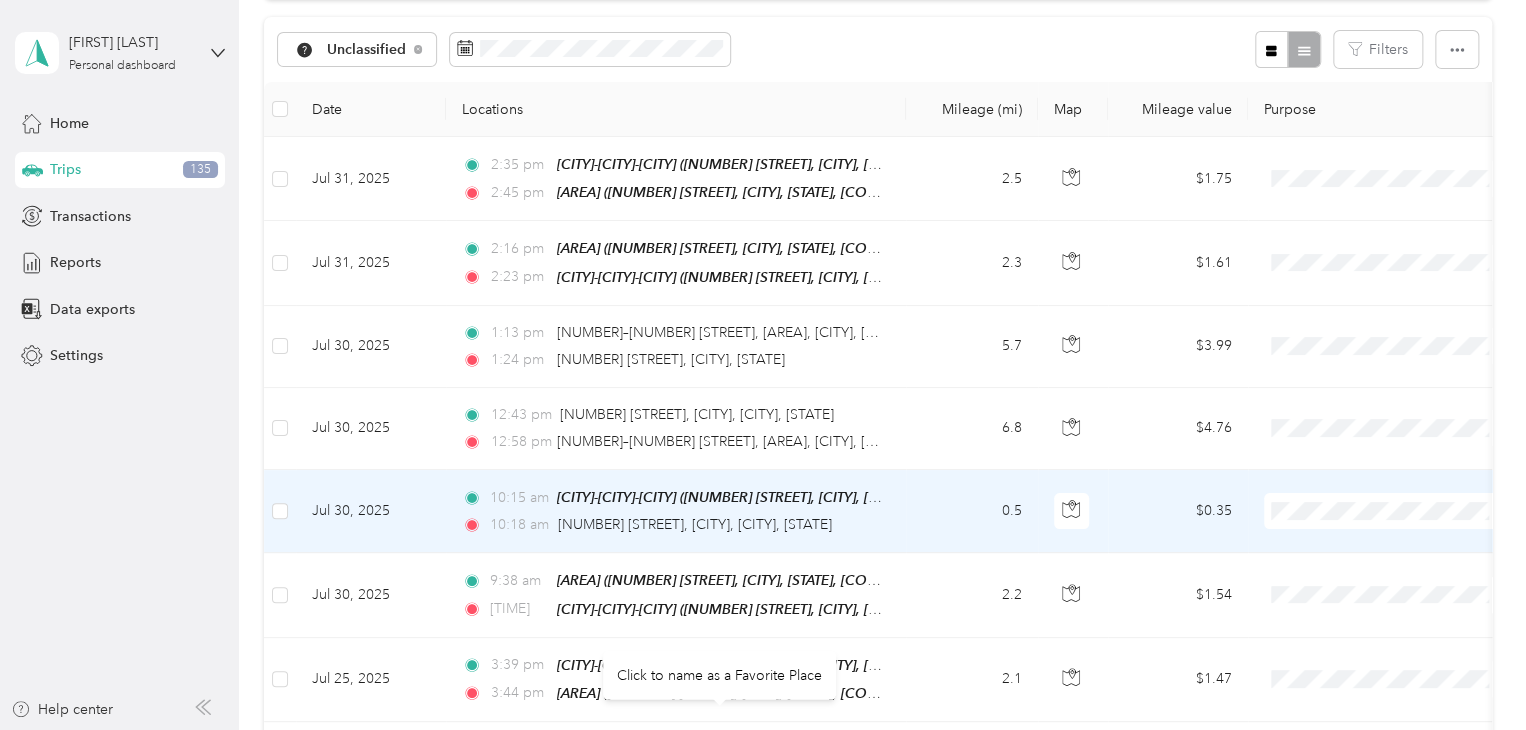 scroll, scrollTop: 0, scrollLeft: 0, axis: both 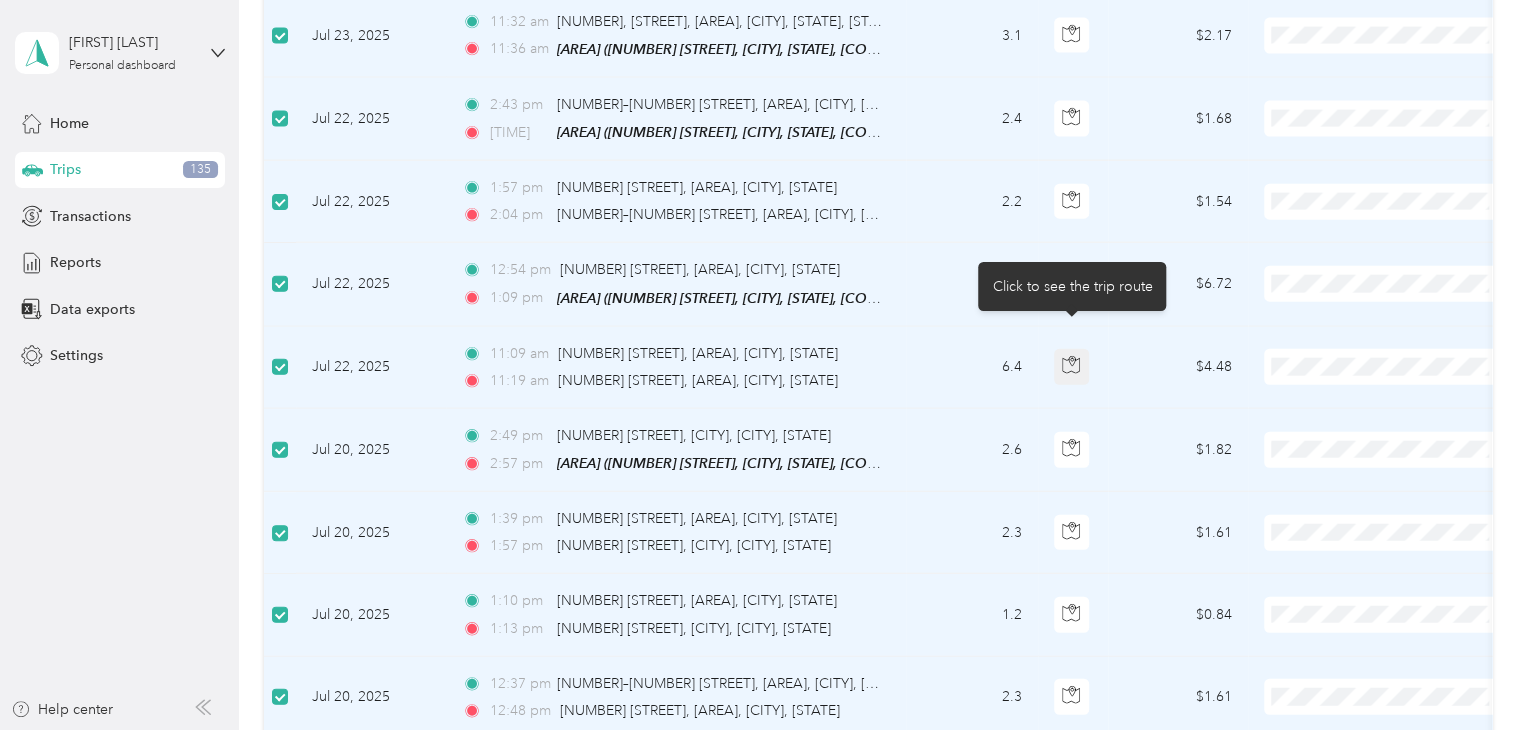 click 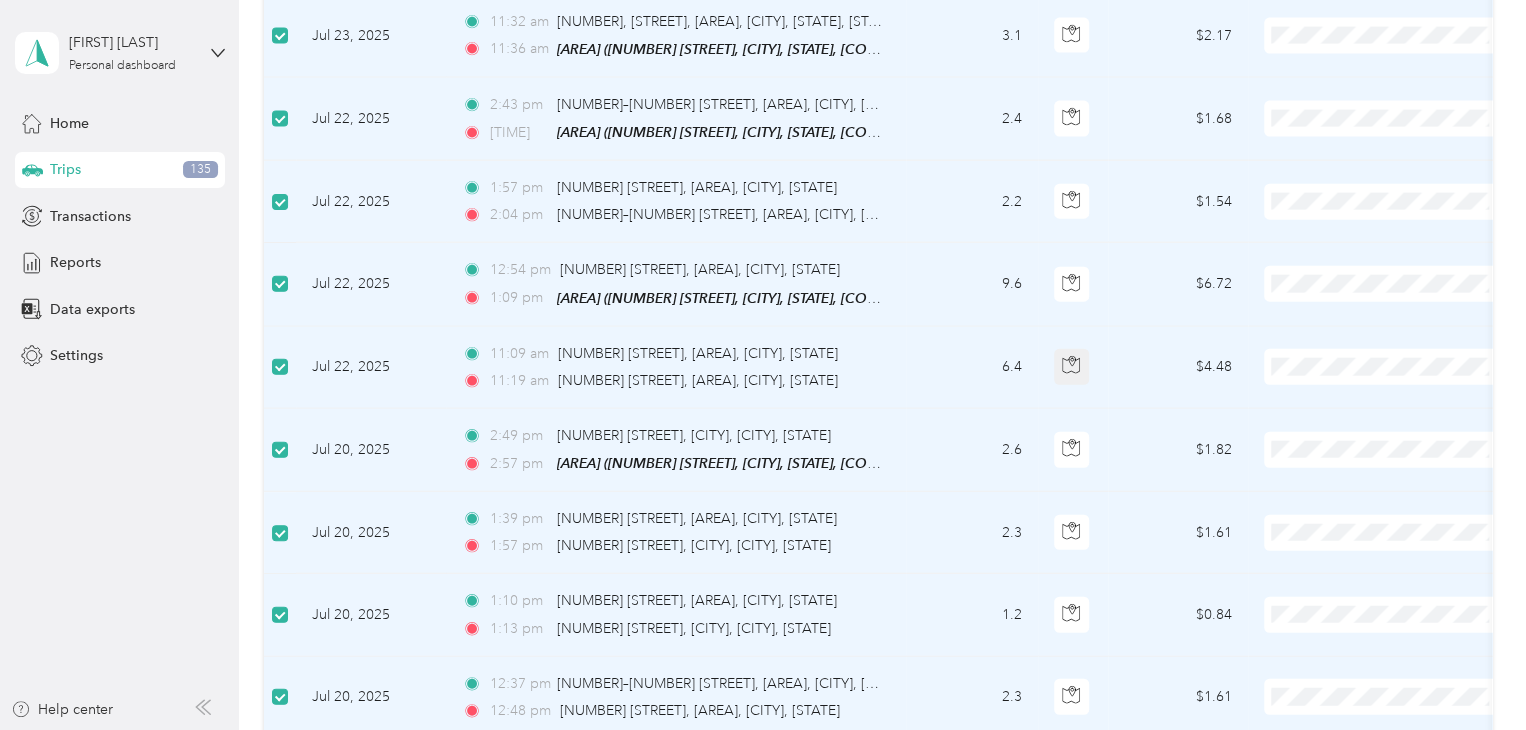 click 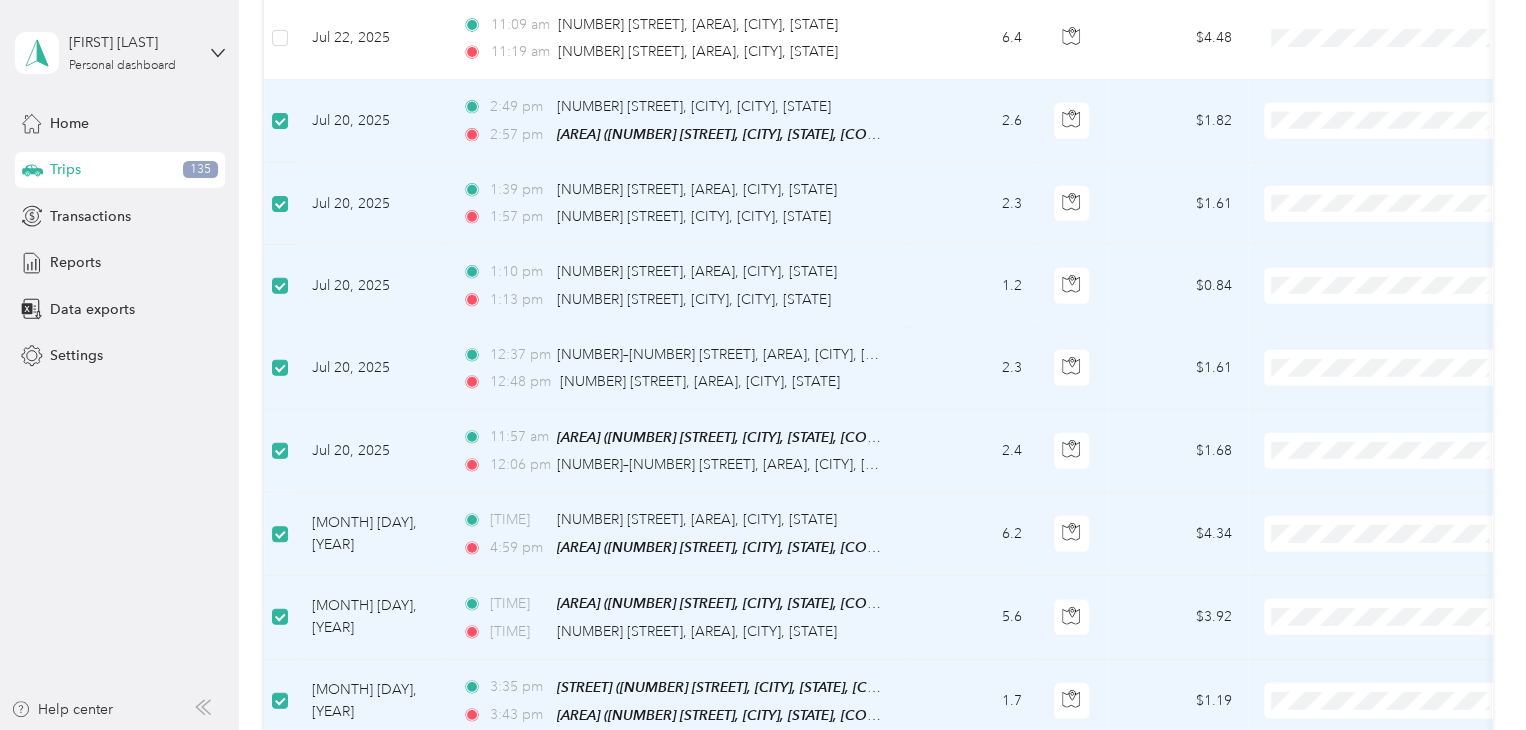 scroll, scrollTop: 2900, scrollLeft: 0, axis: vertical 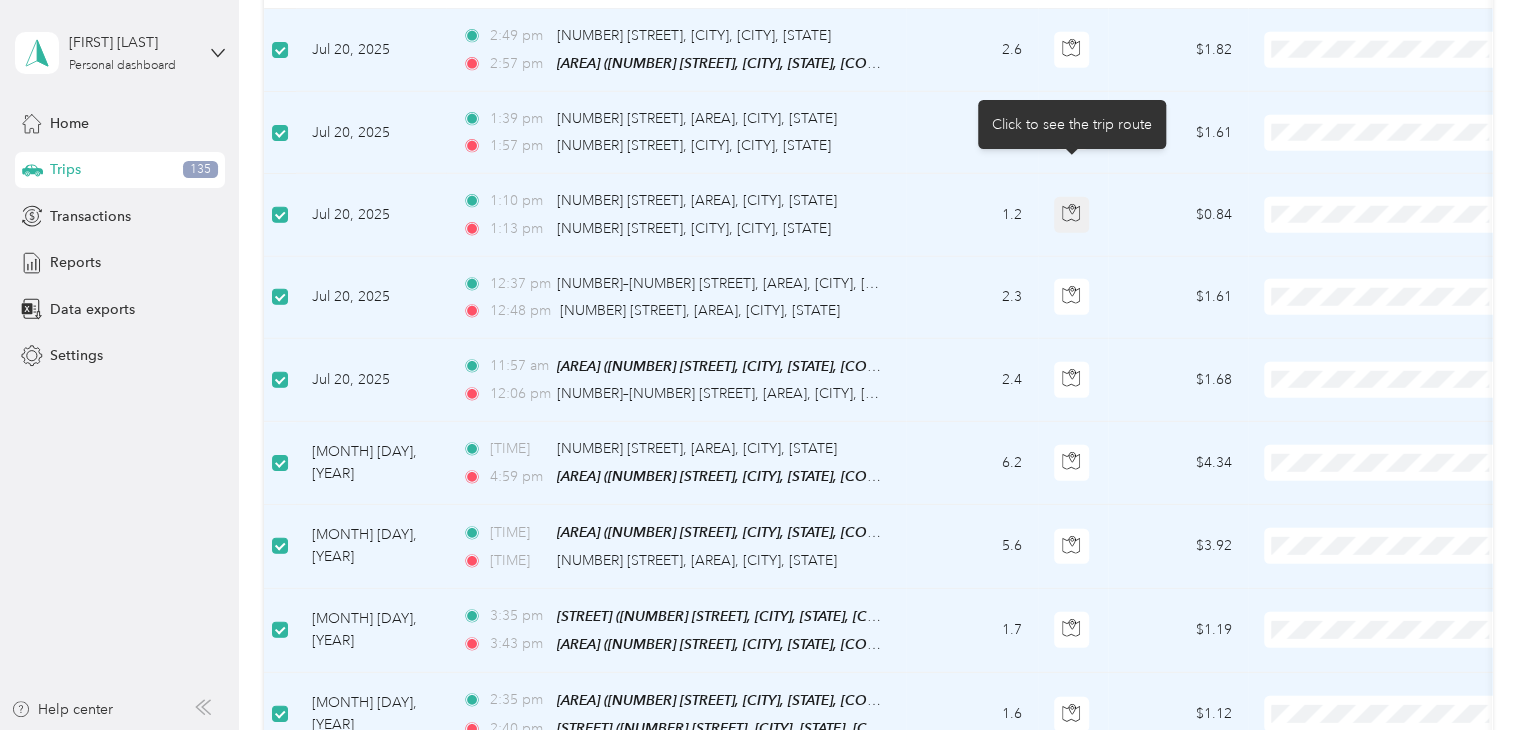 click 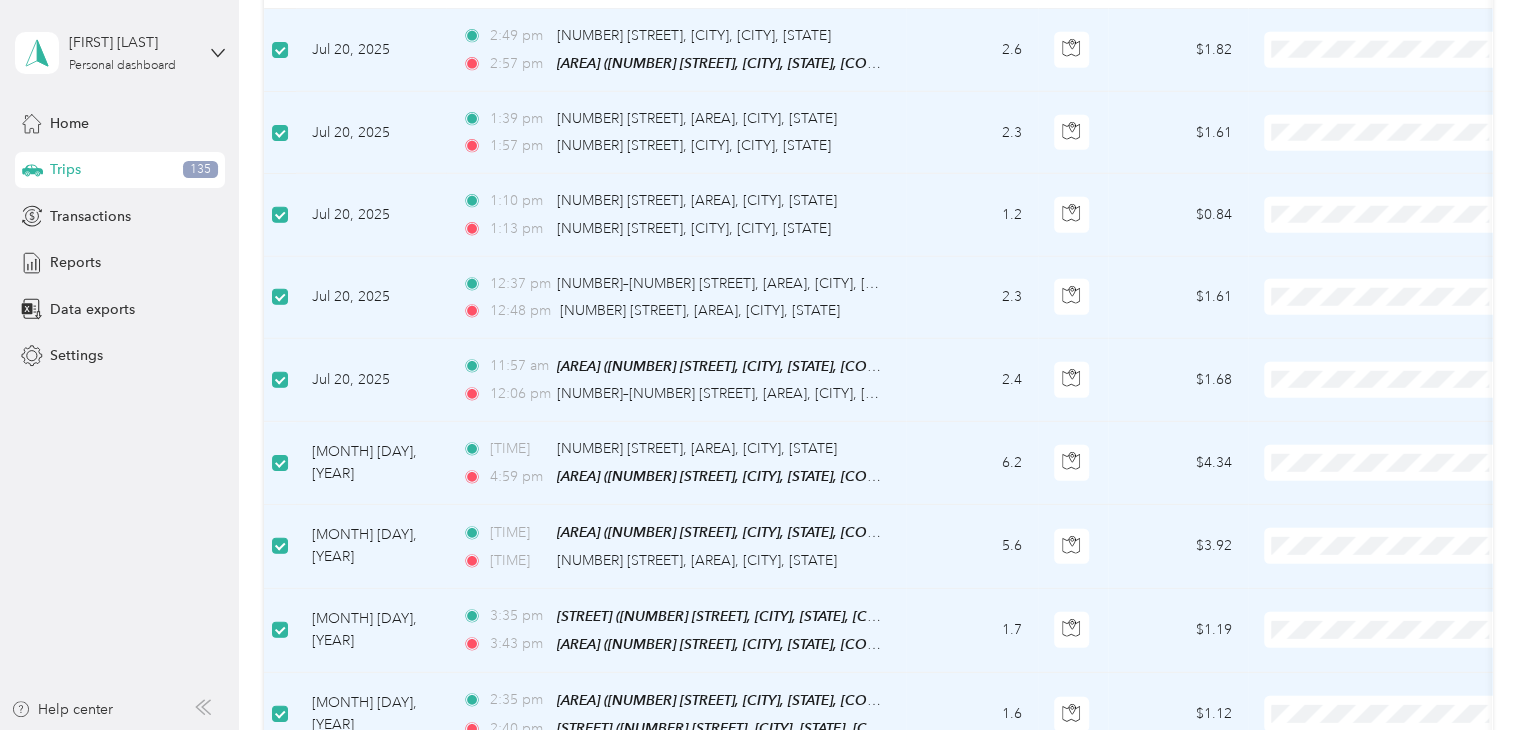 click on "$0.84" at bounding box center (1178, 215) 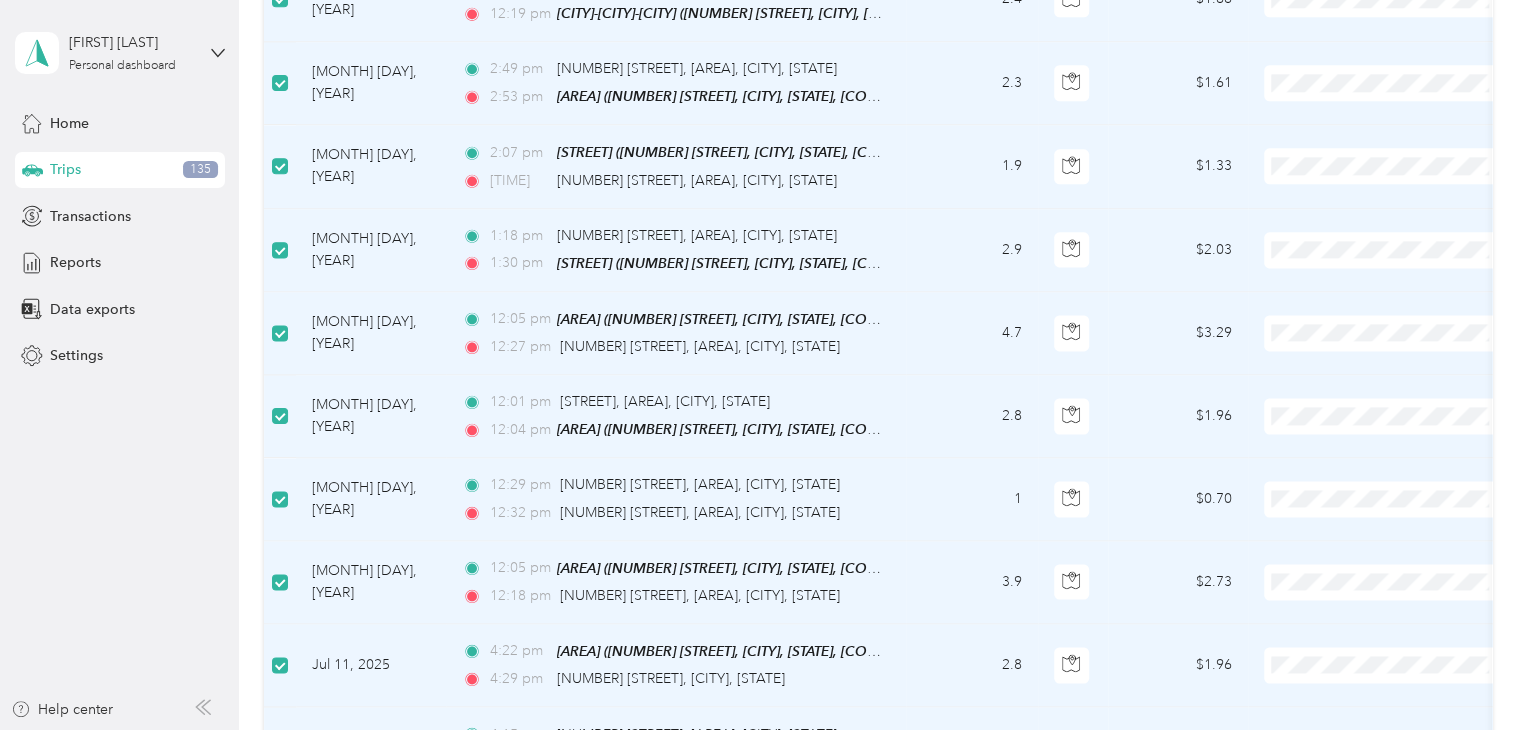 scroll, scrollTop: 5300, scrollLeft: 0, axis: vertical 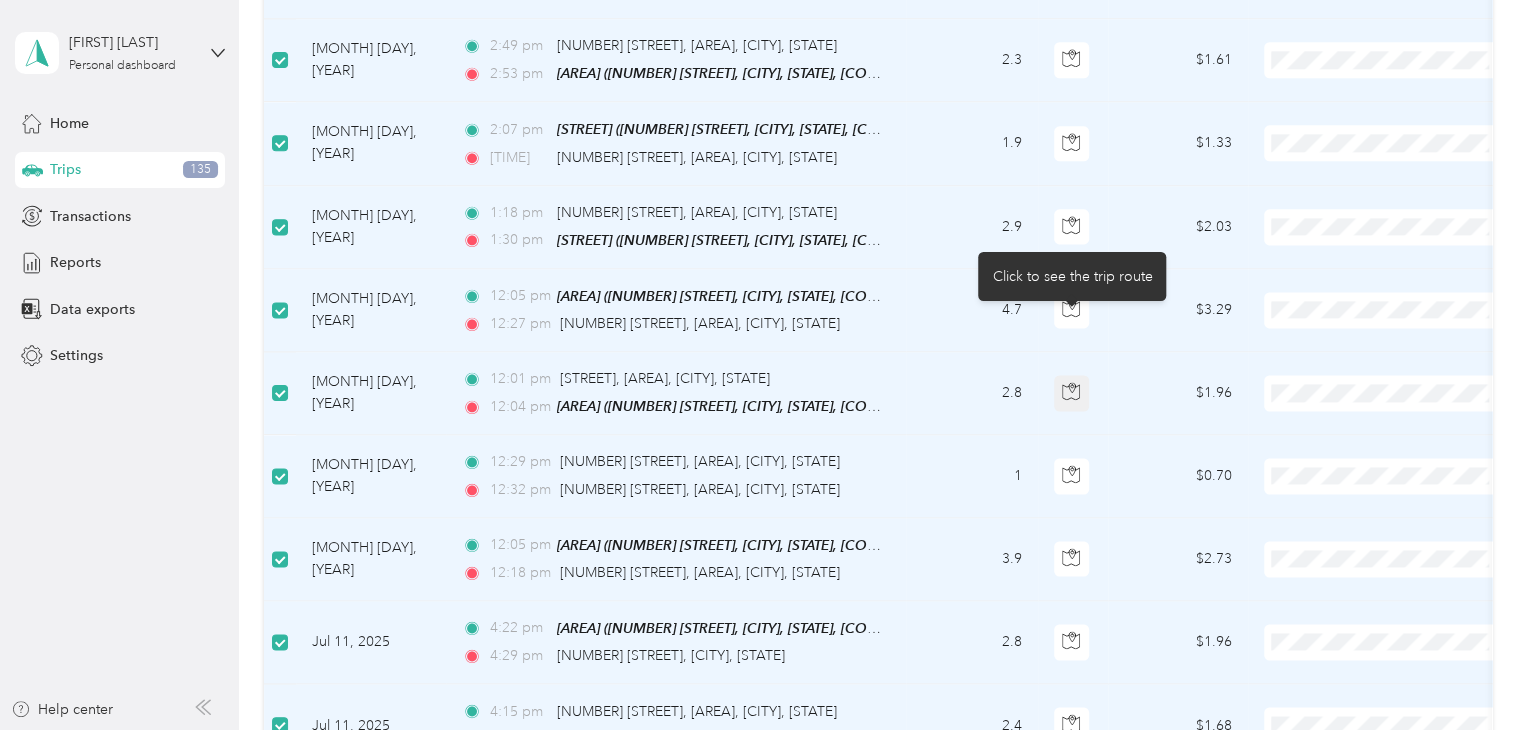 click 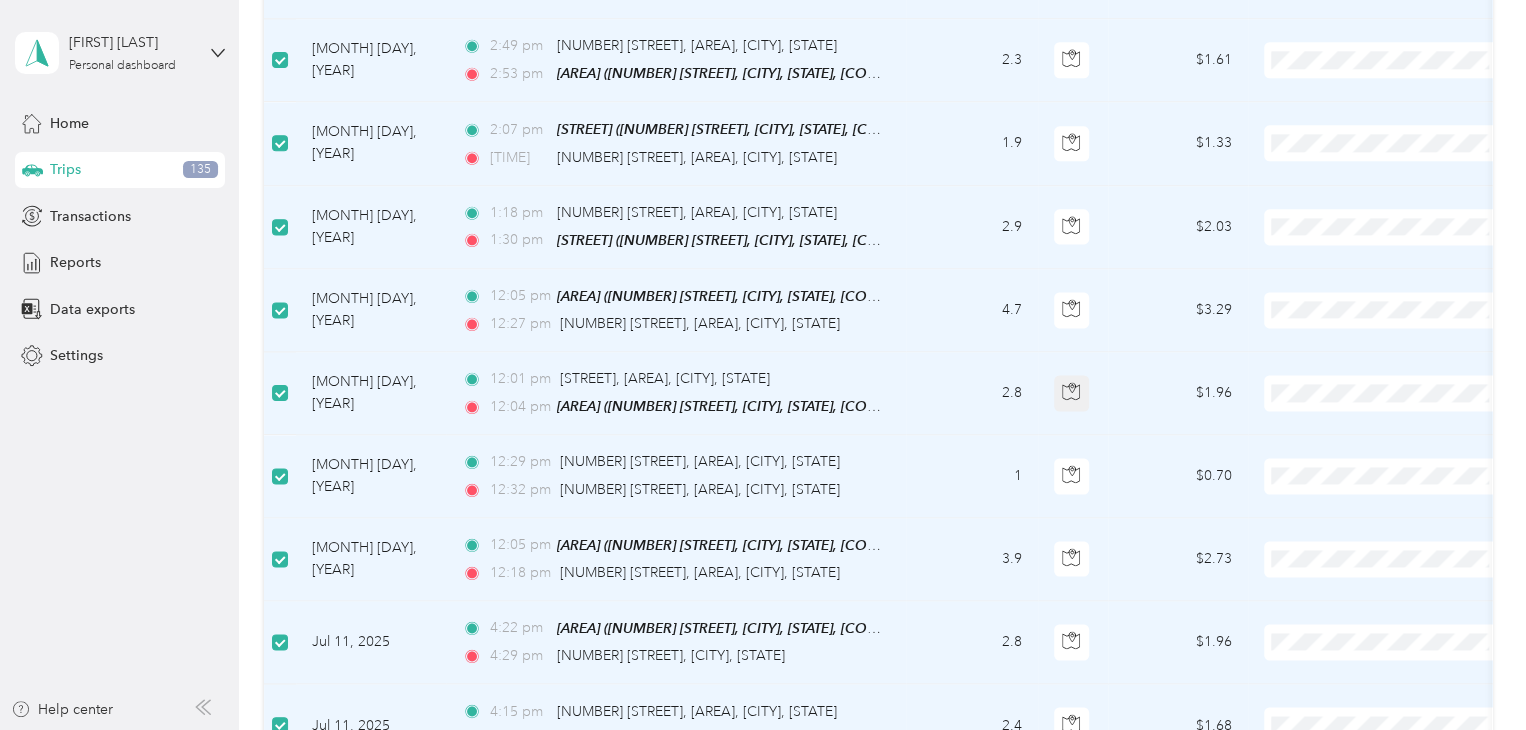 click 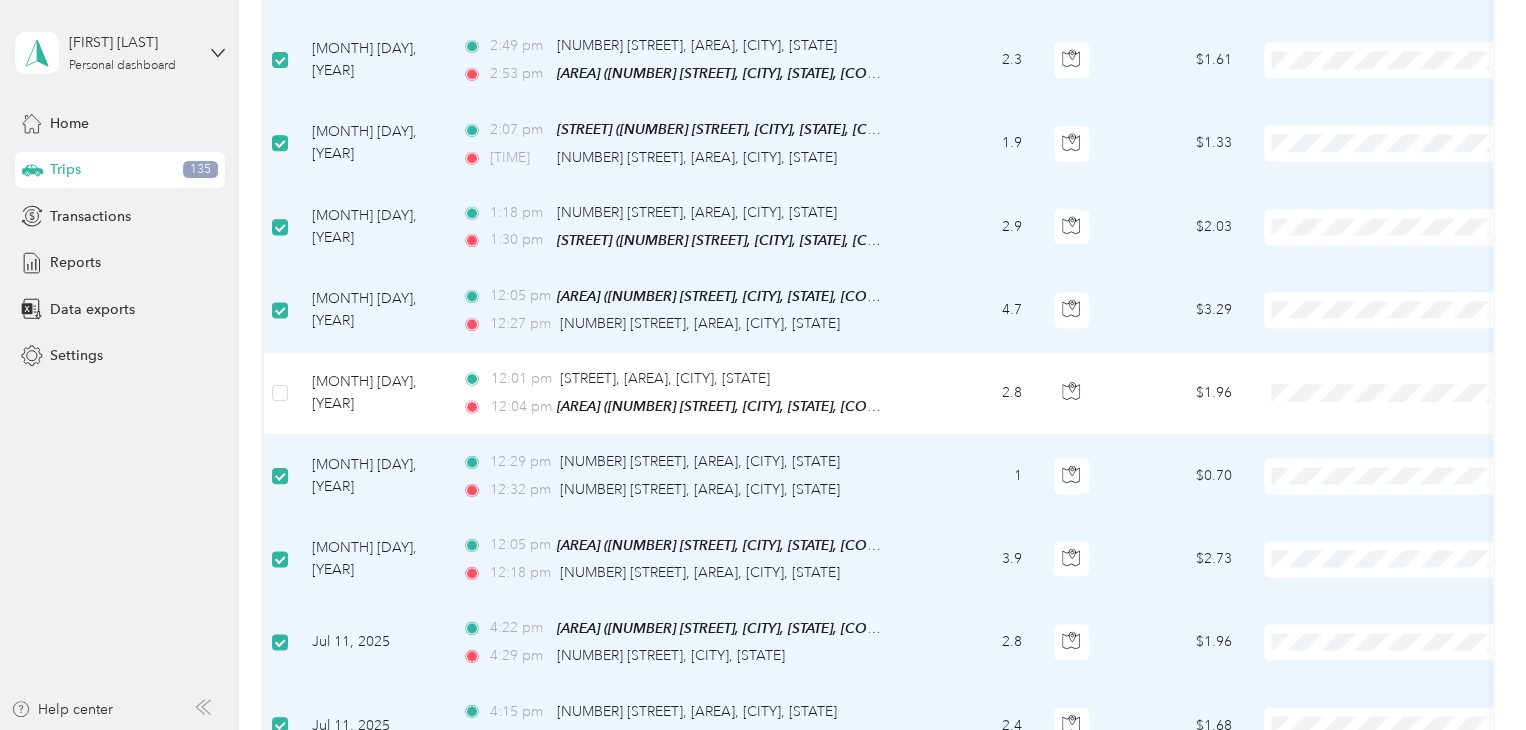 scroll, scrollTop: 5400, scrollLeft: 0, axis: vertical 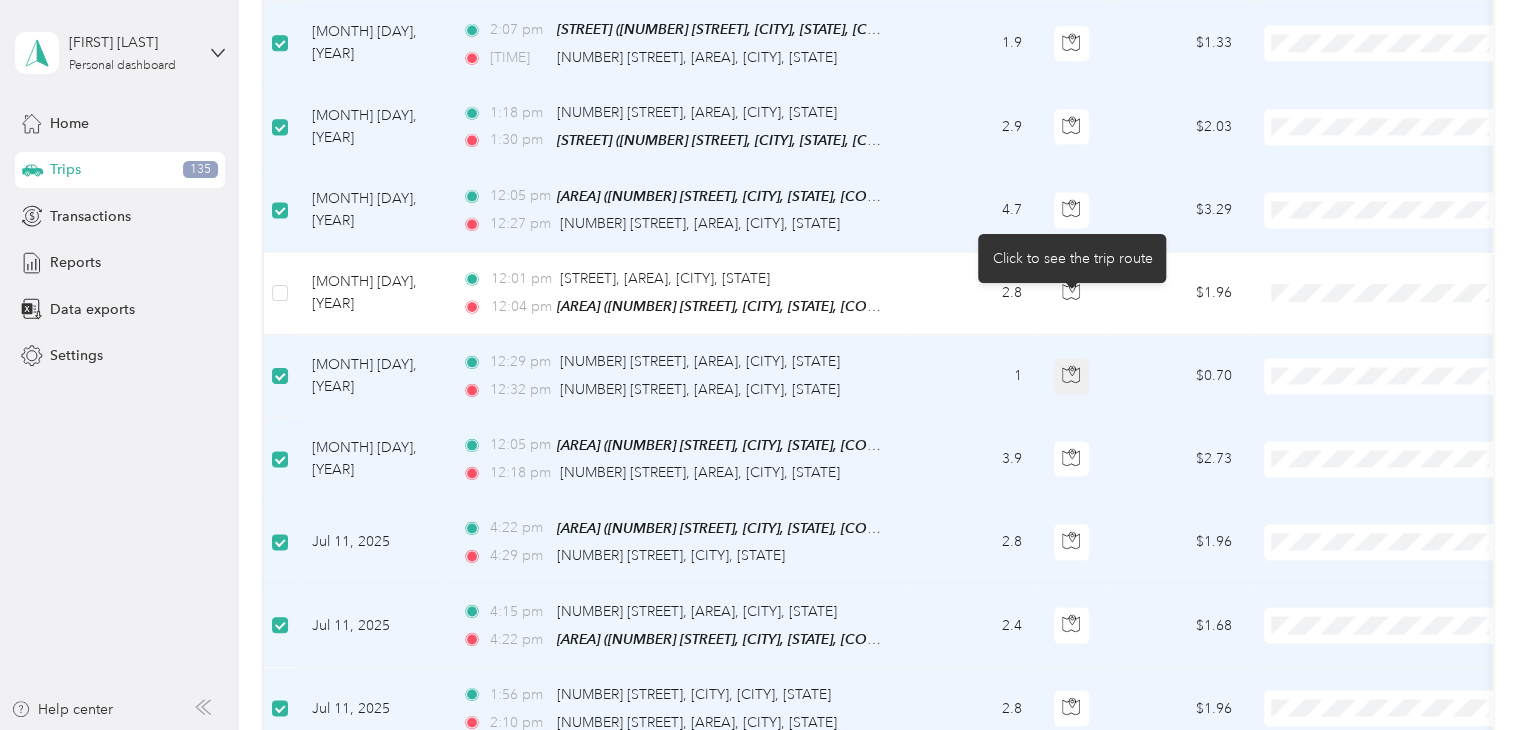 click 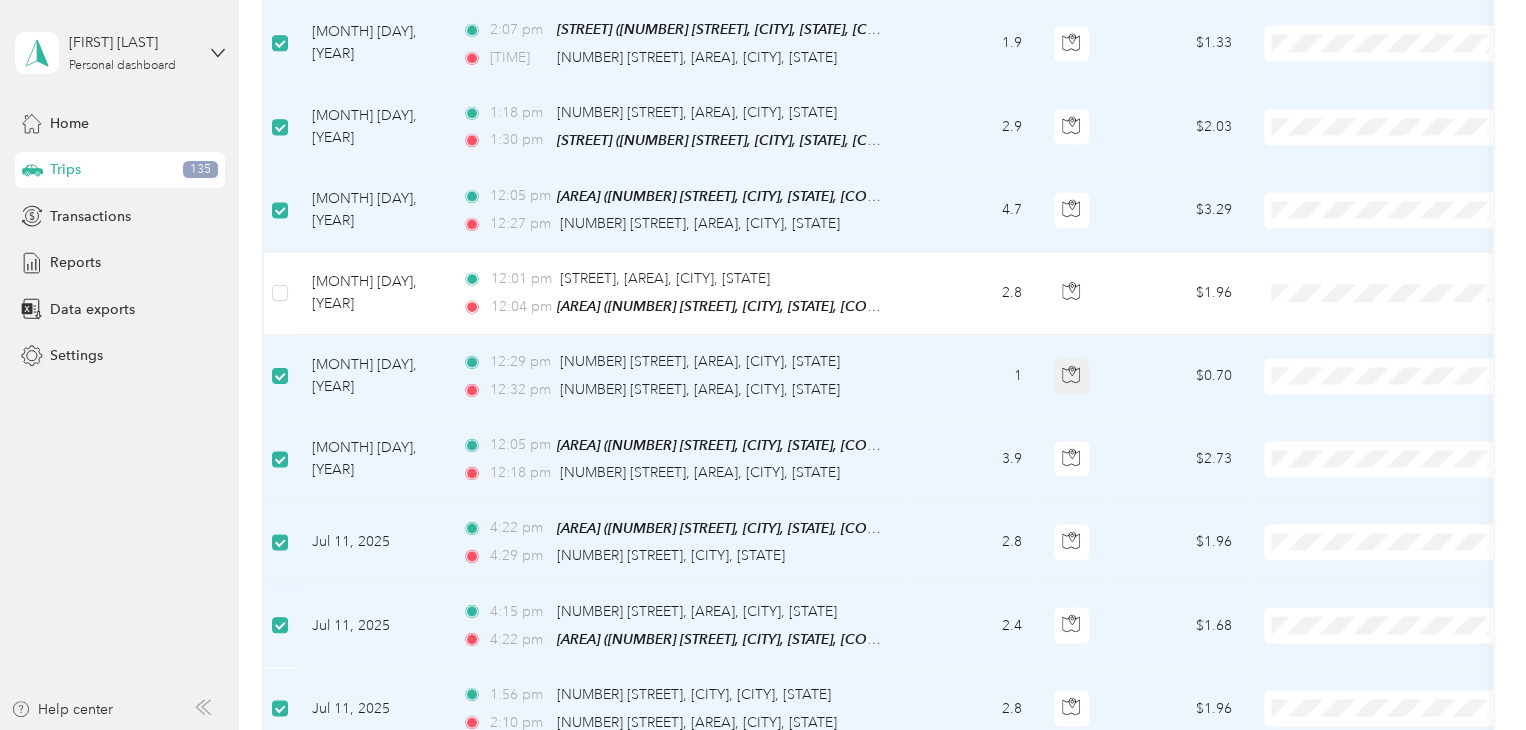 click 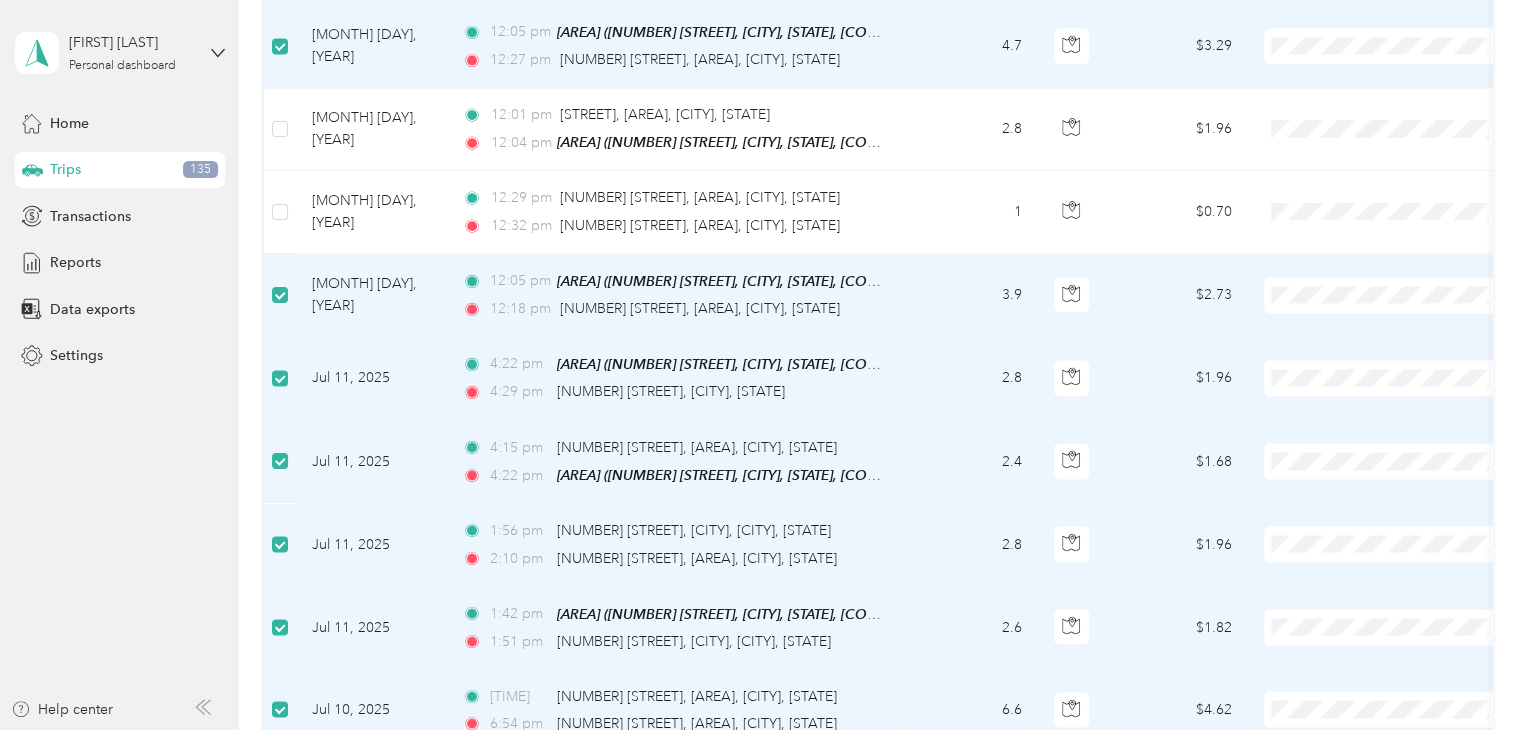 scroll, scrollTop: 5600, scrollLeft: 0, axis: vertical 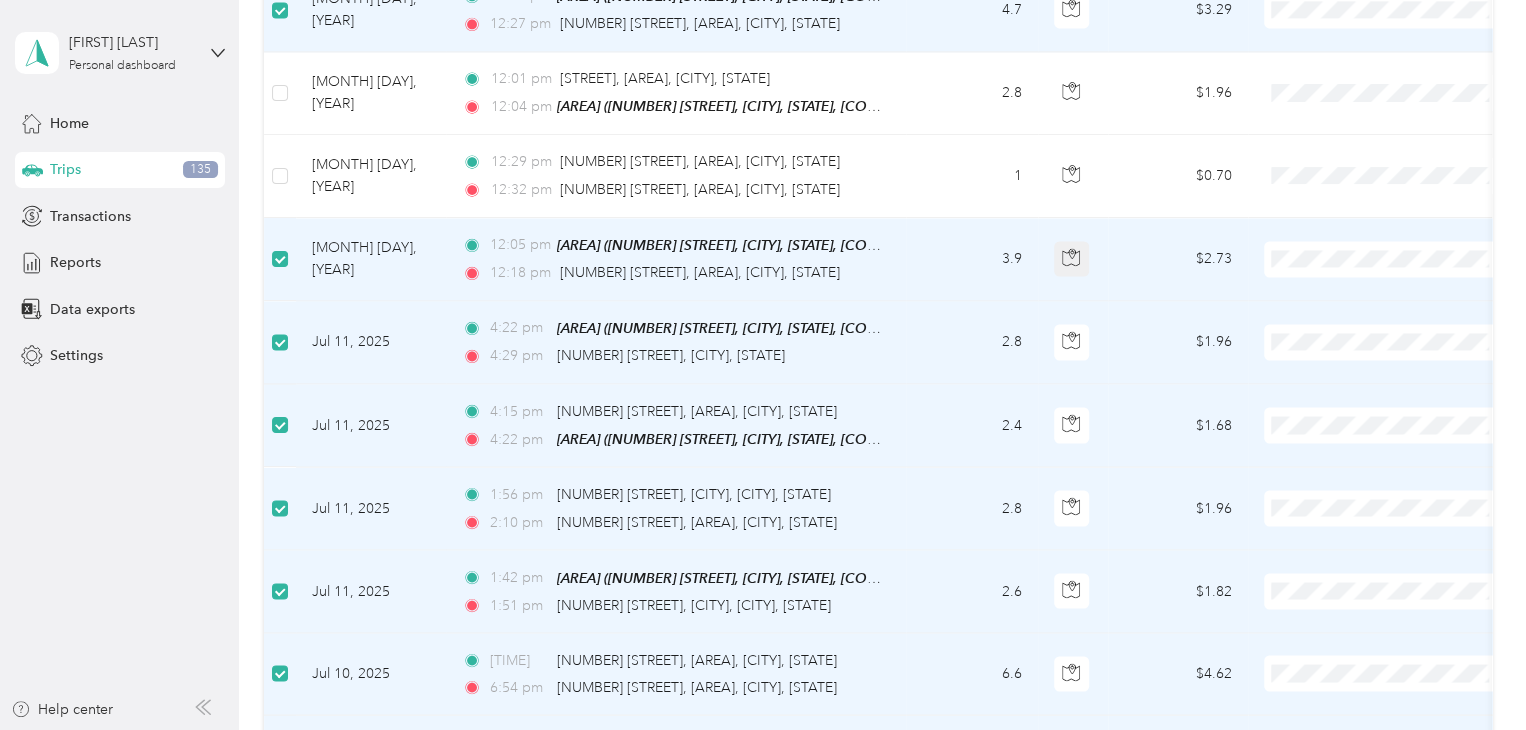 click 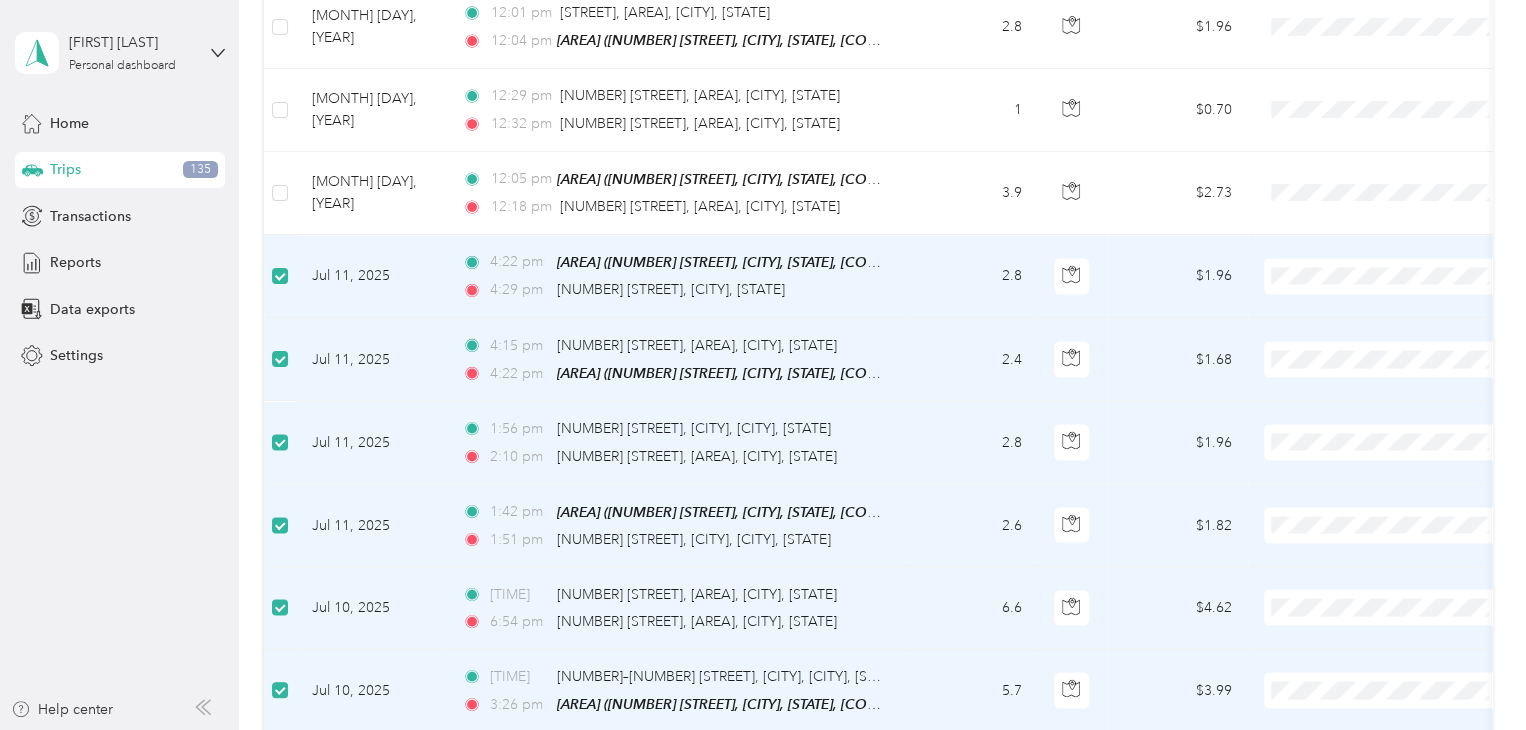 scroll, scrollTop: 5700, scrollLeft: 0, axis: vertical 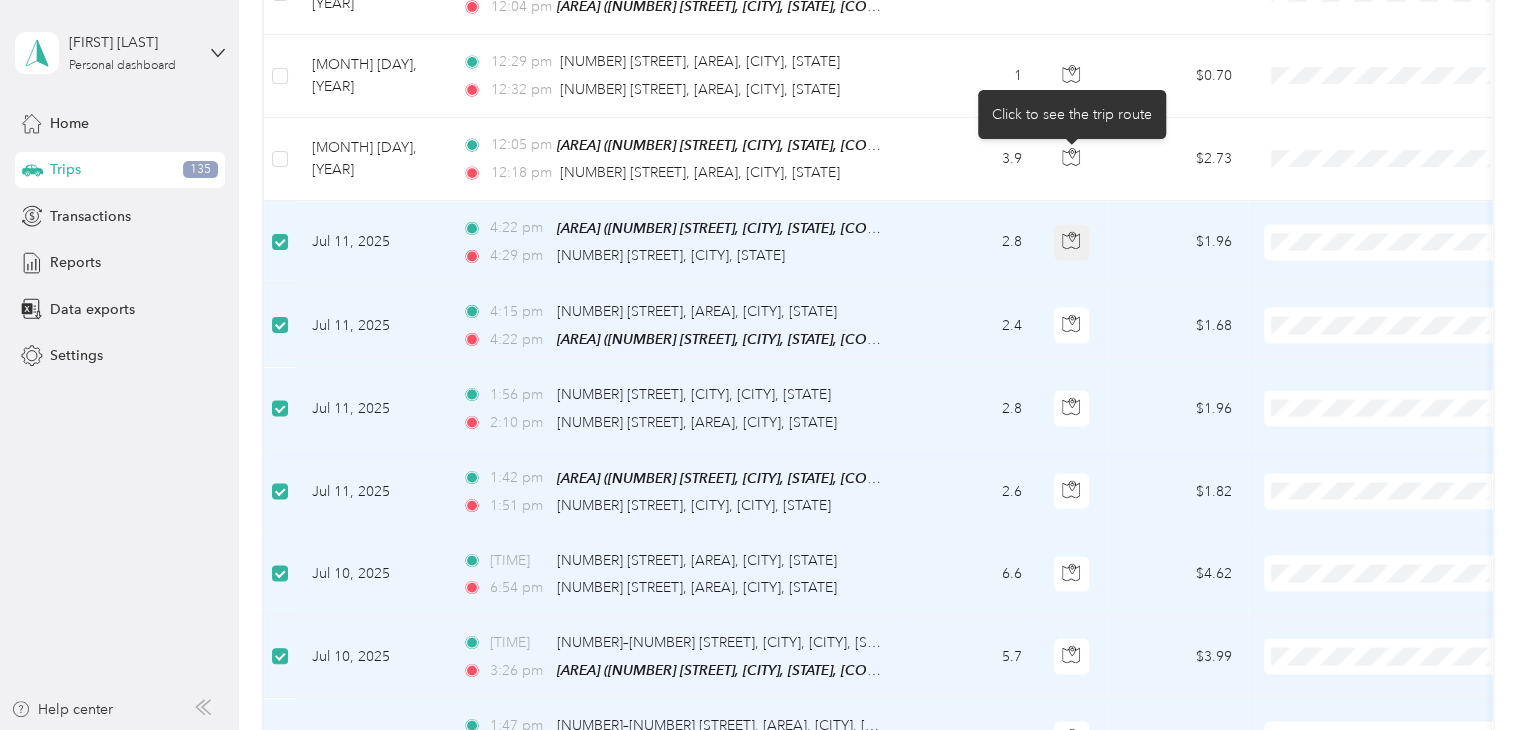 click at bounding box center [1072, 242] 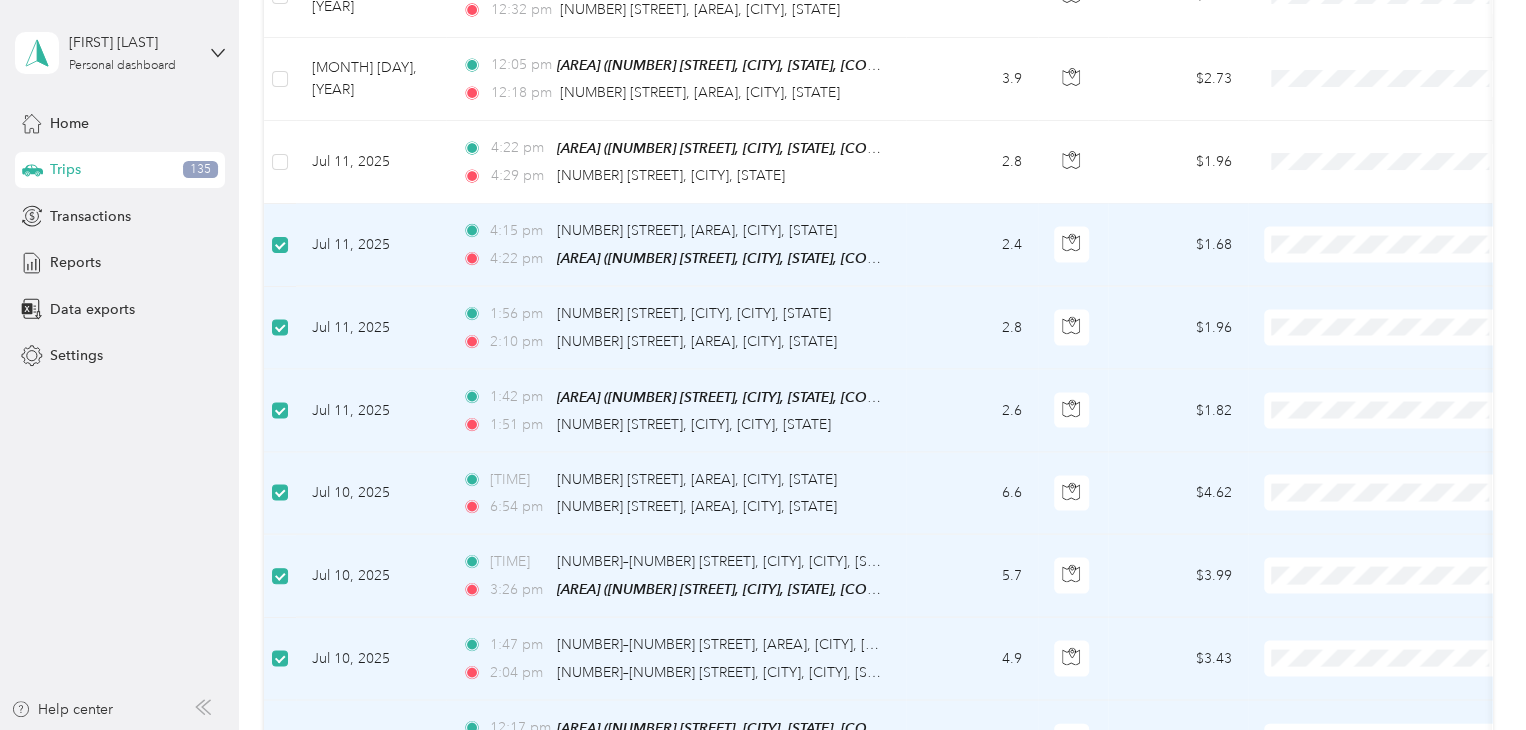 scroll, scrollTop: 5800, scrollLeft: 0, axis: vertical 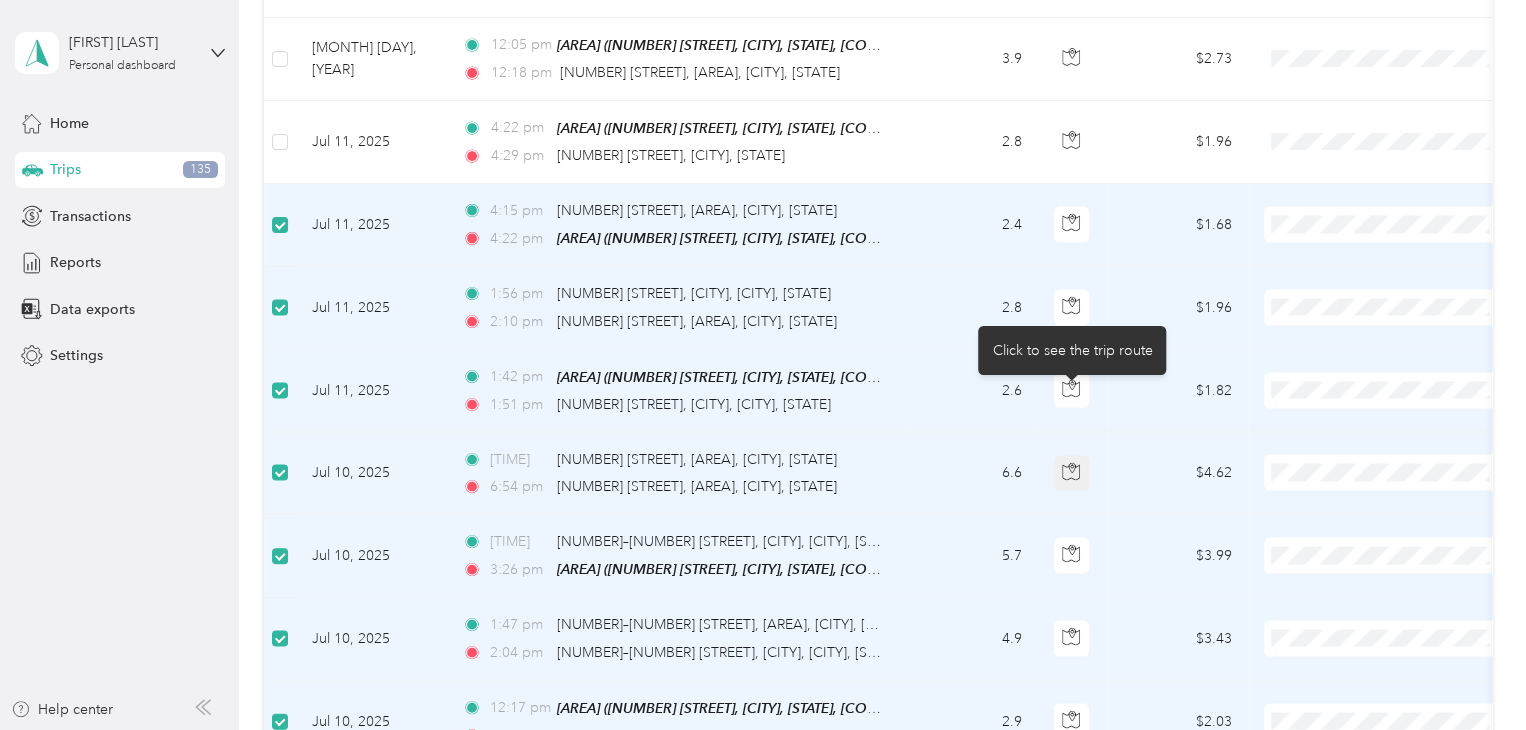 click 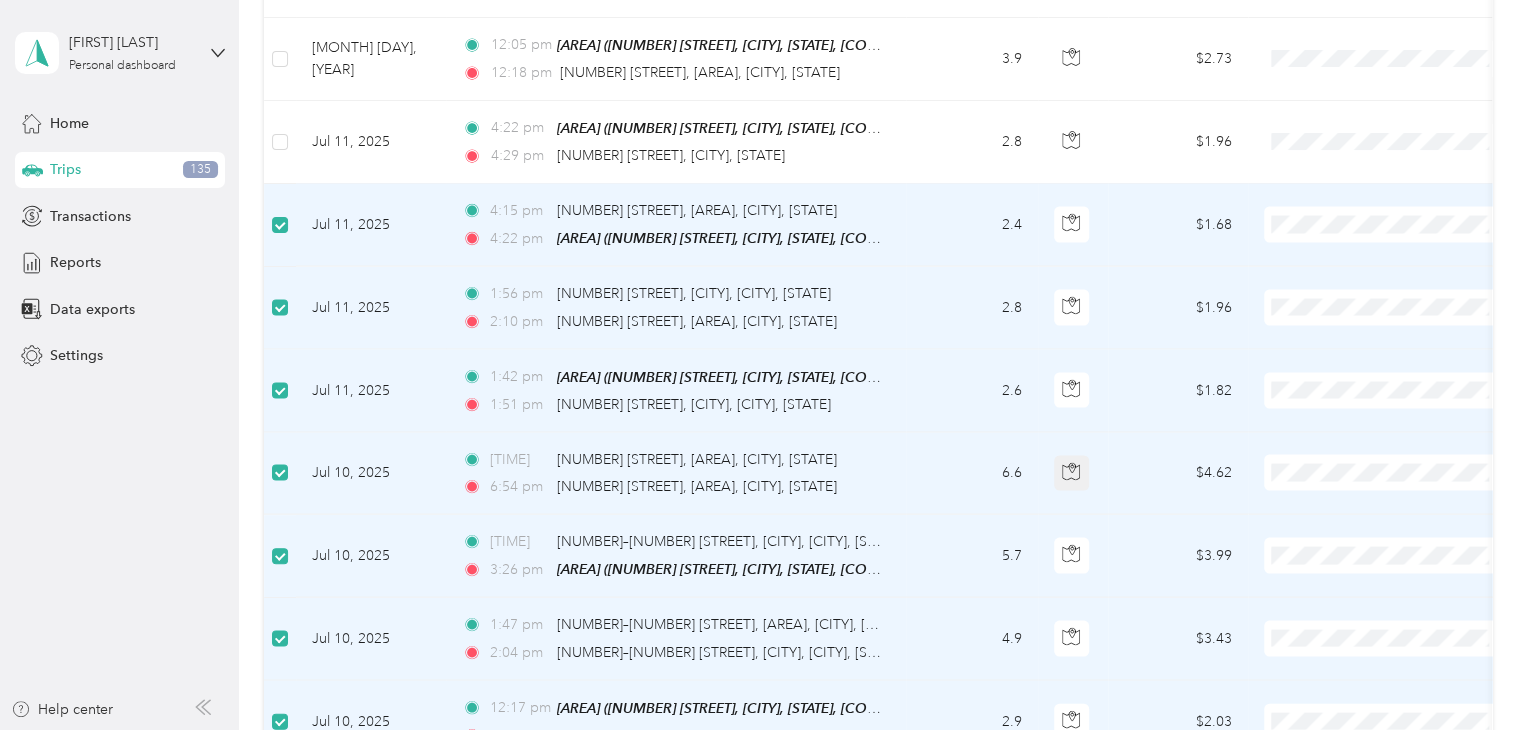 click 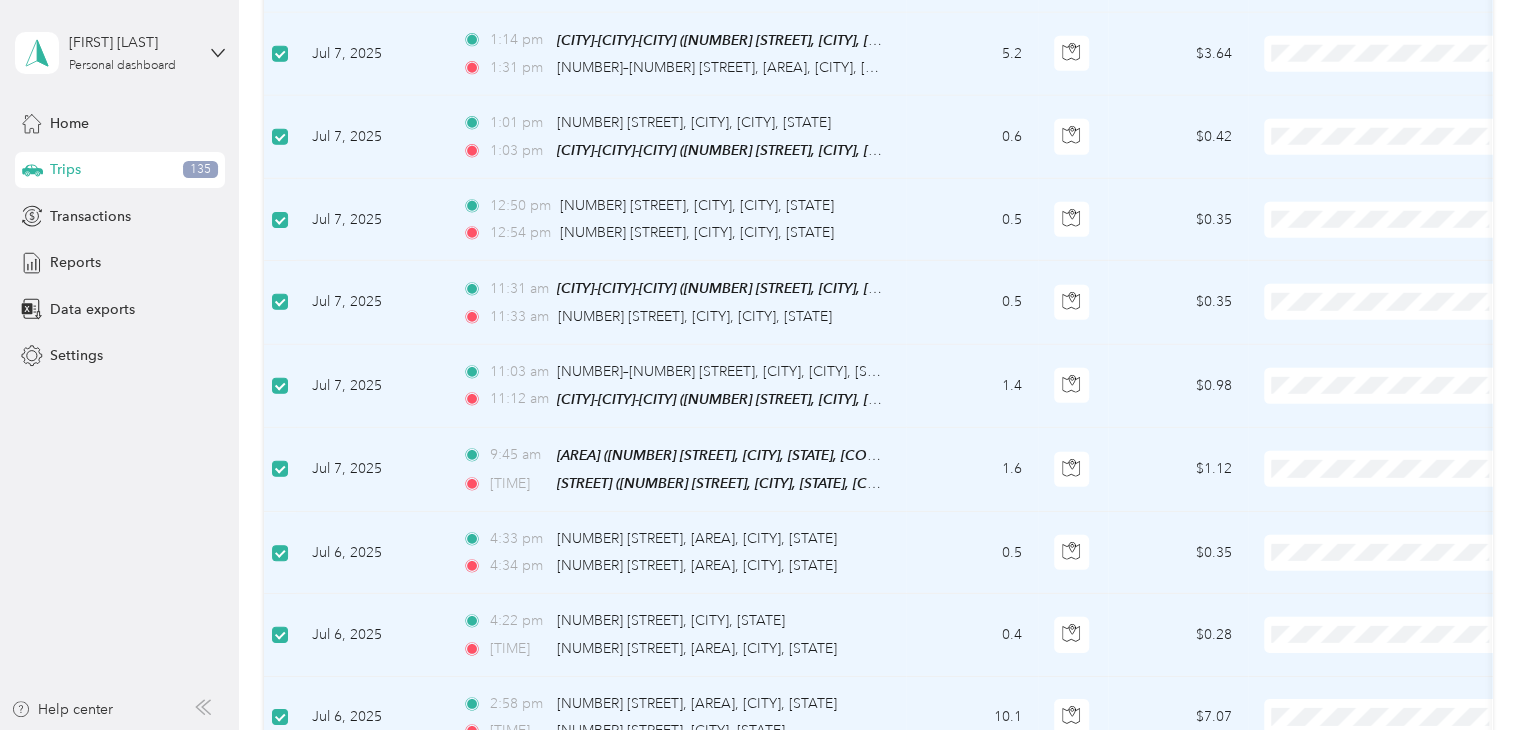 scroll, scrollTop: 6900, scrollLeft: 0, axis: vertical 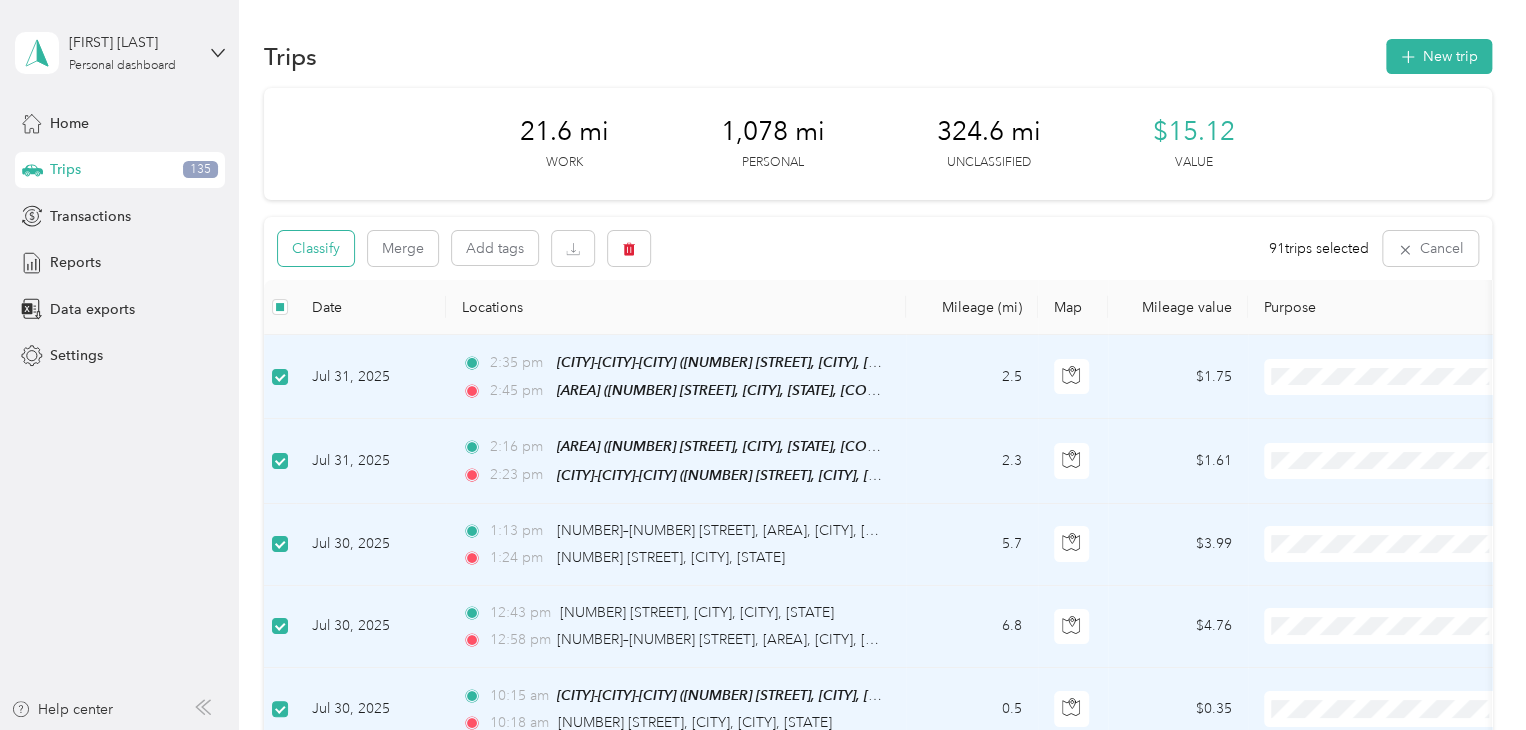 click on "Classify" at bounding box center (316, 248) 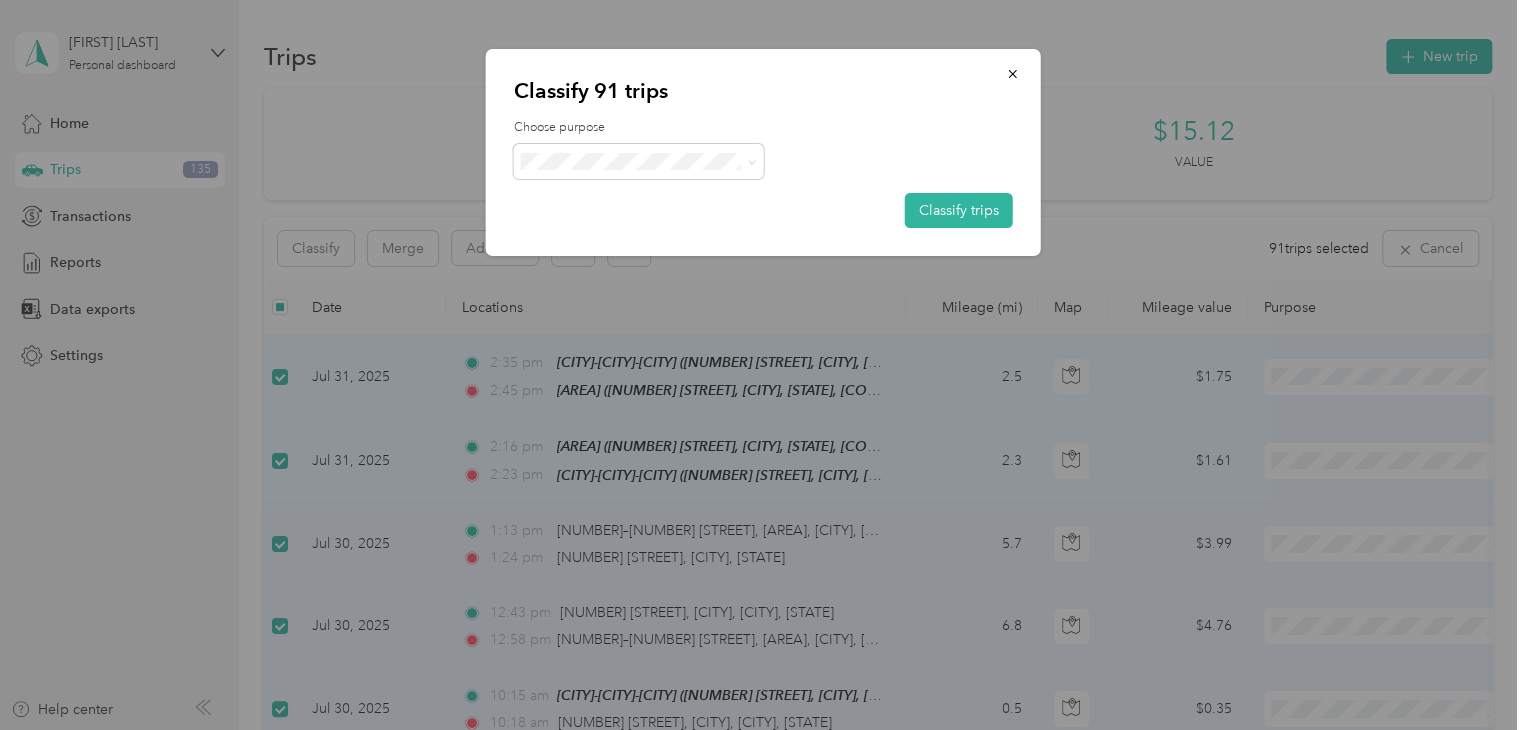 click on "AvantStay" at bounding box center (656, 192) 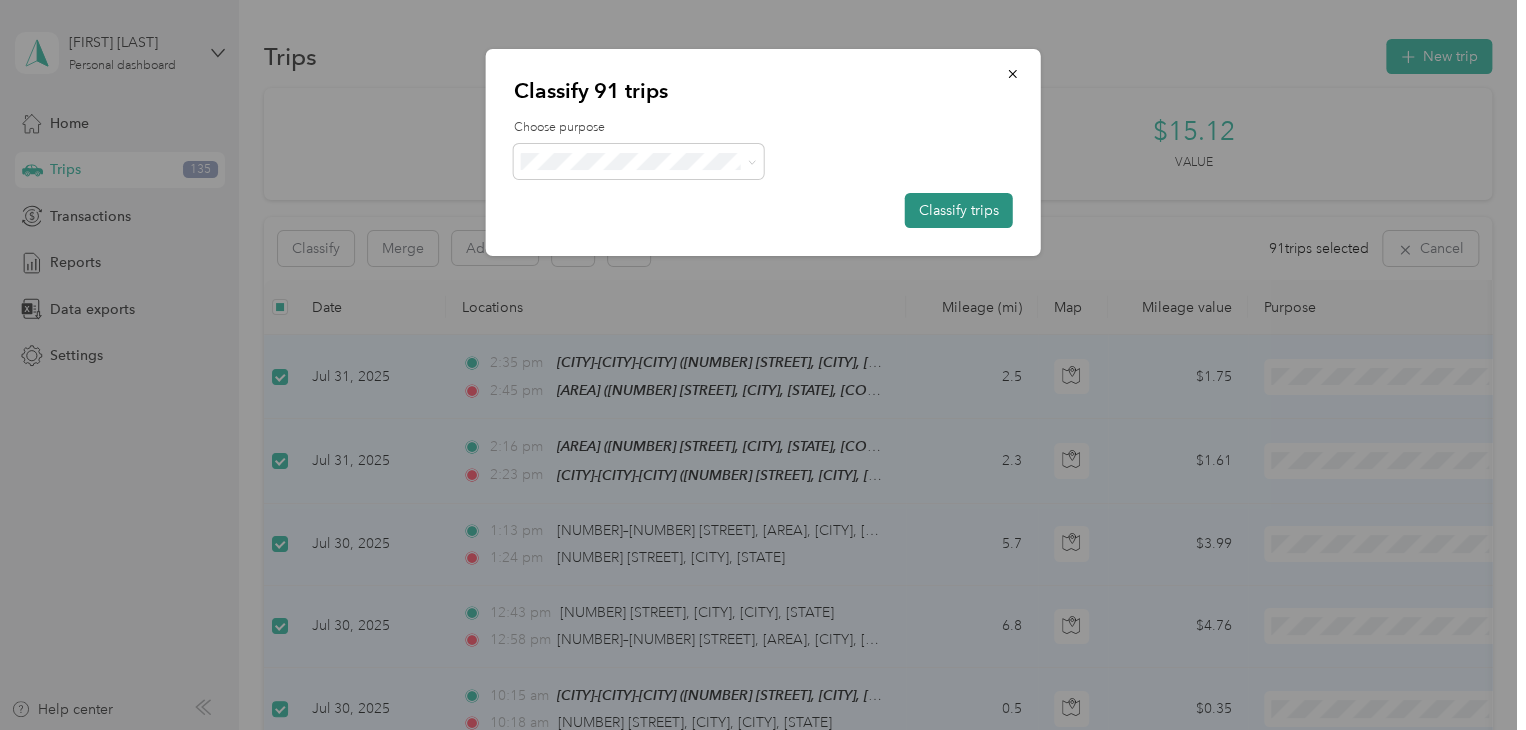 click on "Classify trips" at bounding box center [959, 210] 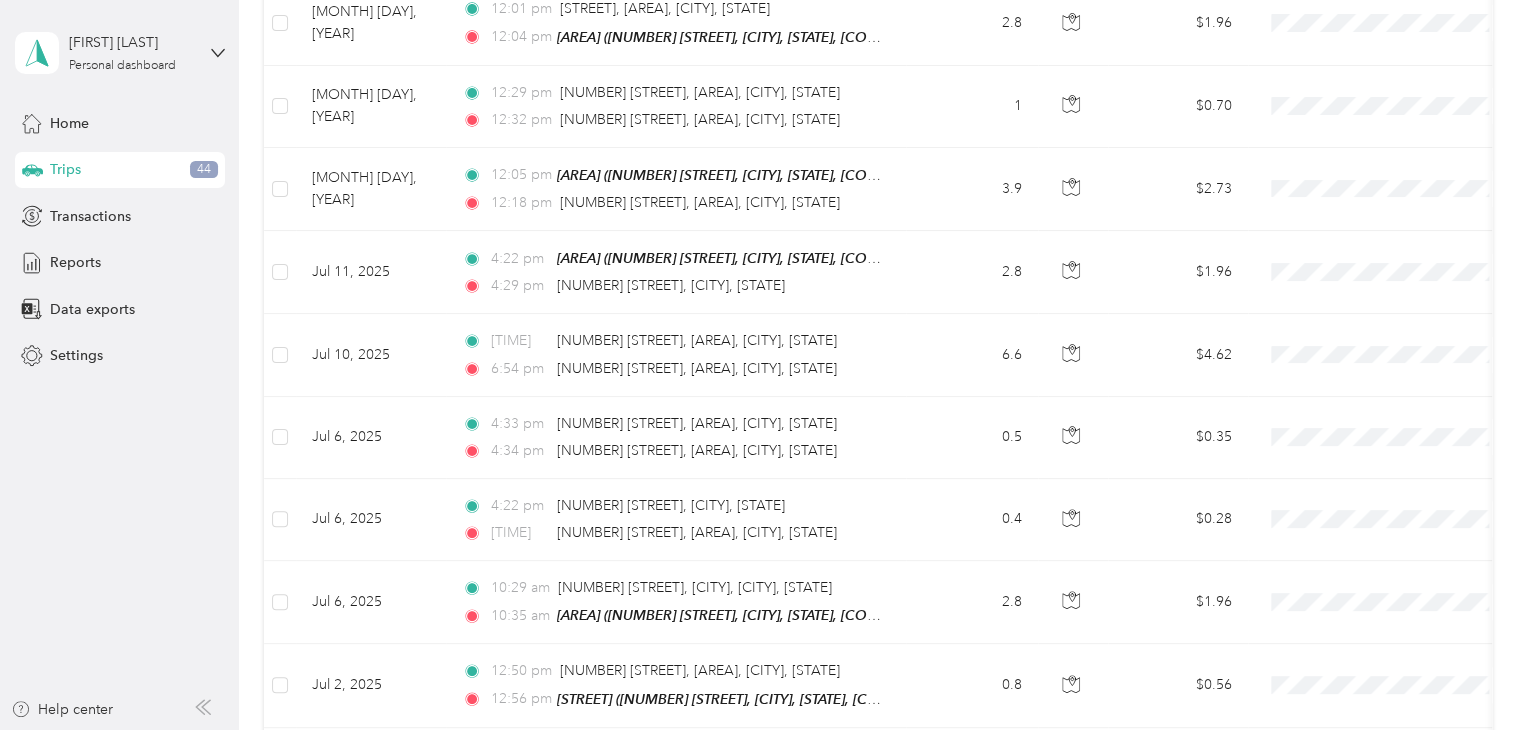 scroll, scrollTop: 0, scrollLeft: 0, axis: both 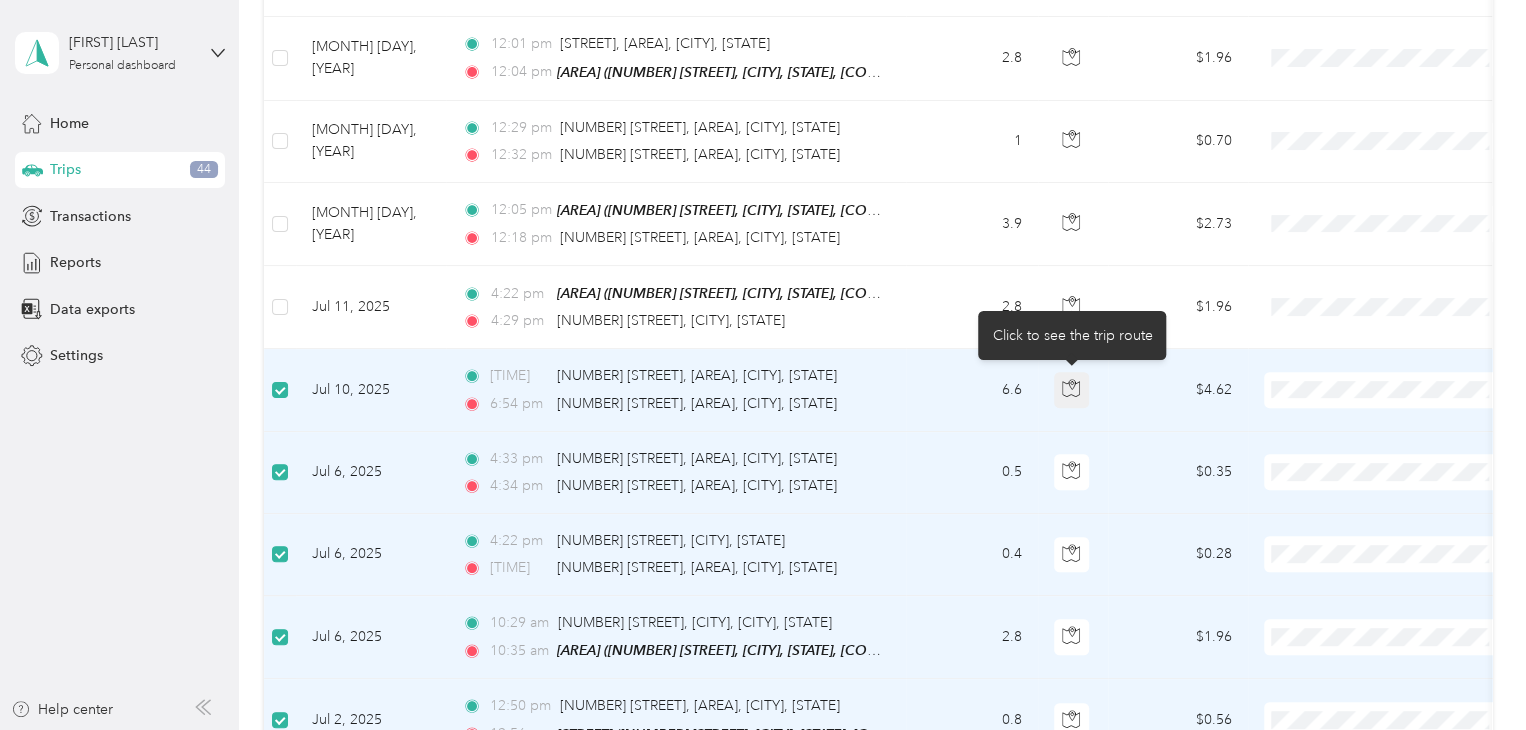 click 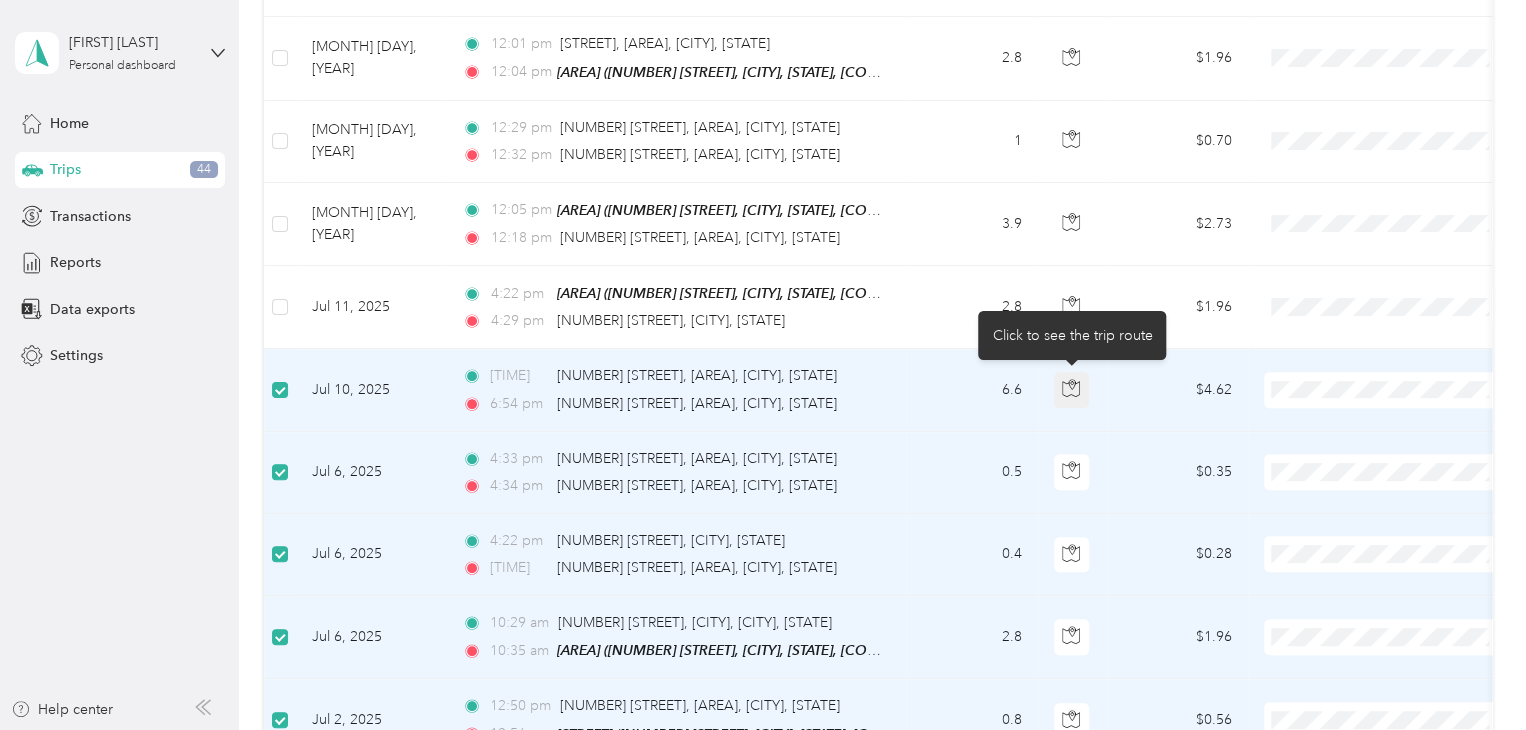 click 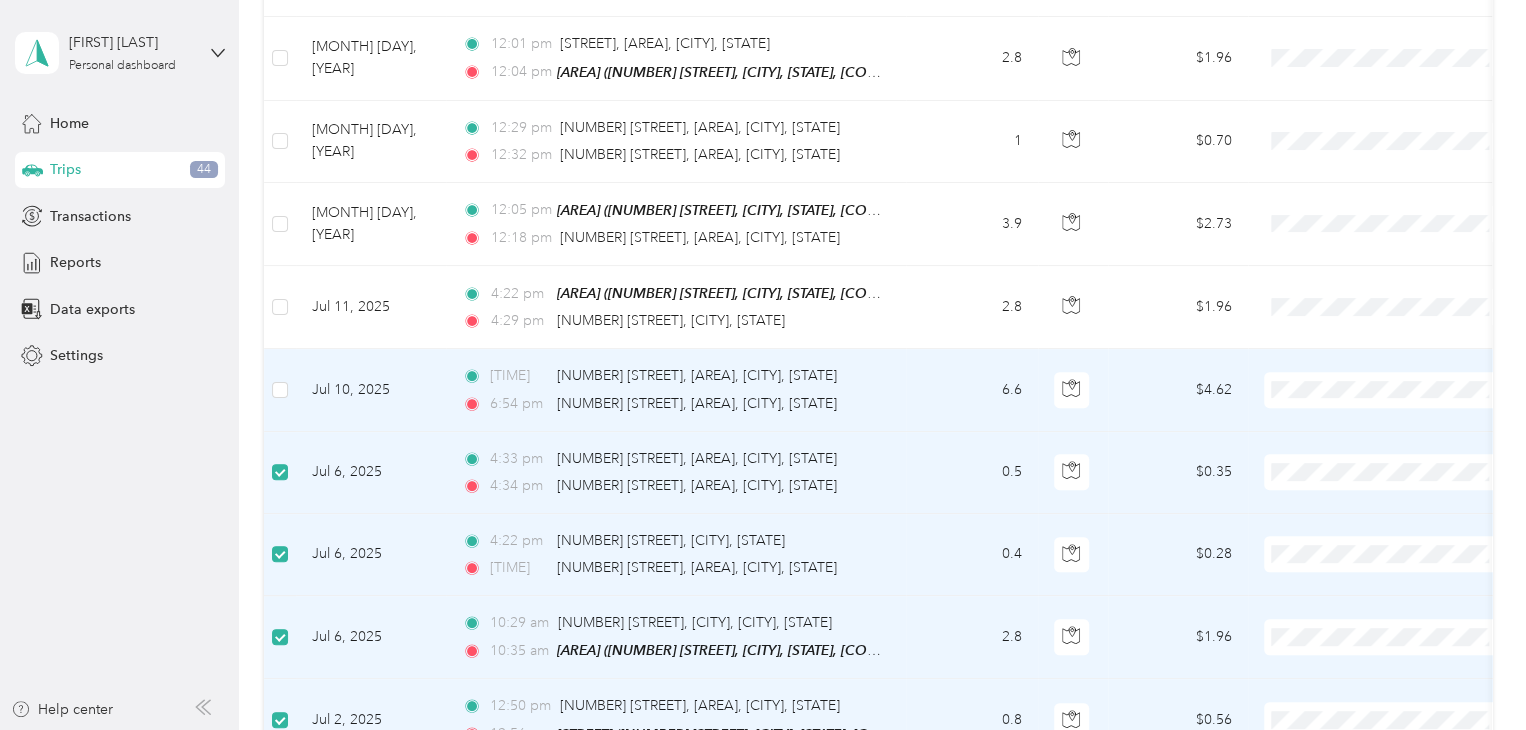 scroll, scrollTop: 500, scrollLeft: 0, axis: vertical 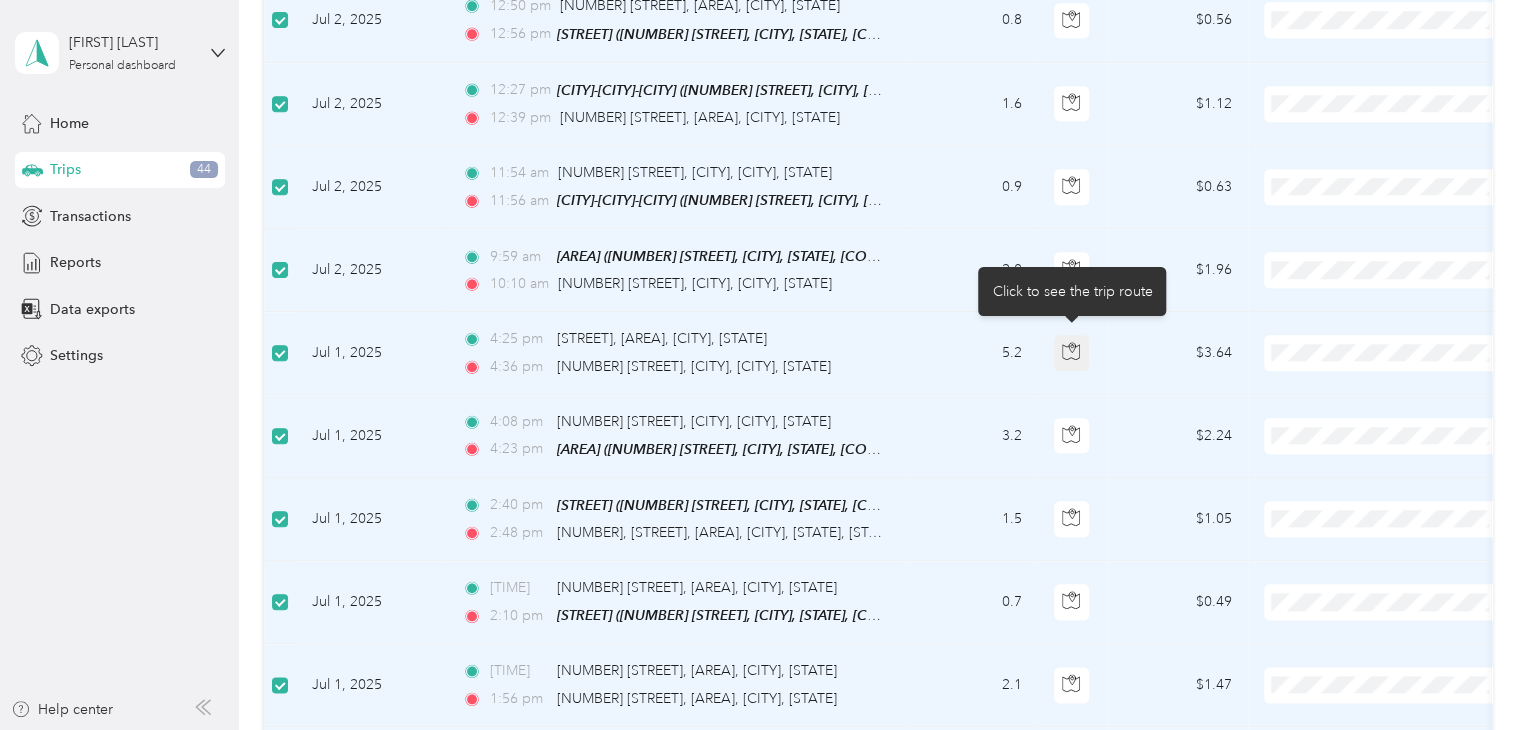 click 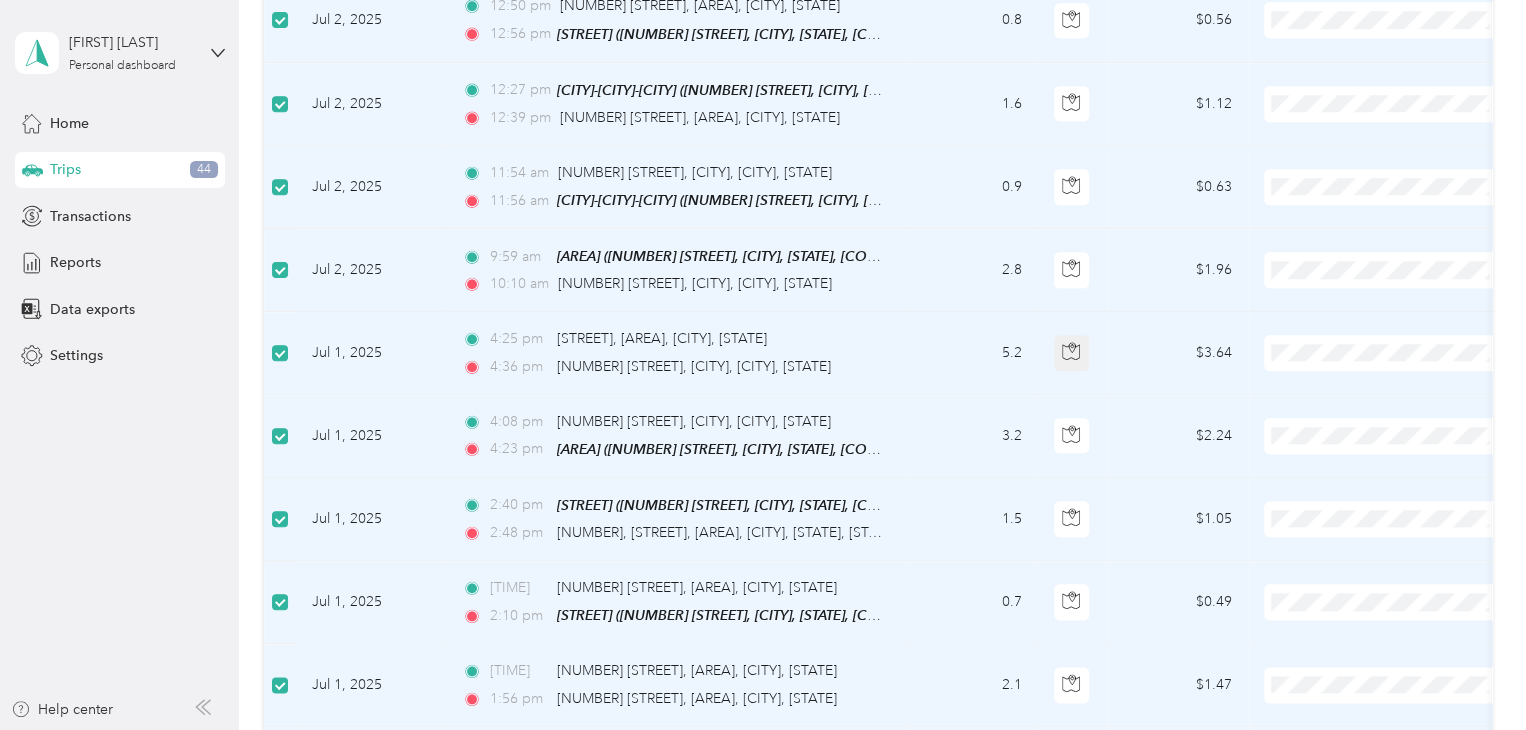click 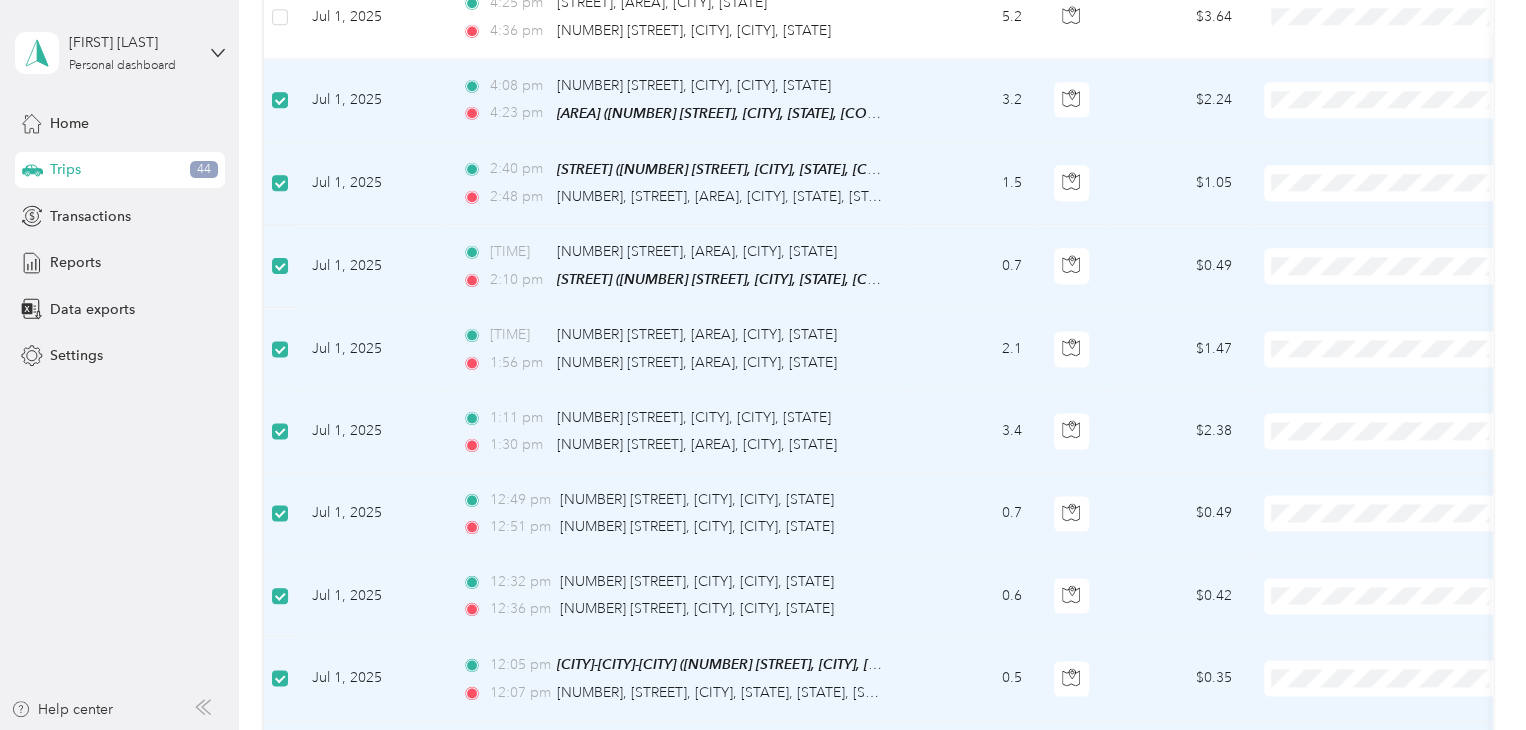 scroll, scrollTop: 1500, scrollLeft: 0, axis: vertical 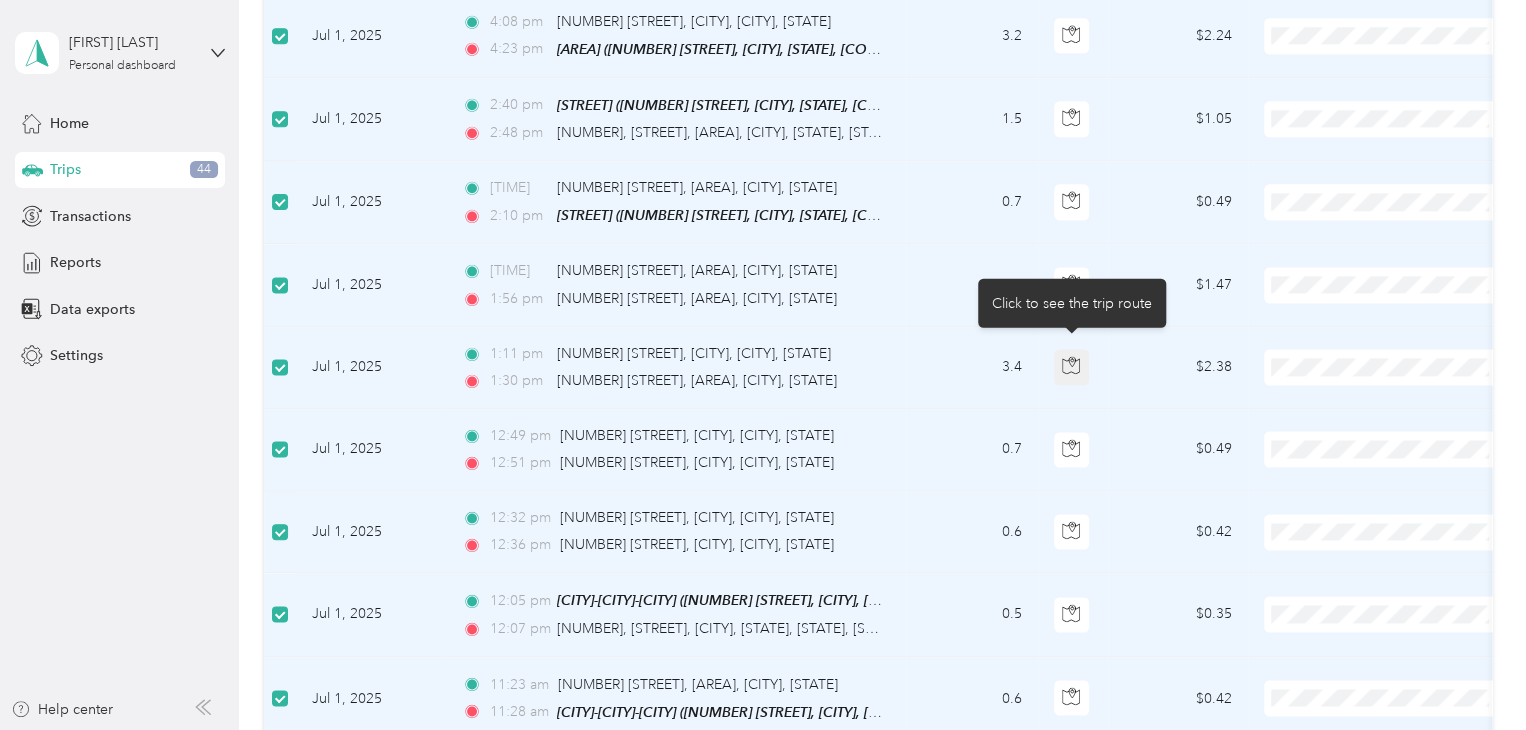 click 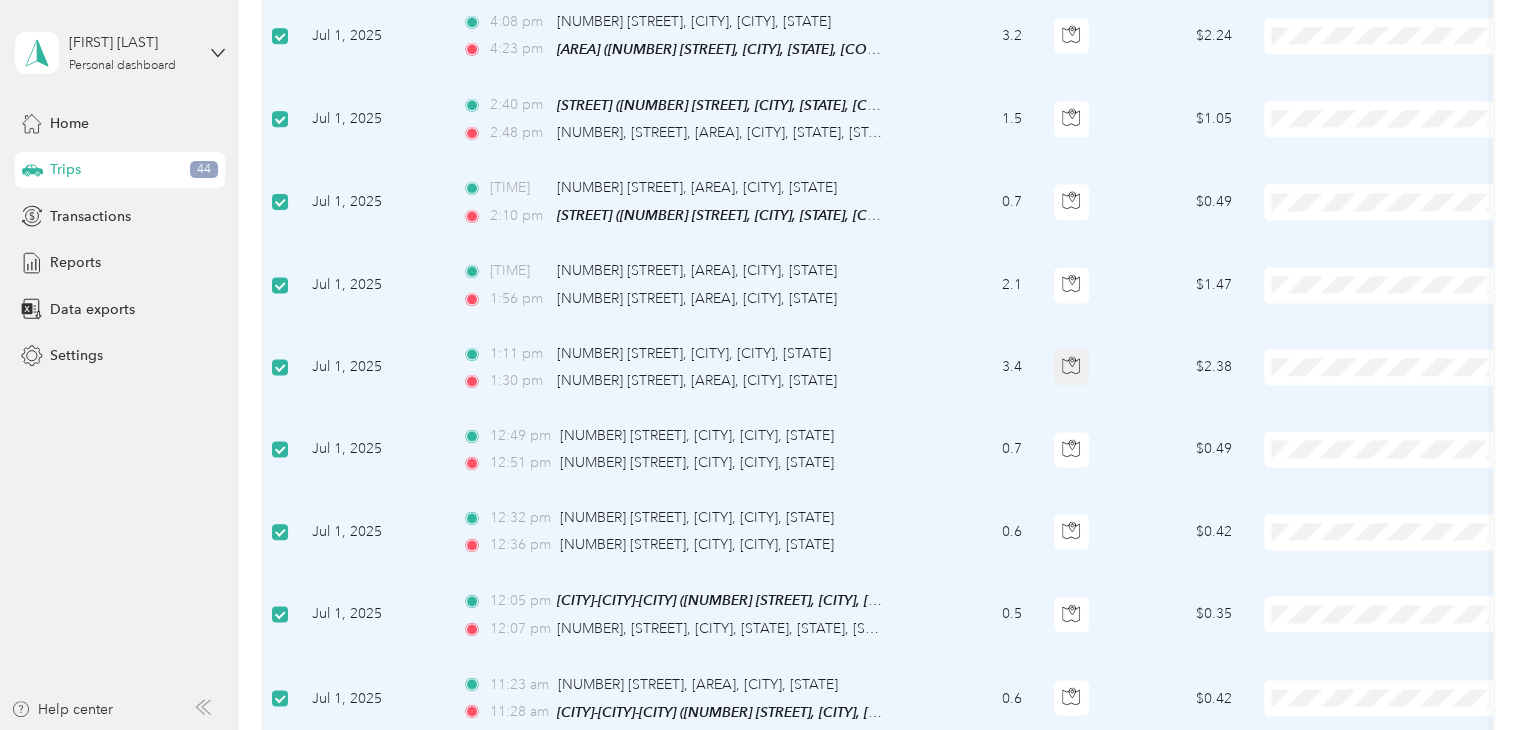 click 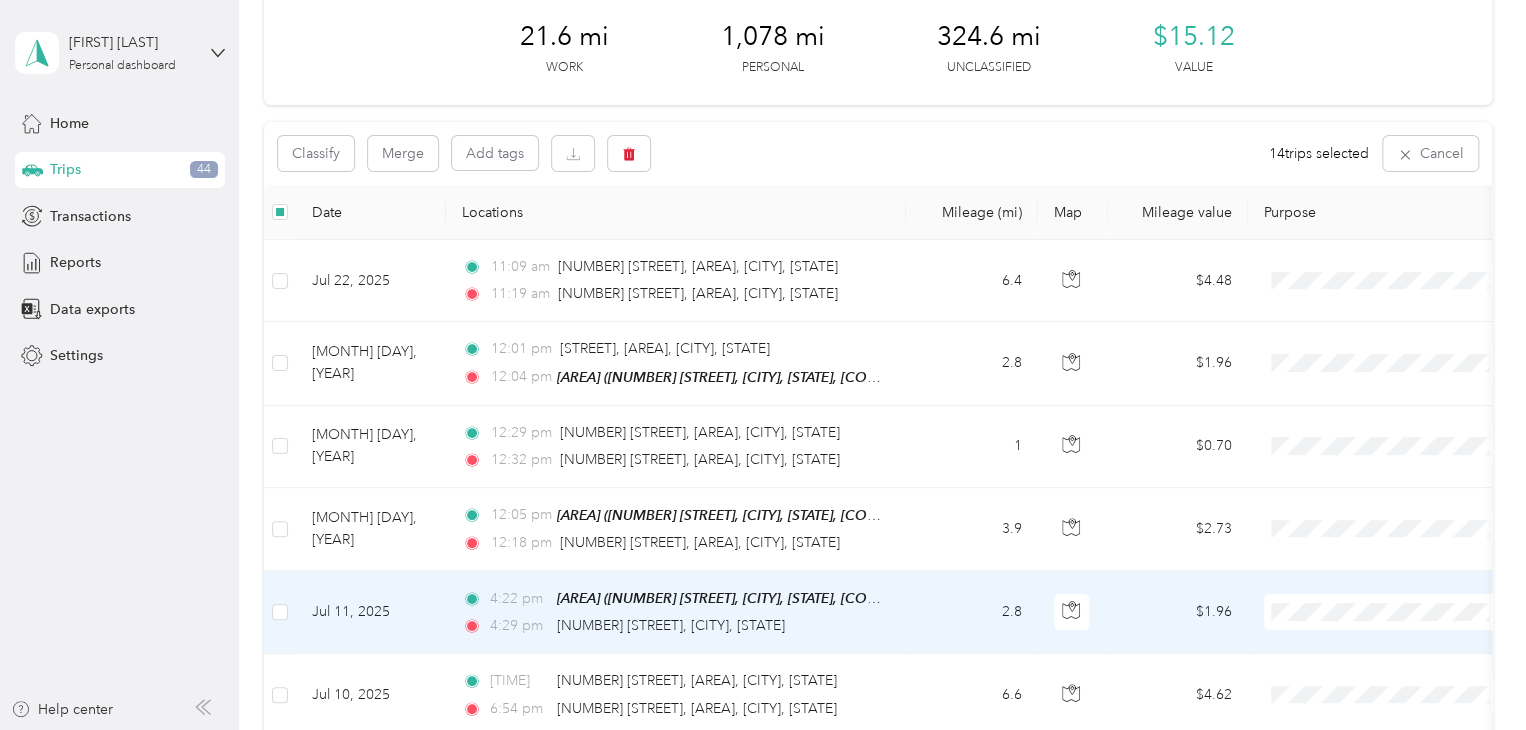 scroll, scrollTop: 0, scrollLeft: 0, axis: both 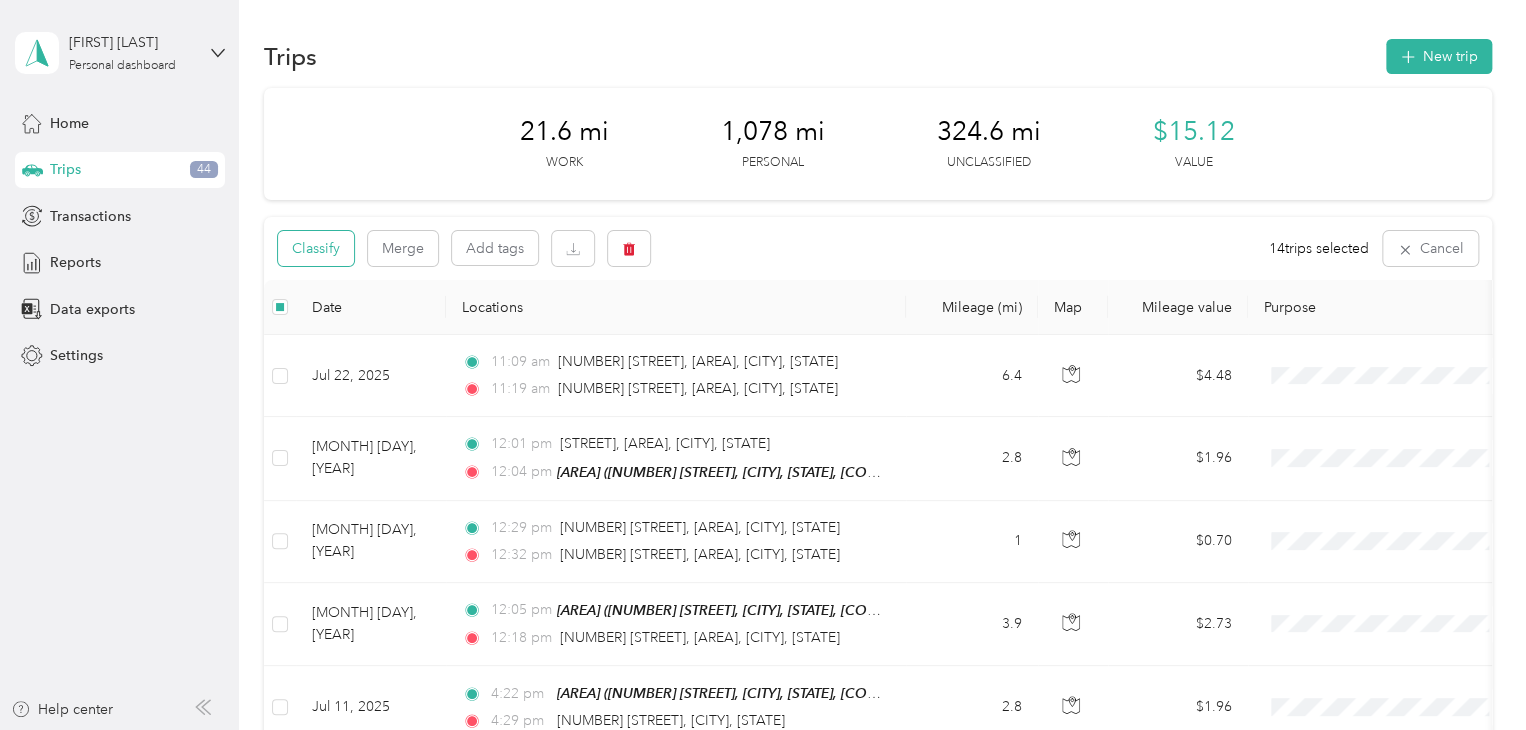 click on "Classify" at bounding box center [316, 248] 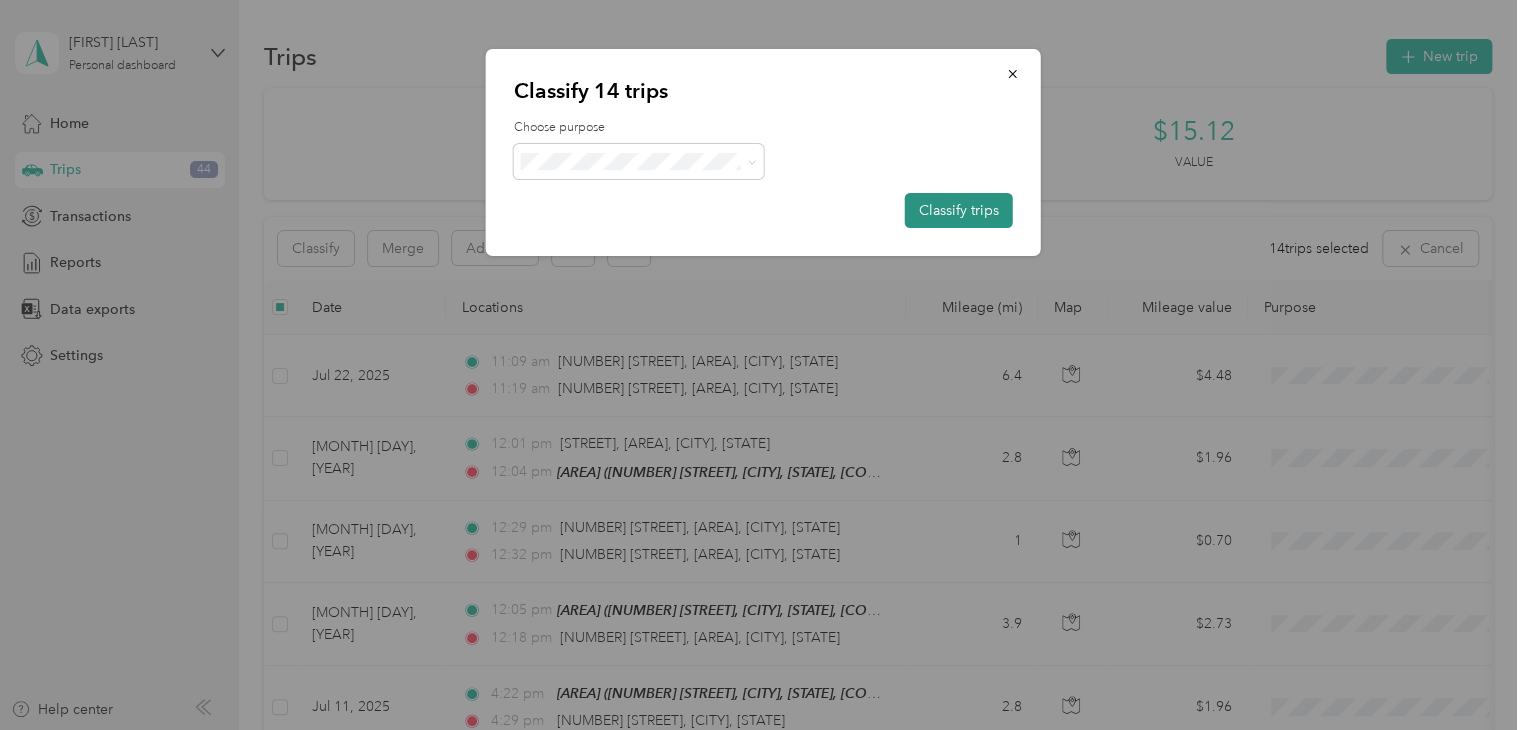click on "Classify trips" at bounding box center (959, 210) 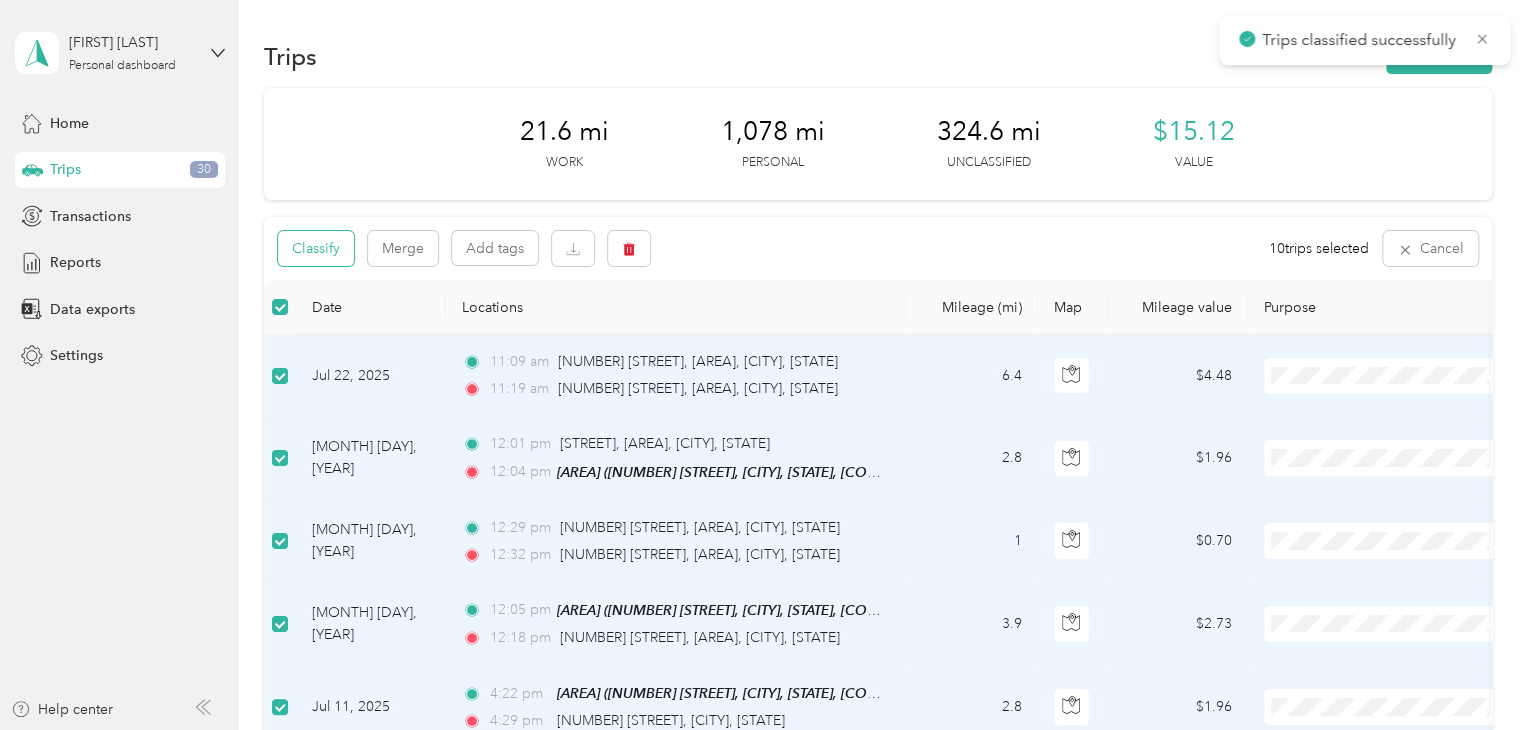 click on "Classify" at bounding box center [316, 248] 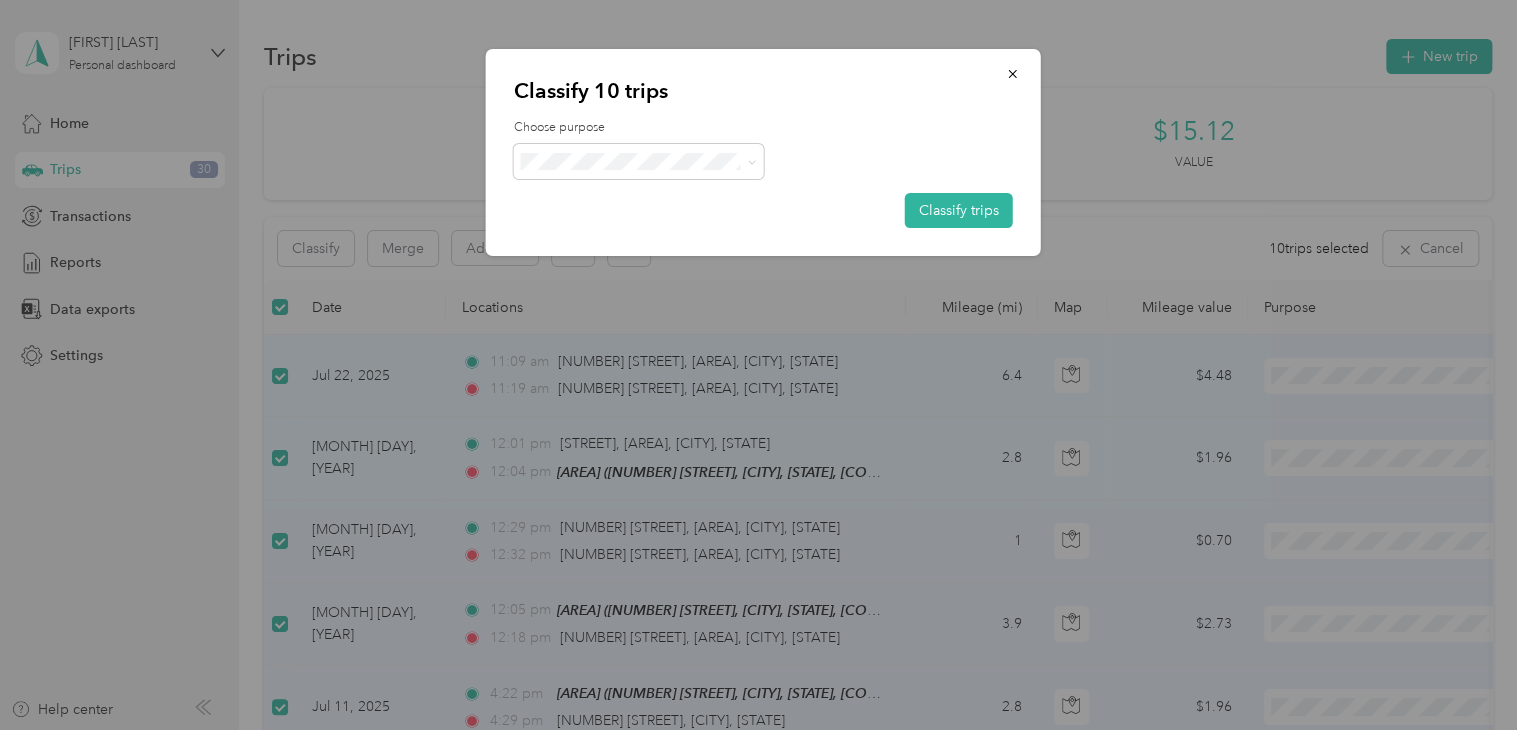 click on "Personal" at bounding box center (638, 225) 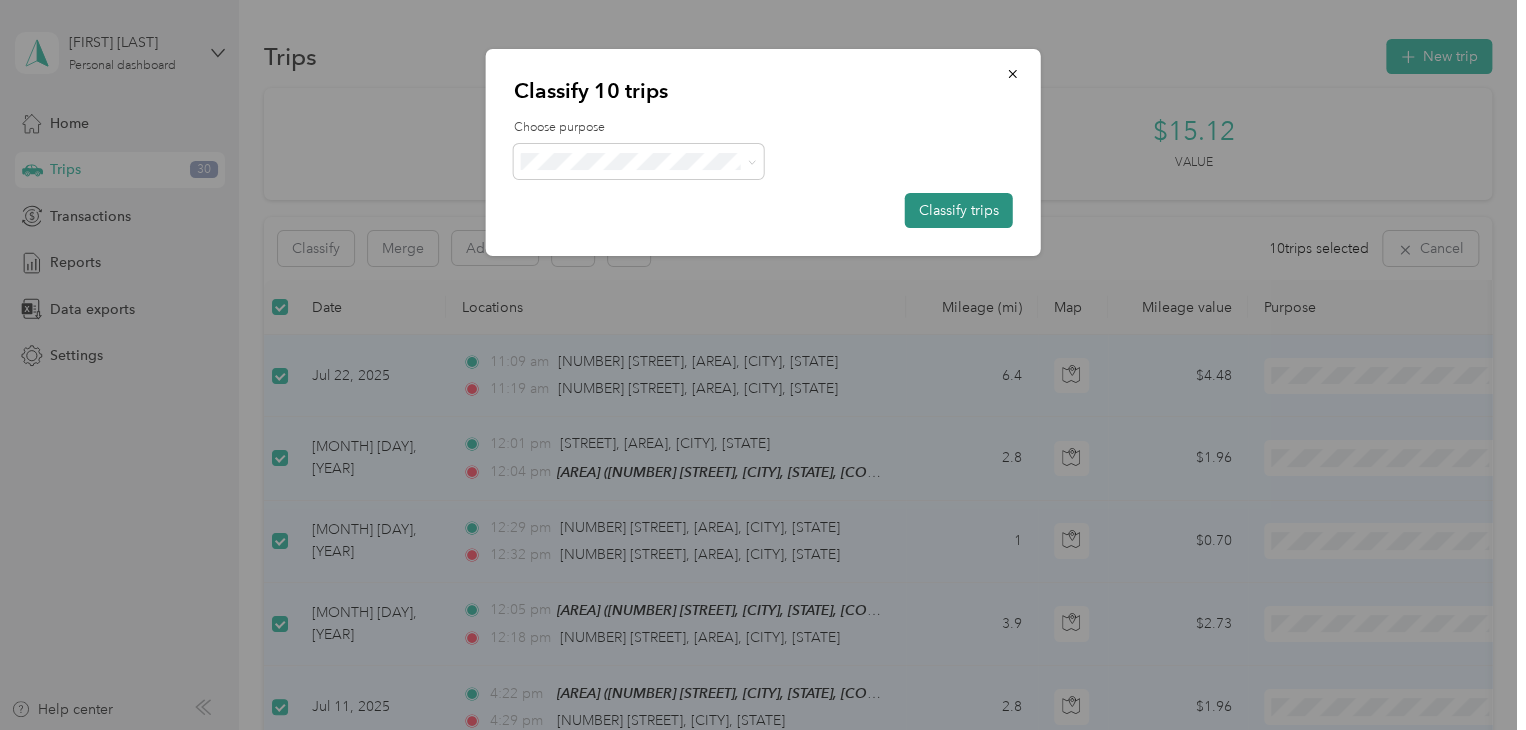 click on "Classify trips" at bounding box center (959, 210) 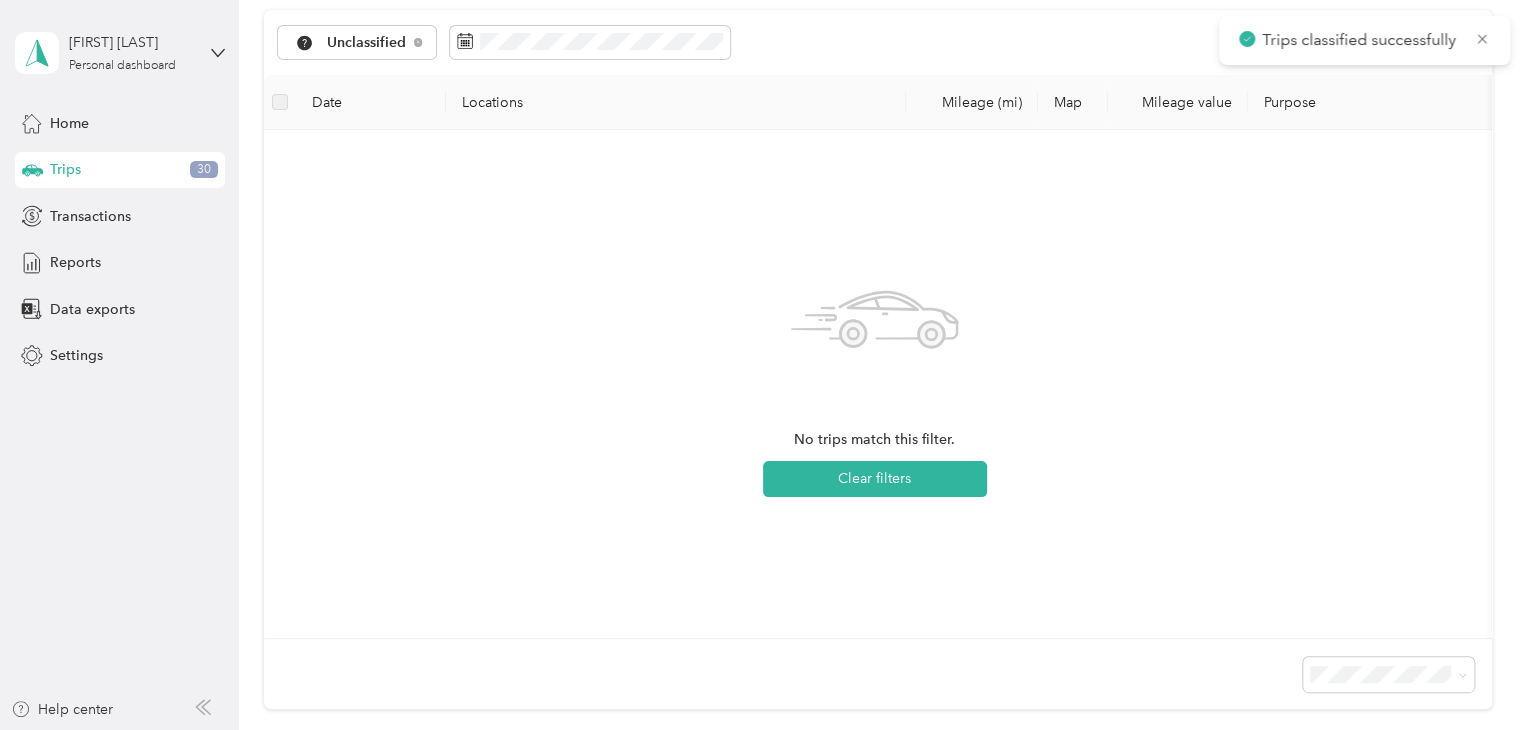 scroll, scrollTop: 0, scrollLeft: 0, axis: both 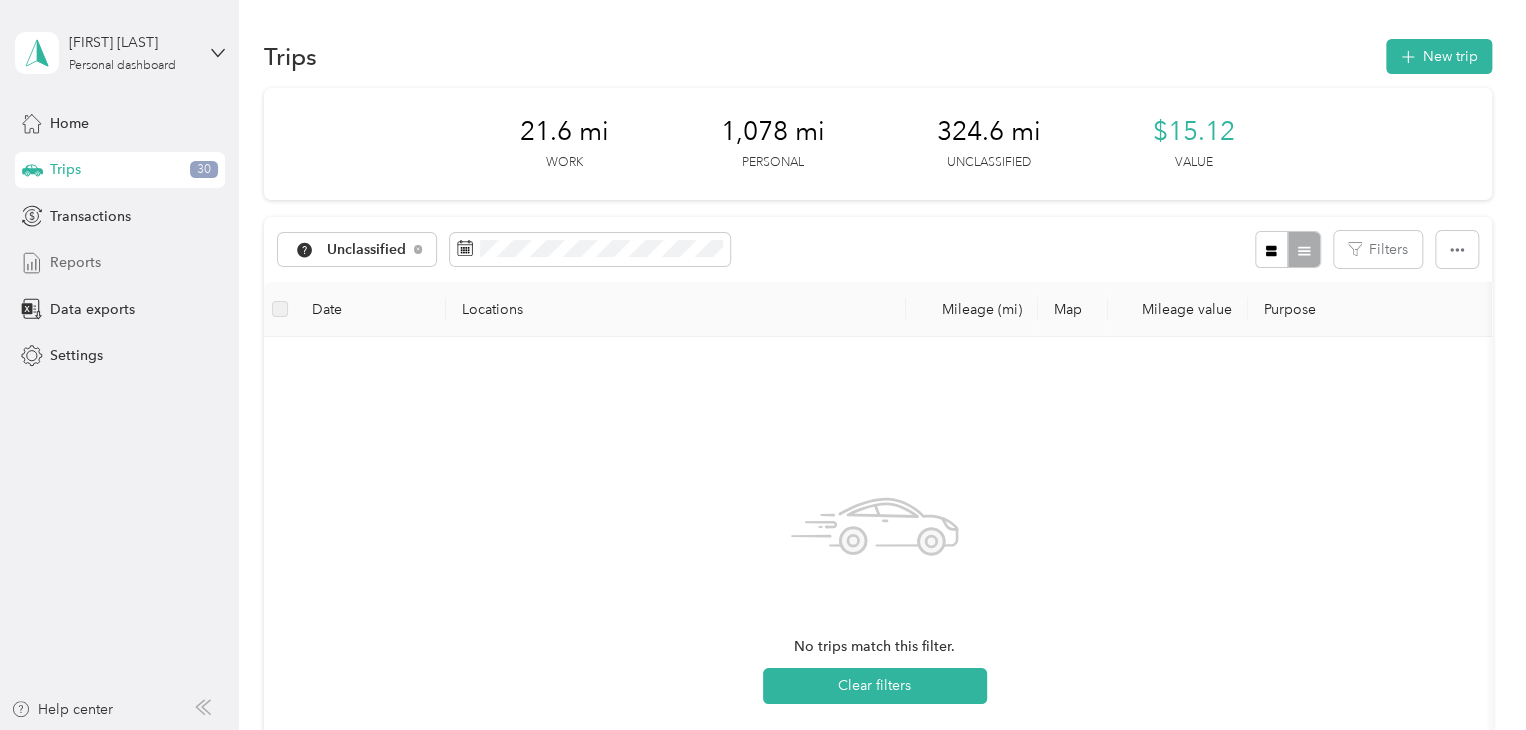 click on "Reports" at bounding box center (75, 262) 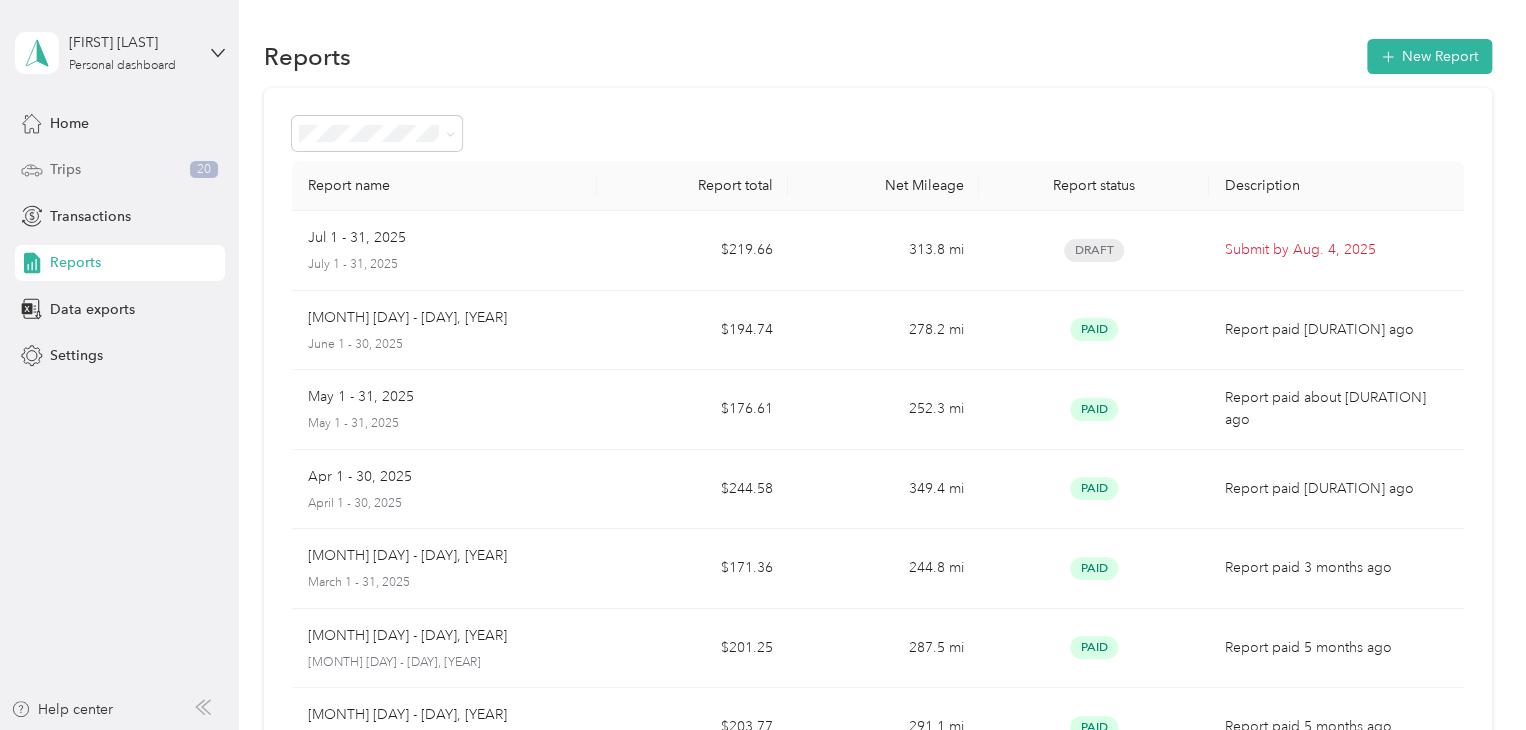 click on "Trips 20" at bounding box center (120, 170) 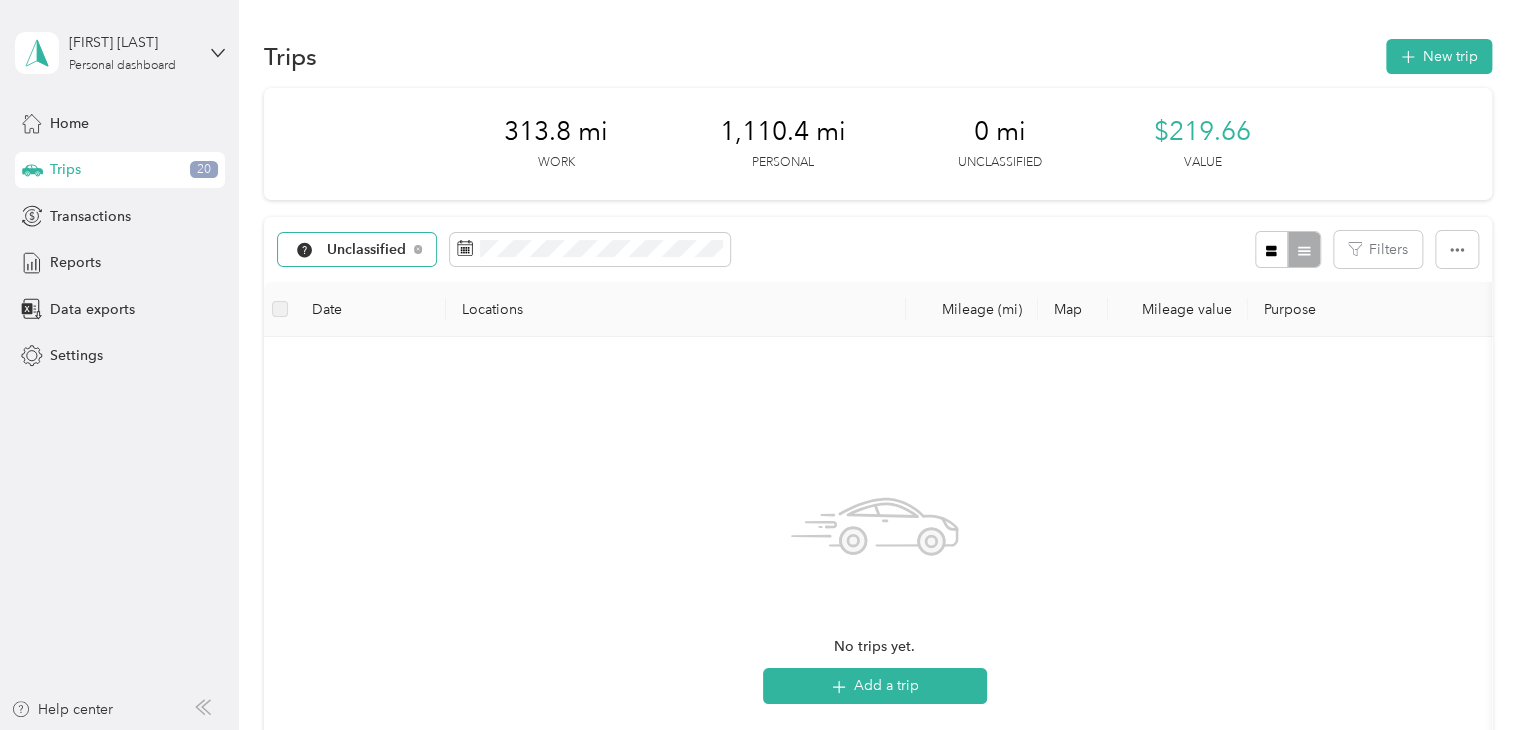 click on "Unclassified" at bounding box center (357, 250) 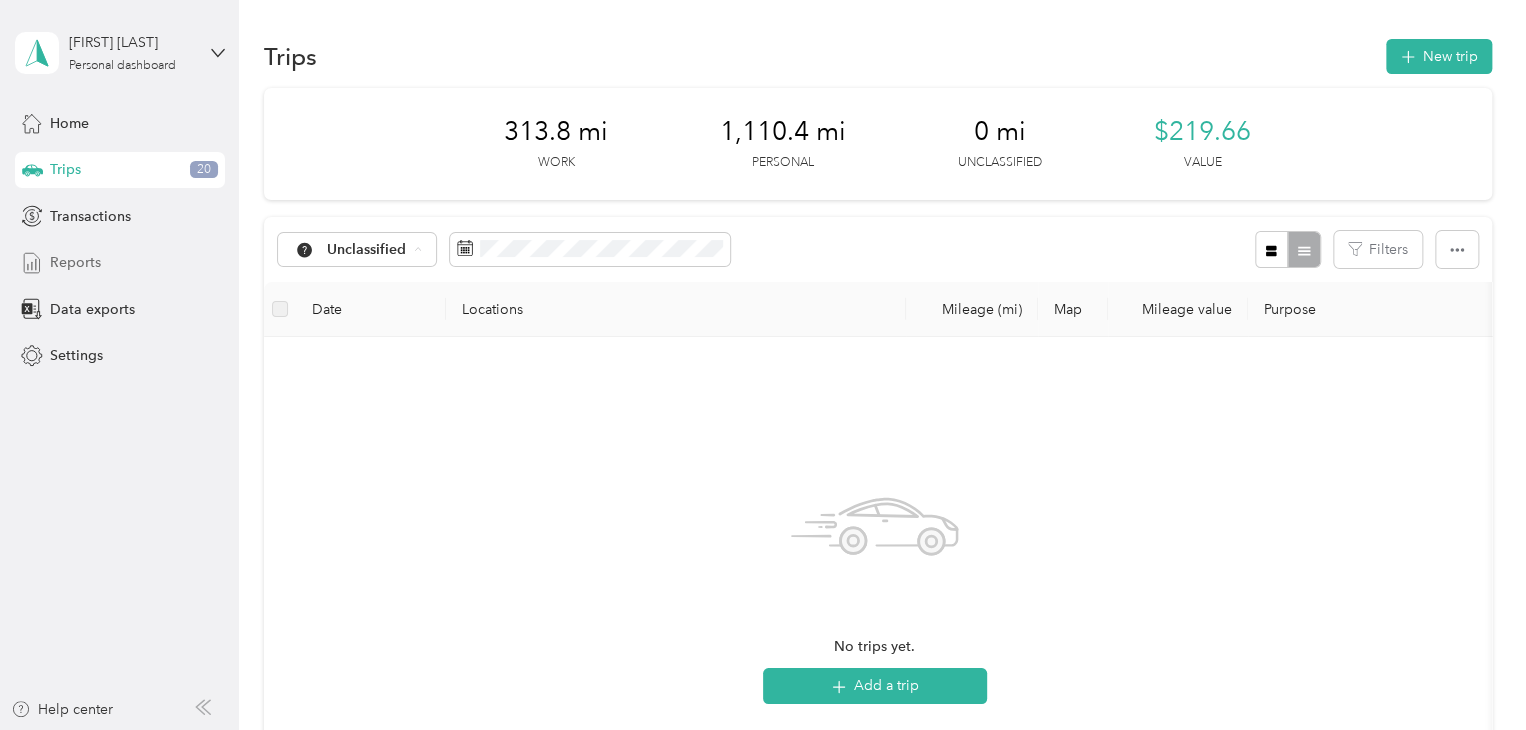 click on "Reports" at bounding box center [75, 262] 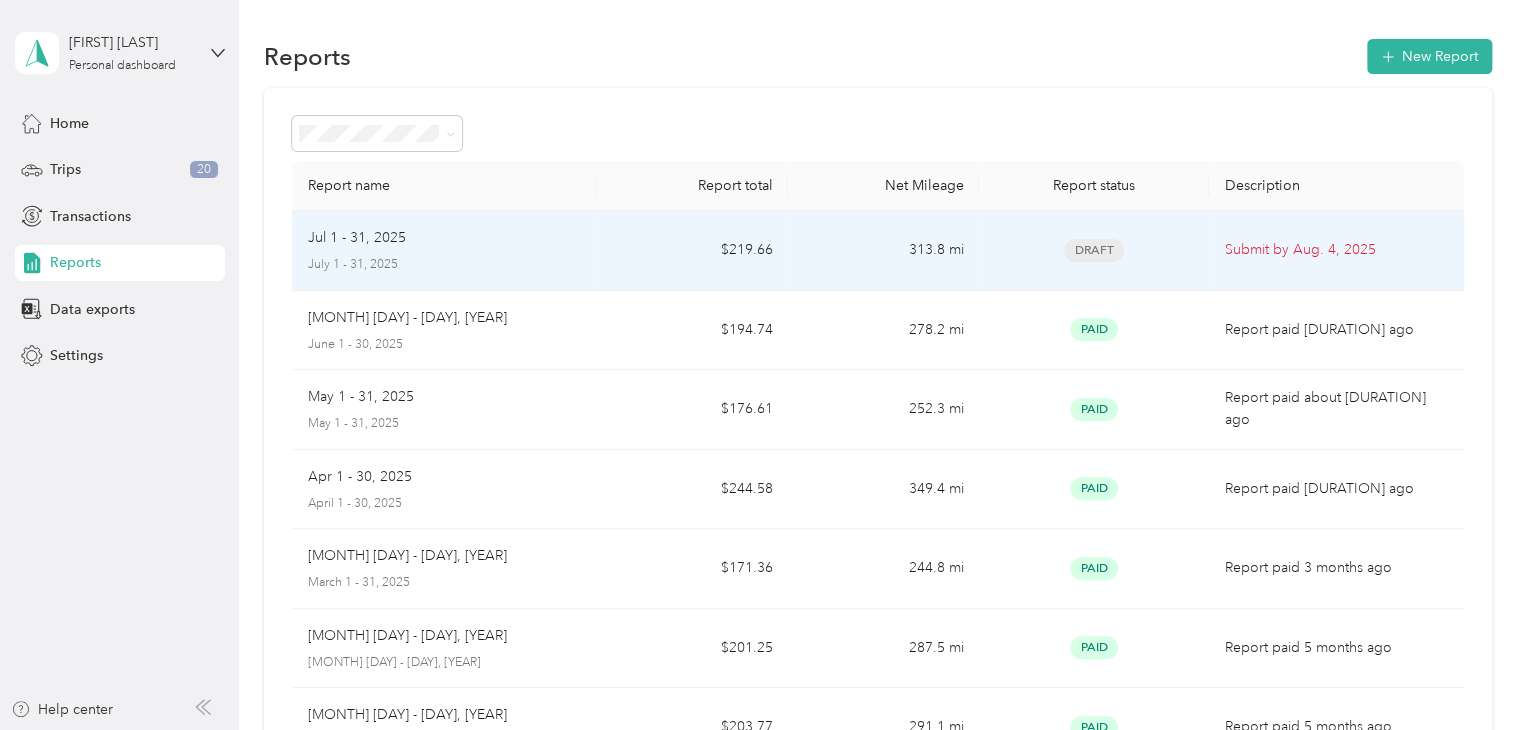 click on "313.8 mi" at bounding box center (883, 251) 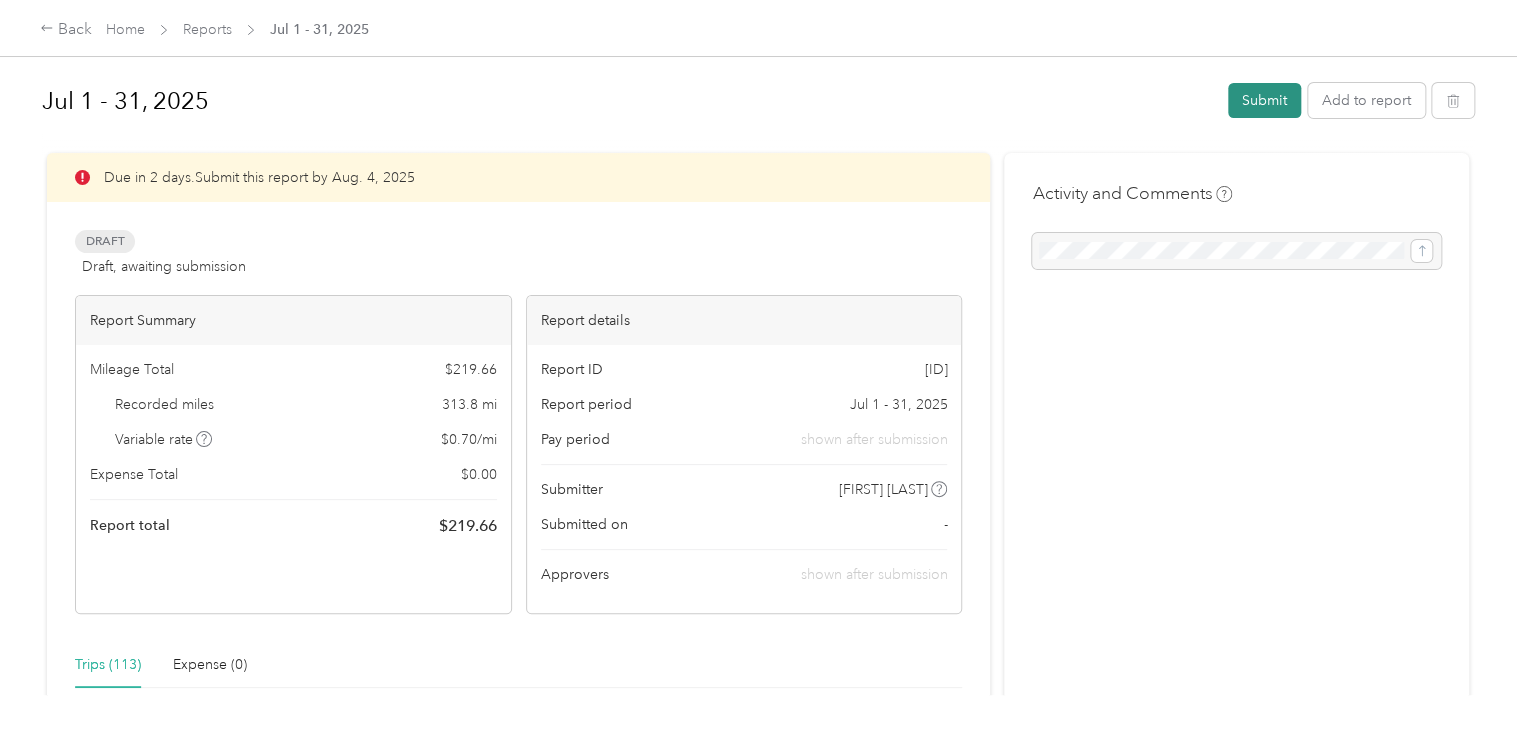 click on "Submit" at bounding box center (1264, 100) 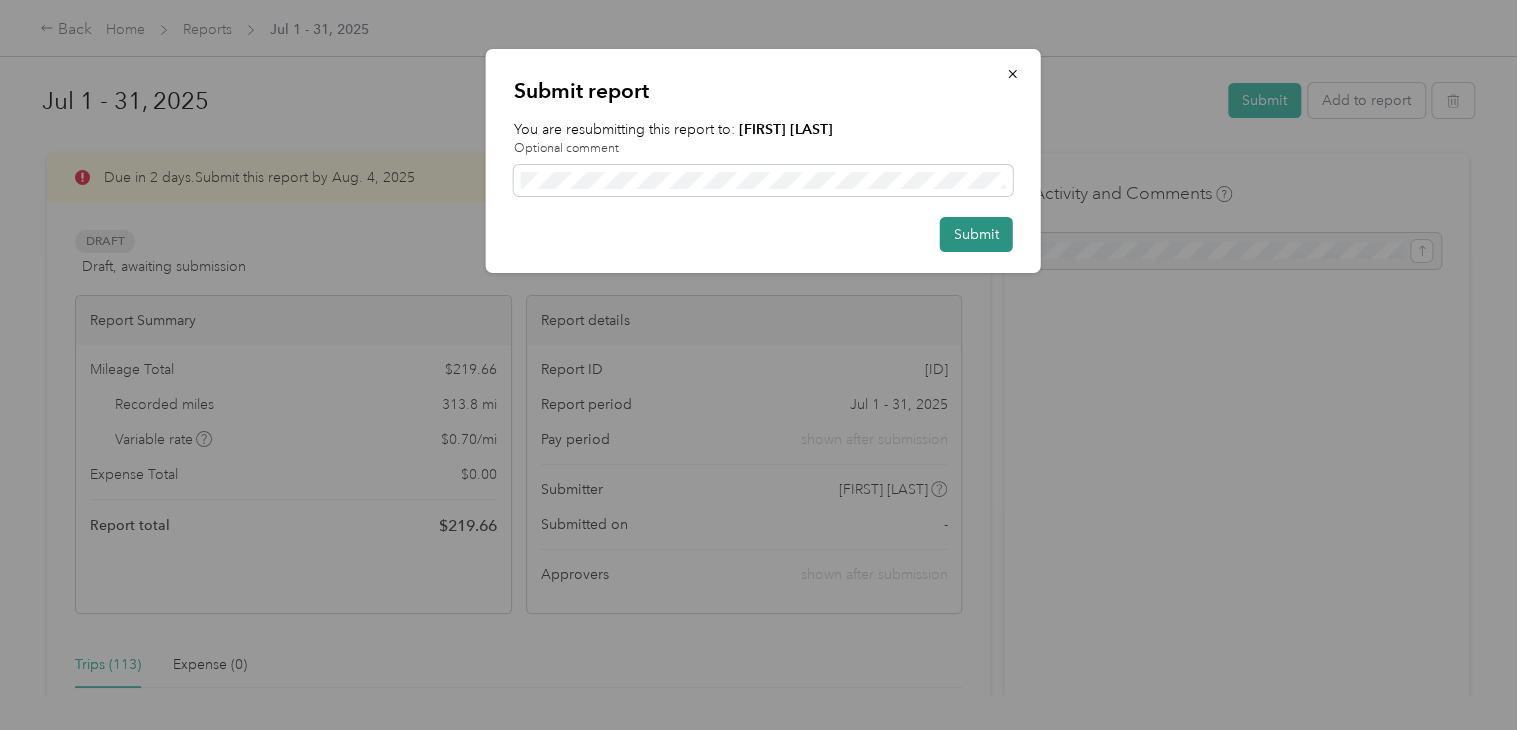 click on "Submit" at bounding box center [976, 234] 